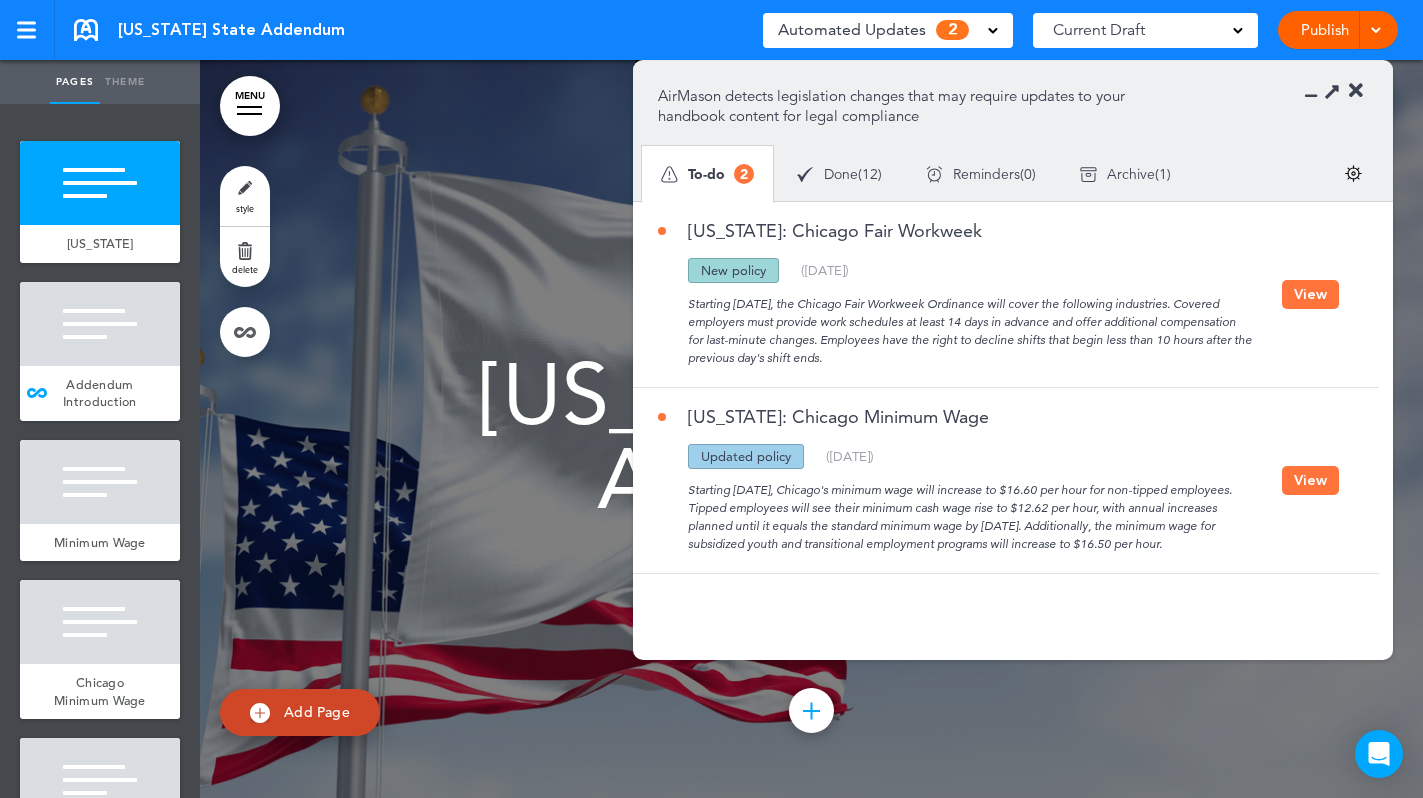 scroll, scrollTop: 0, scrollLeft: 0, axis: both 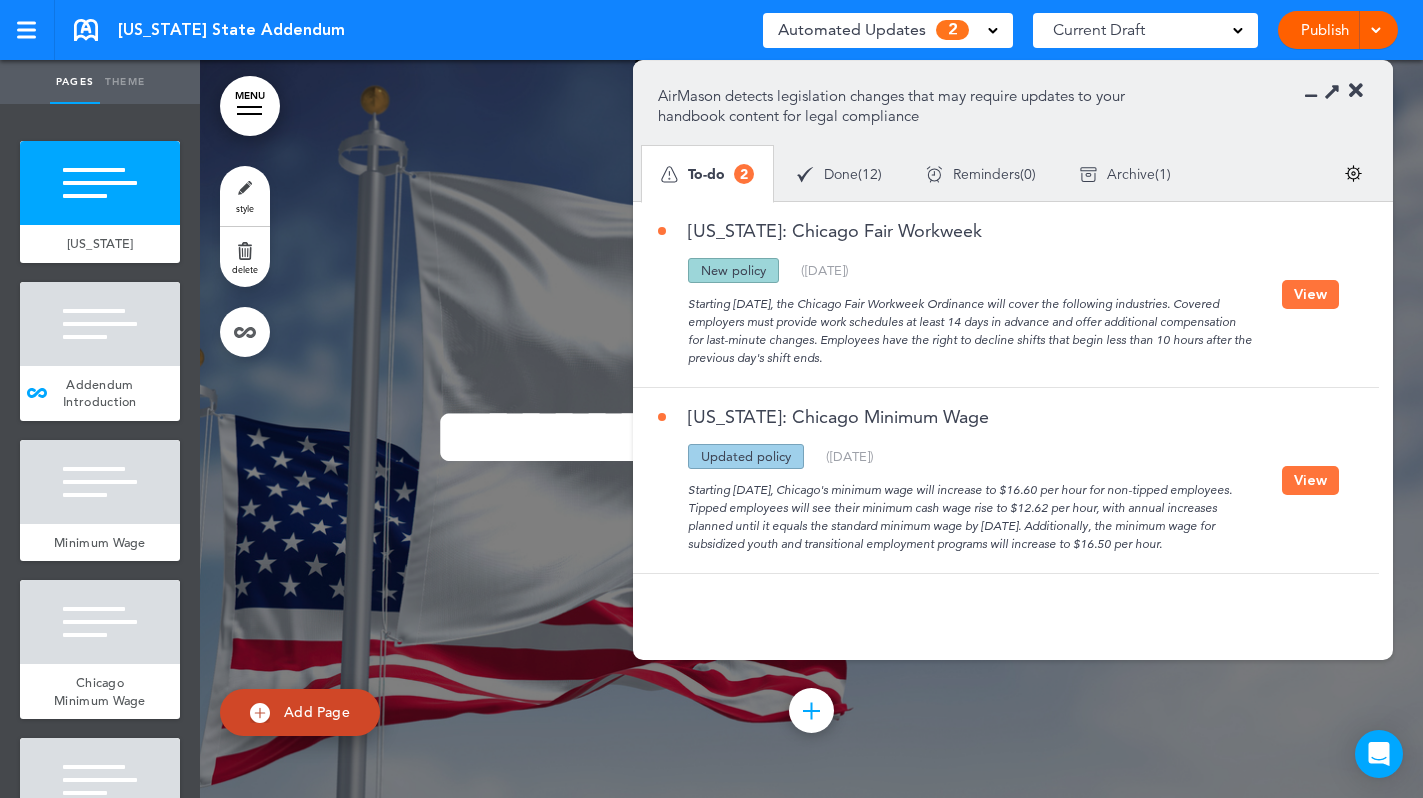click on "View" at bounding box center [1310, 294] 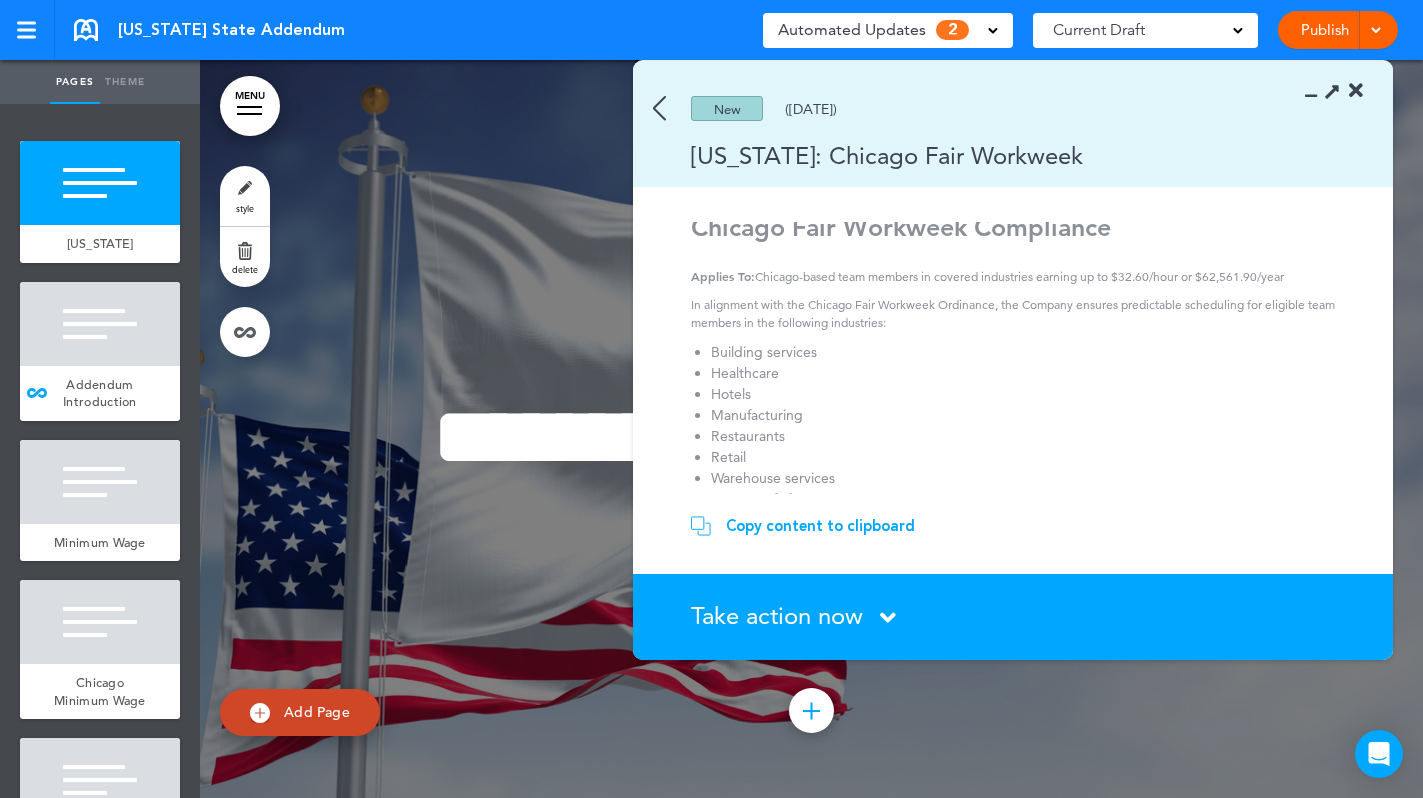 scroll, scrollTop: 0, scrollLeft: 0, axis: both 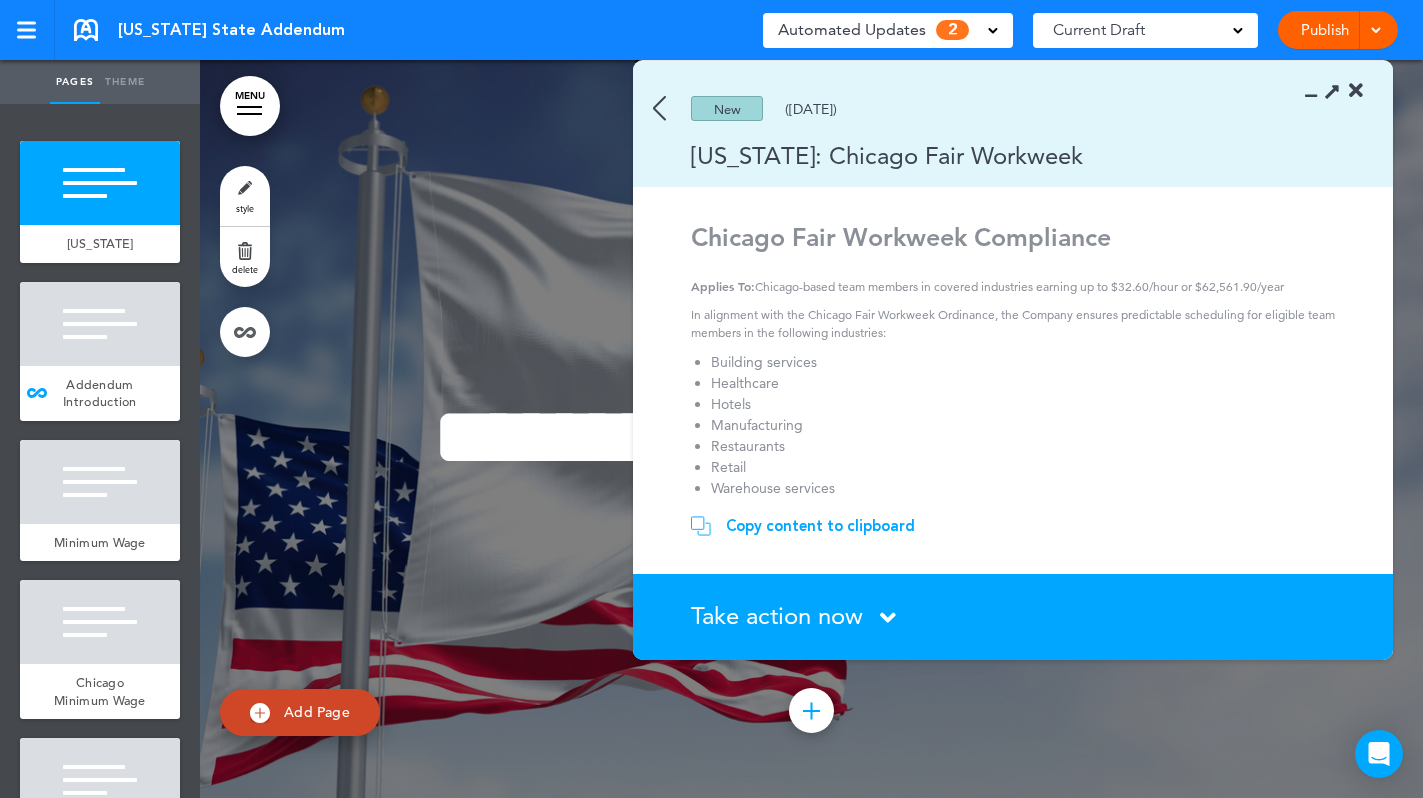 click at bounding box center (659, 108) 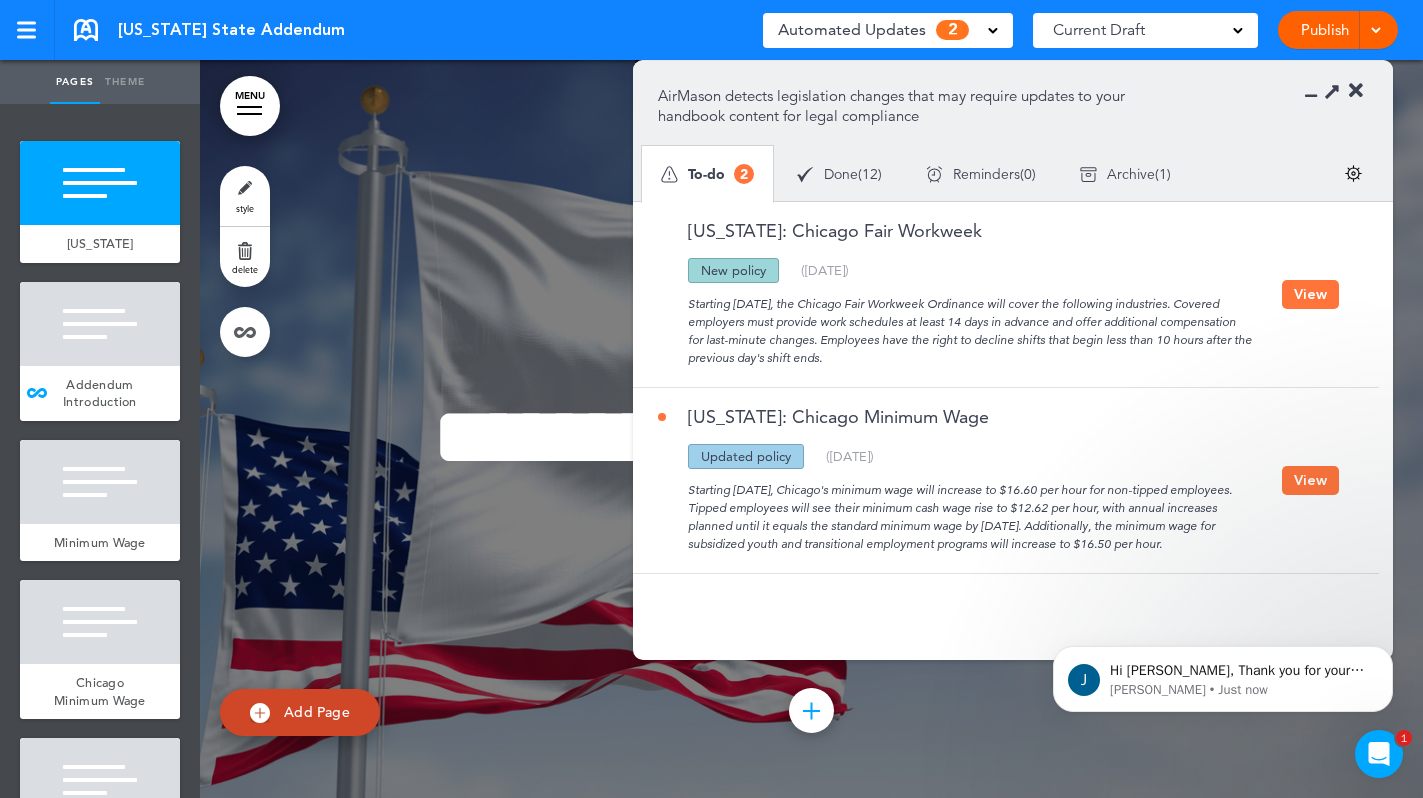 scroll, scrollTop: 0, scrollLeft: 0, axis: both 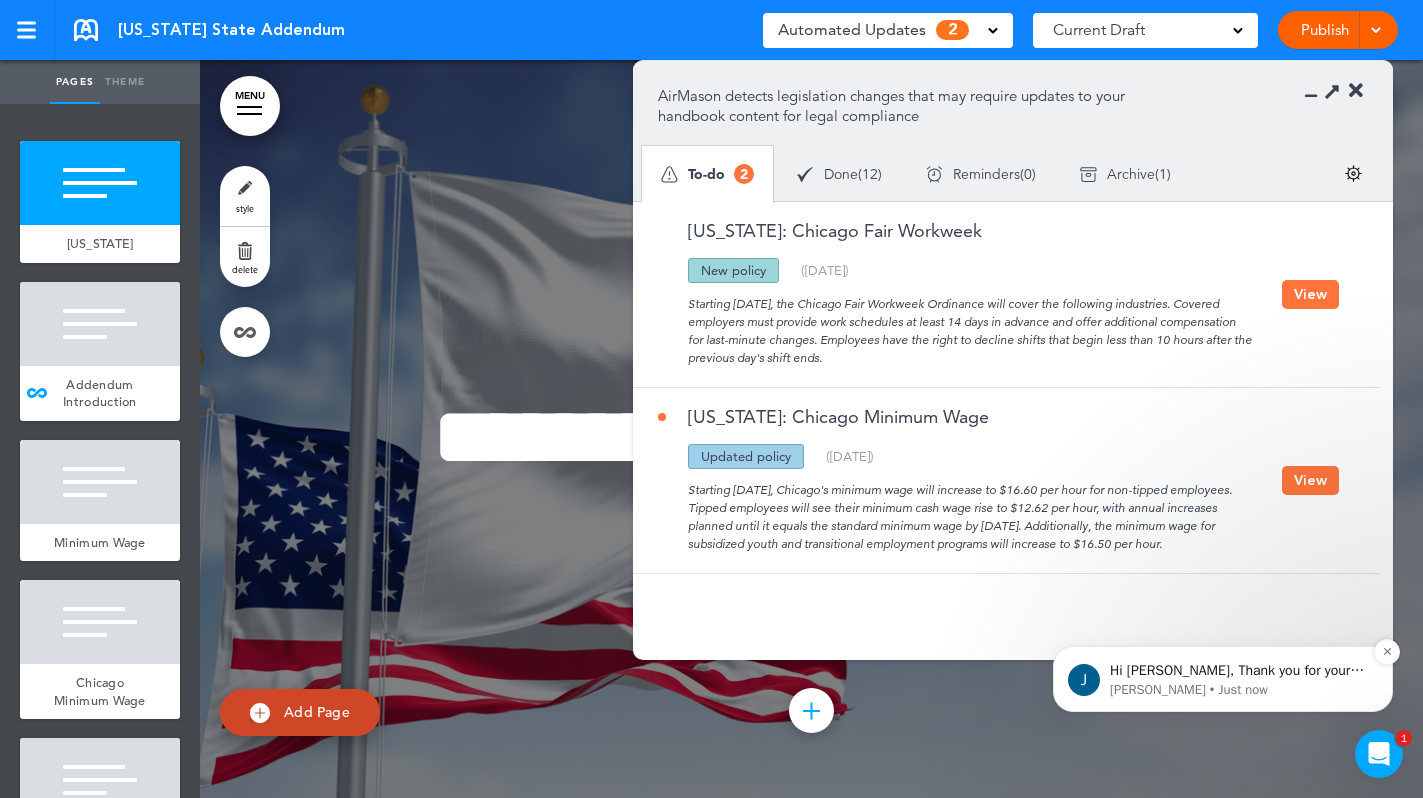 click on "[PERSON_NAME] • Just now" at bounding box center [1239, 690] 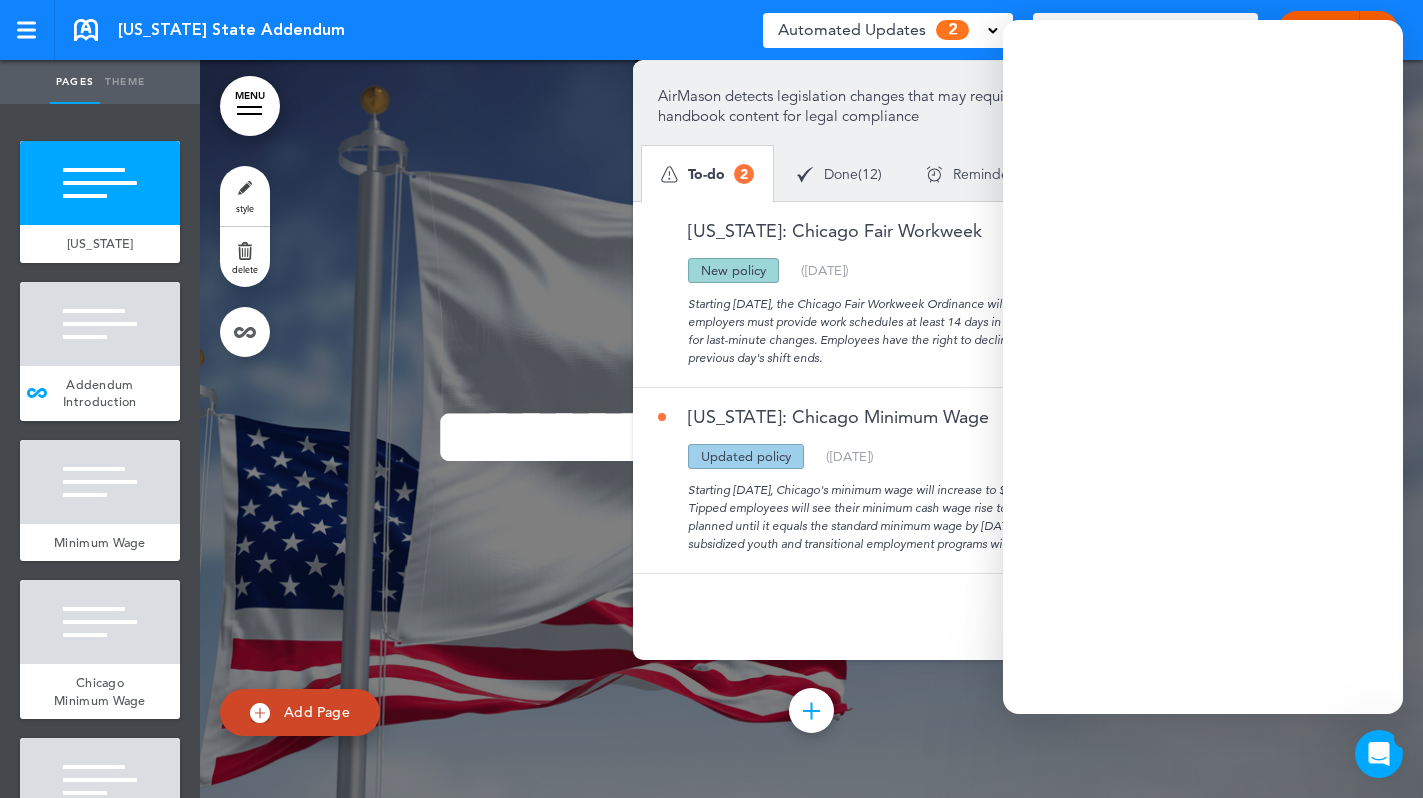 scroll, scrollTop: 0, scrollLeft: 0, axis: both 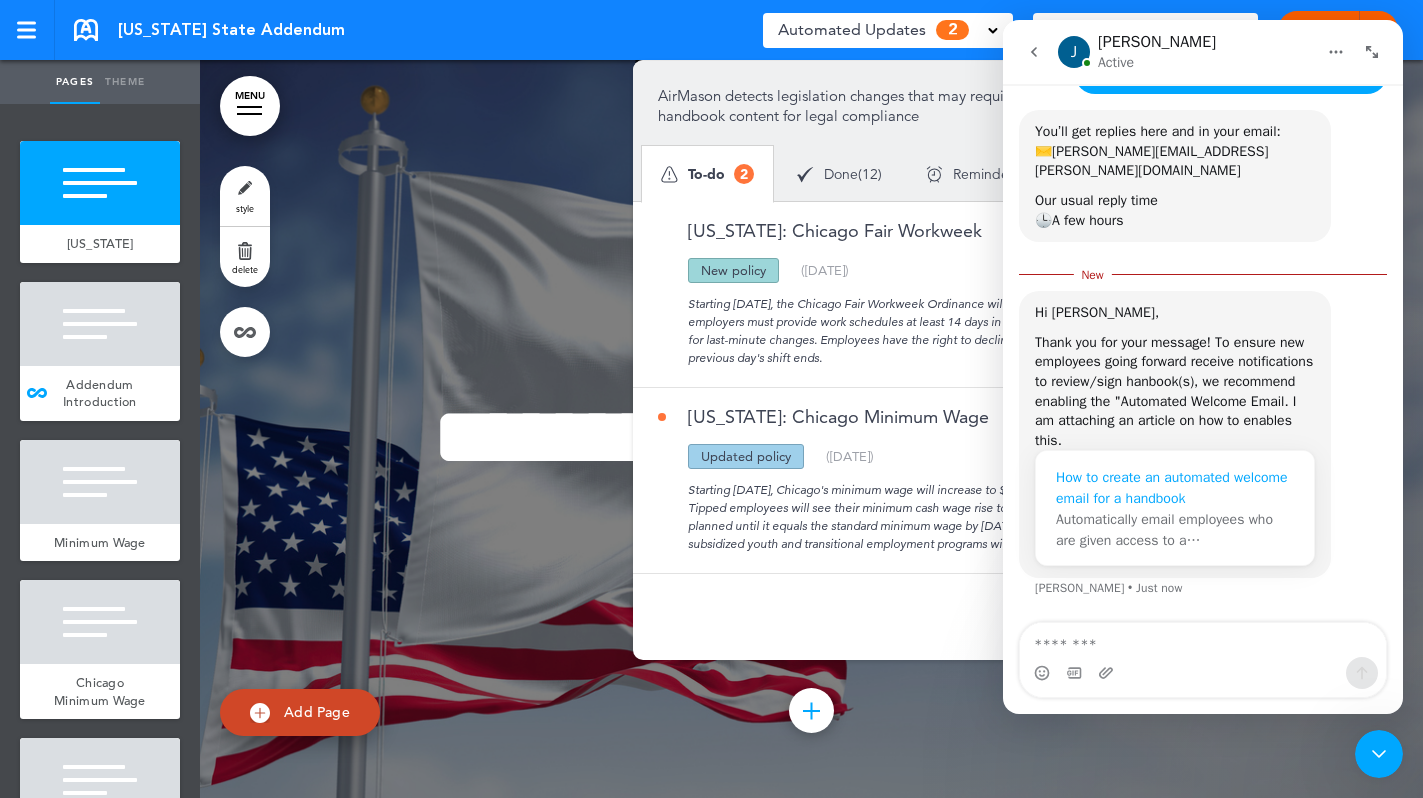 click on "How to create an automated welcome email for a handbook" at bounding box center (1175, 488) 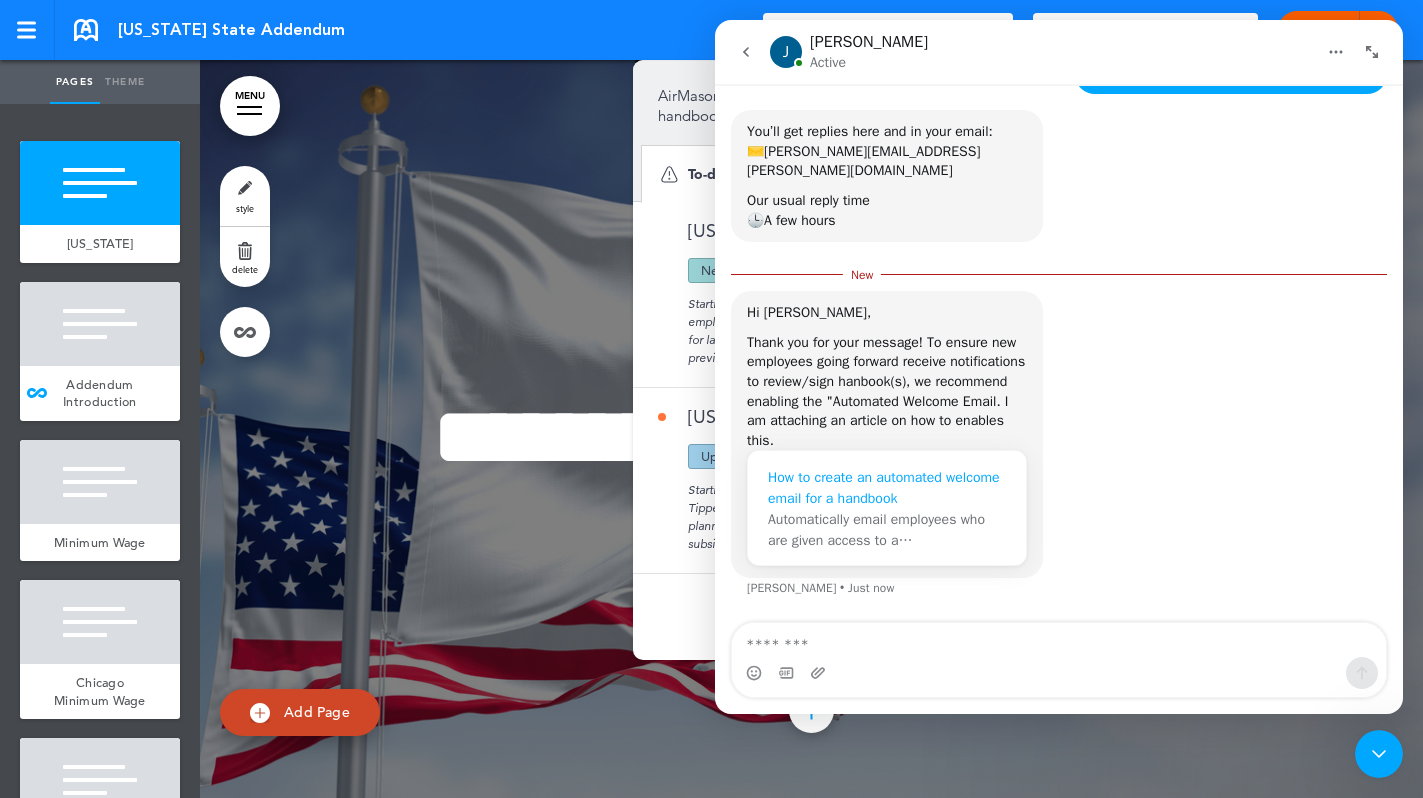 scroll, scrollTop: 0, scrollLeft: 0, axis: both 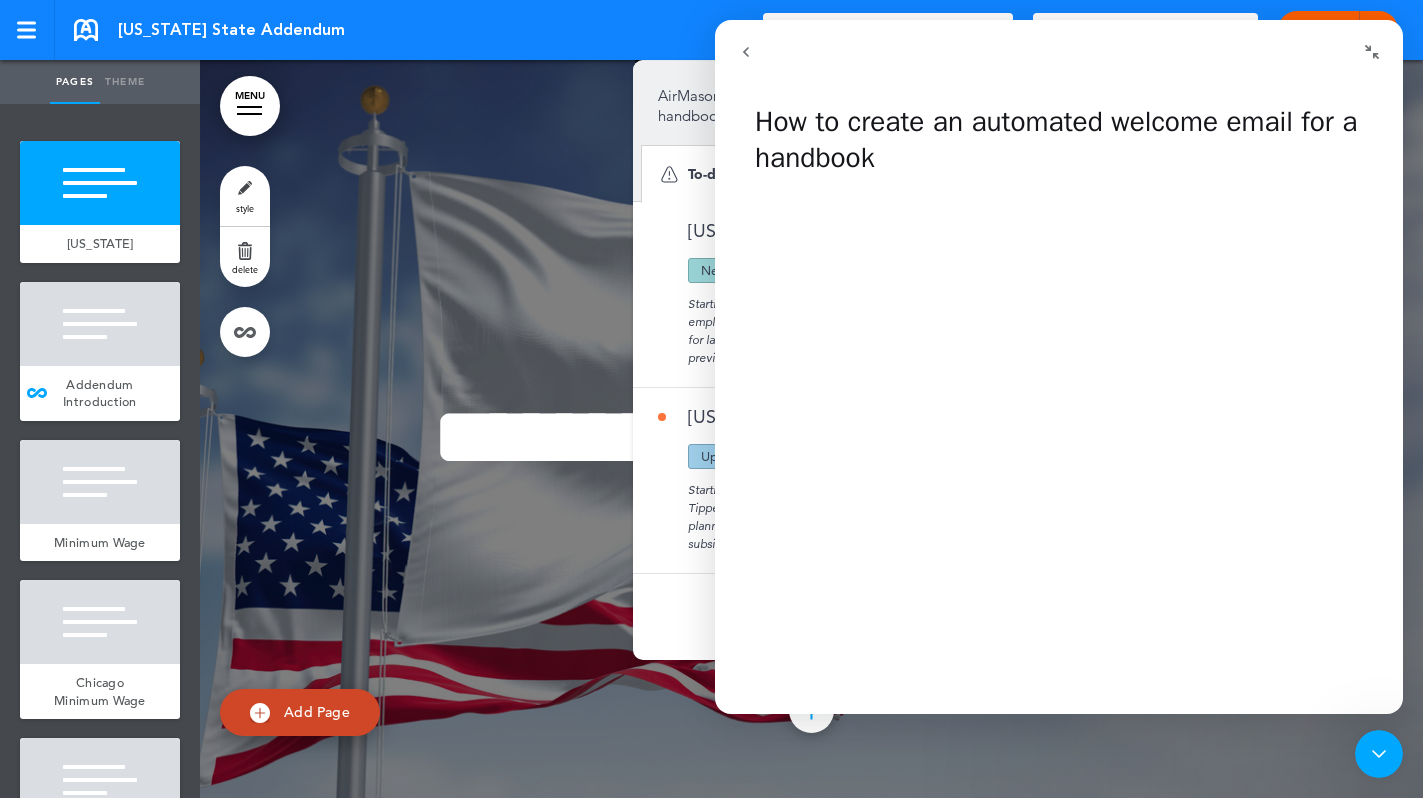 click 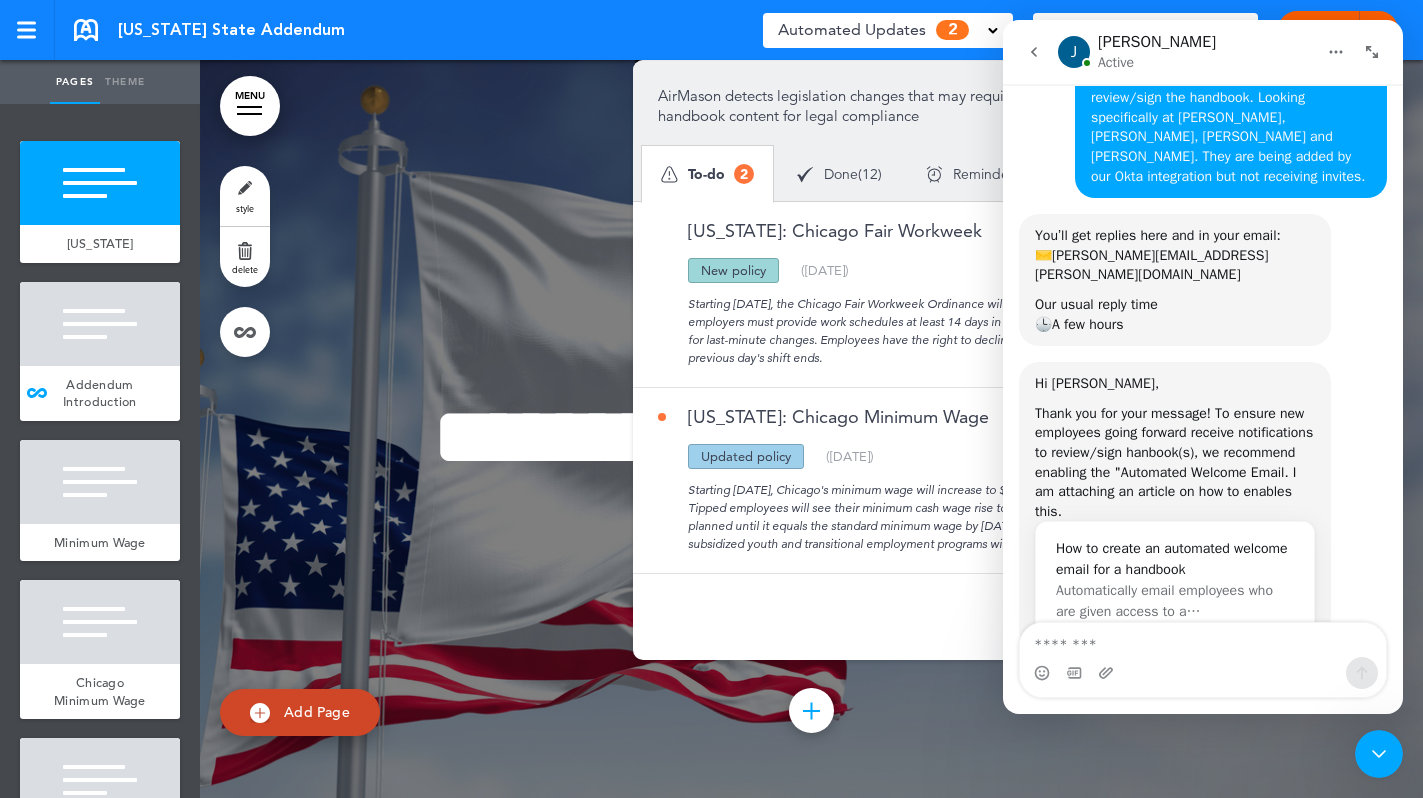 scroll, scrollTop: 199, scrollLeft: 0, axis: vertical 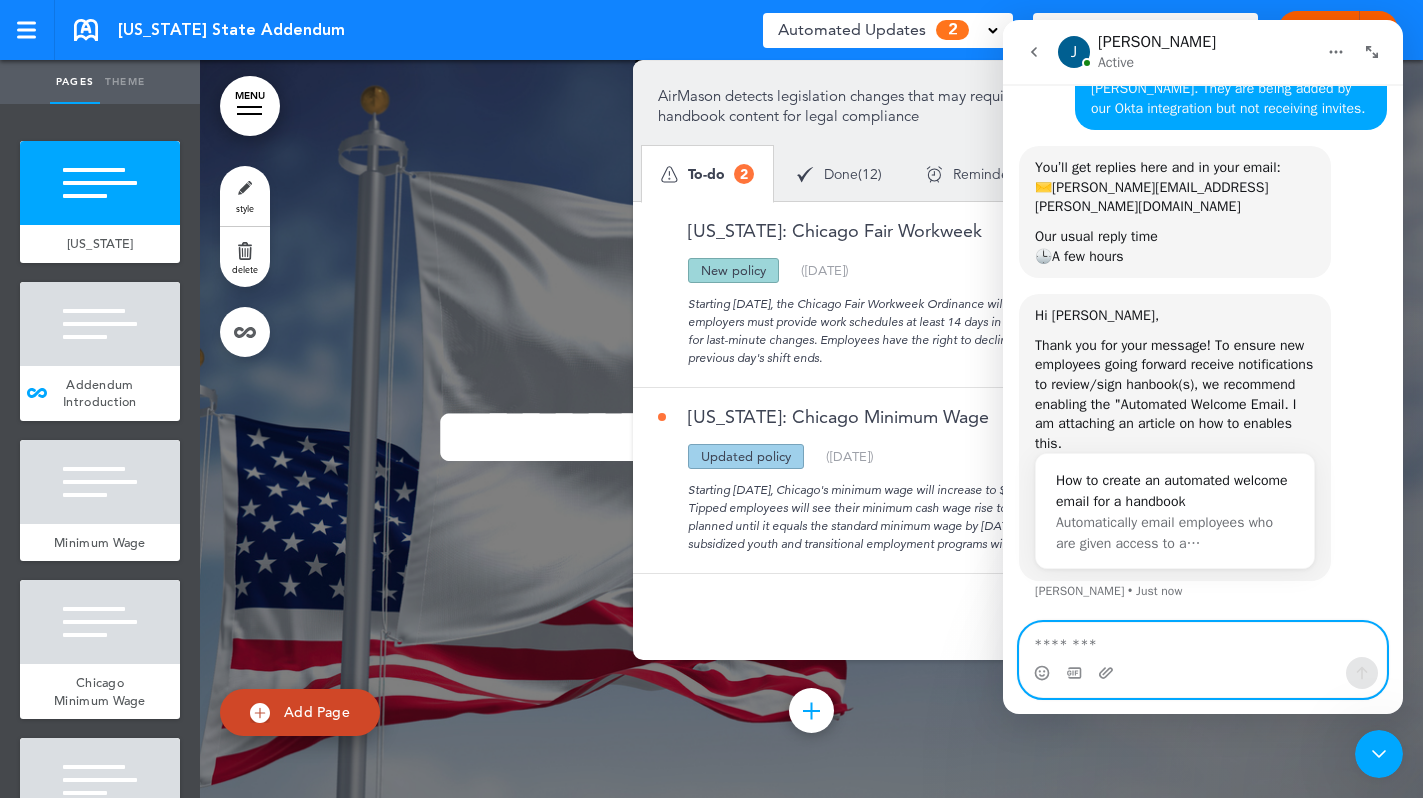 click at bounding box center [1203, 640] 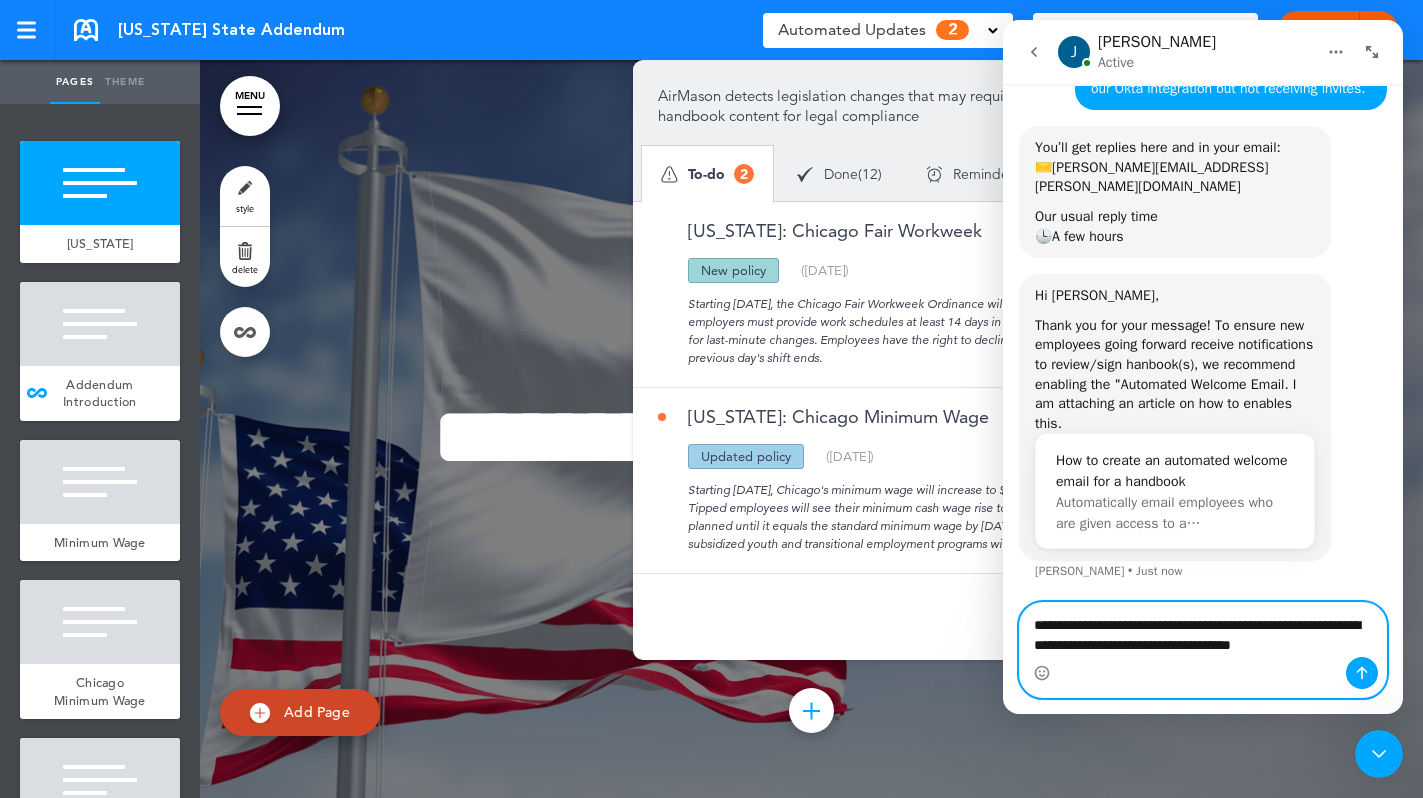 scroll, scrollTop: 239, scrollLeft: 0, axis: vertical 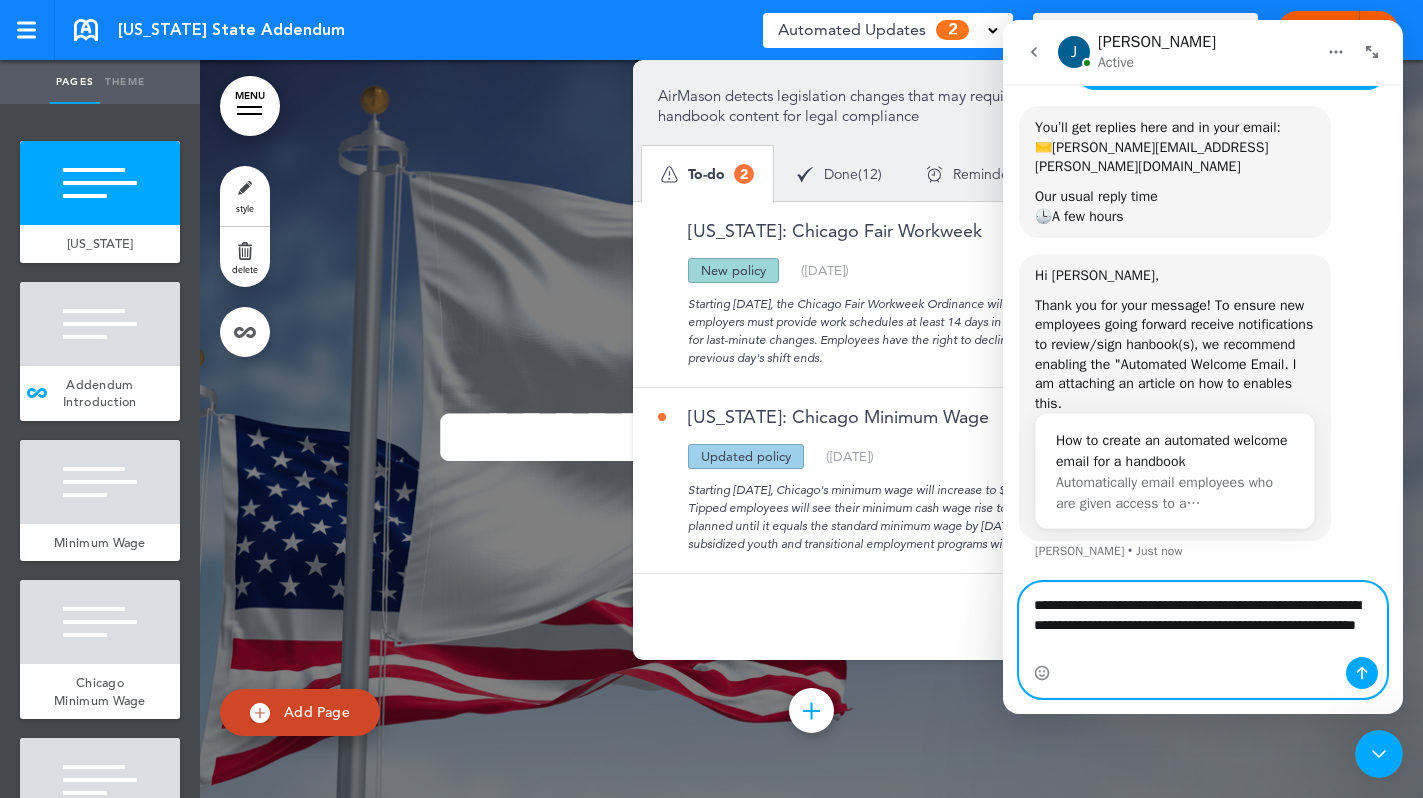 type on "**********" 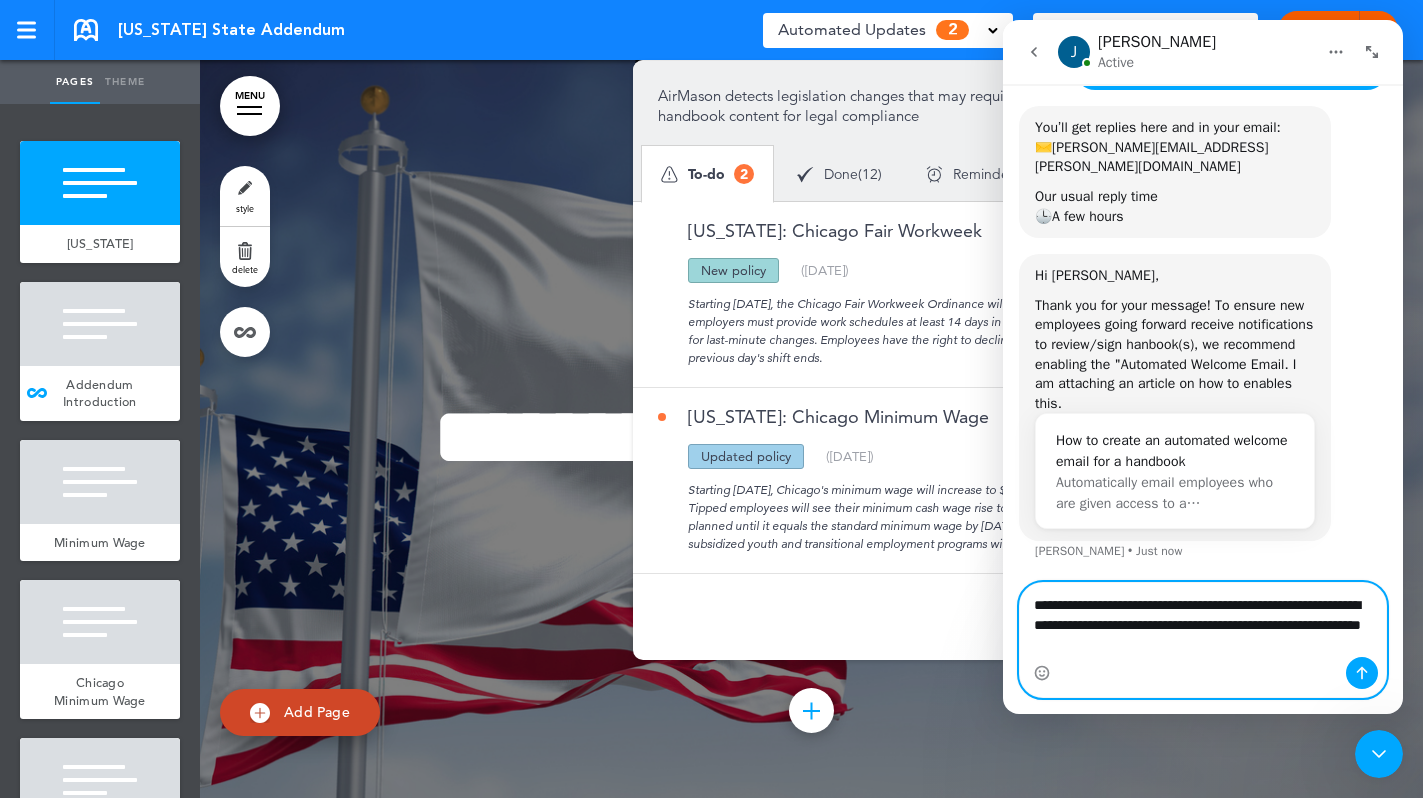 type 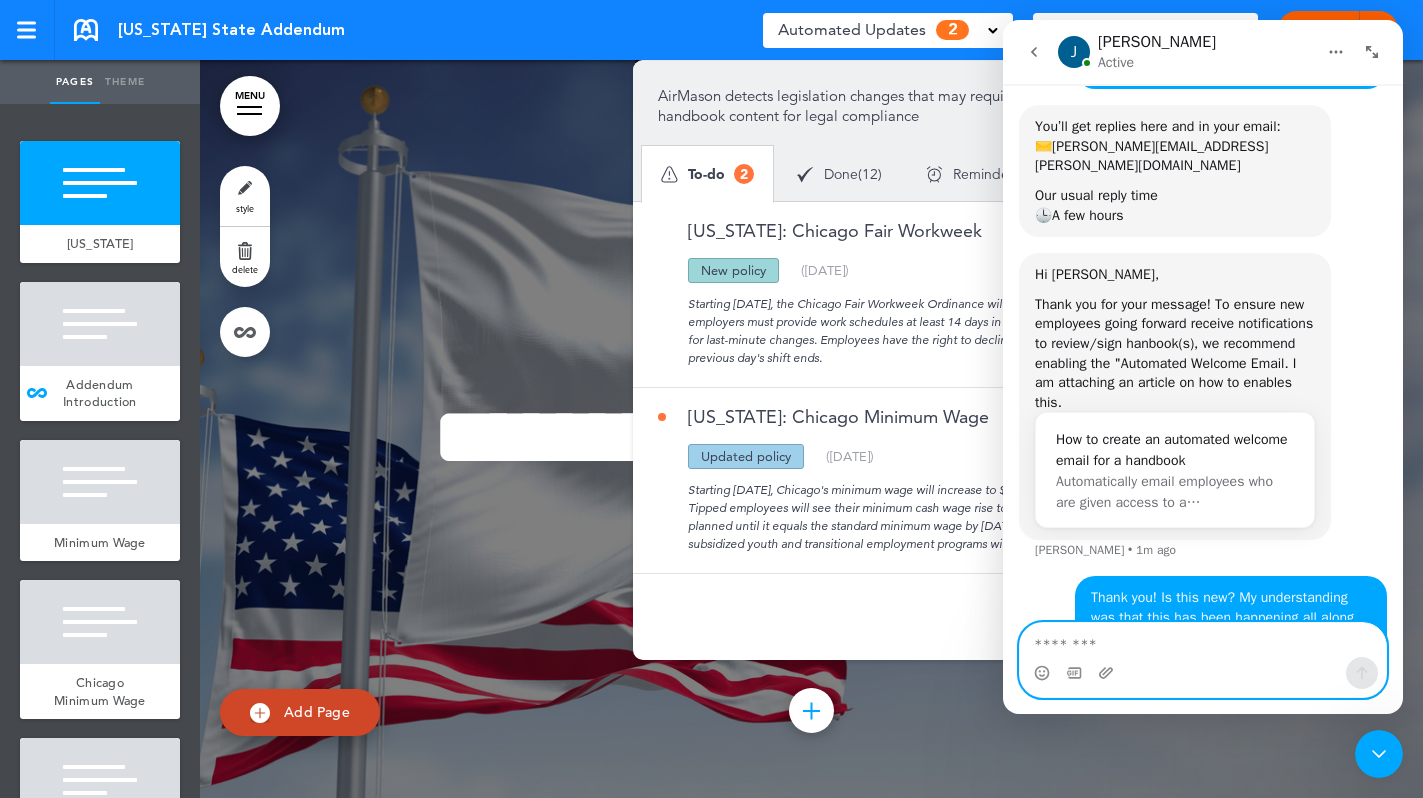 scroll, scrollTop: 318, scrollLeft: 0, axis: vertical 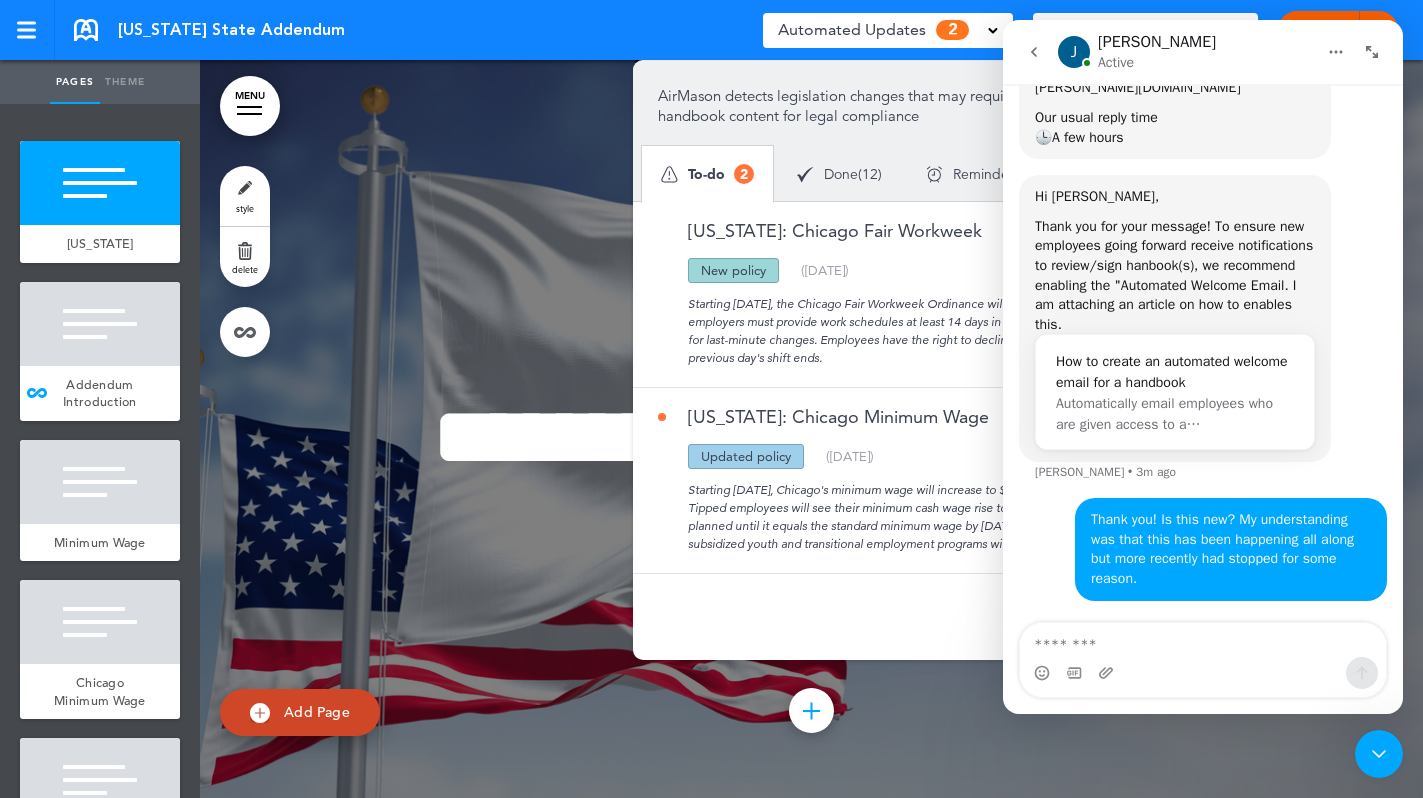 click 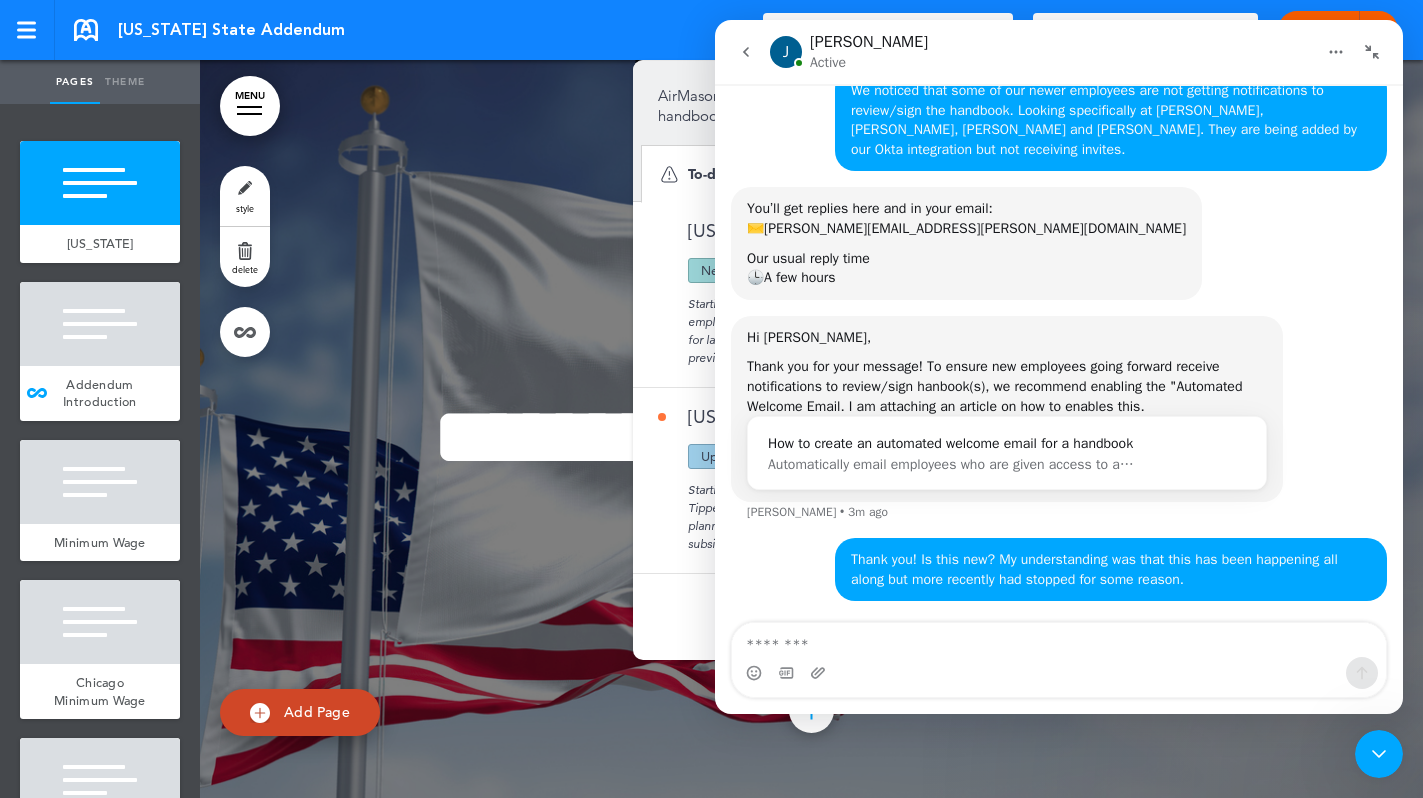 click 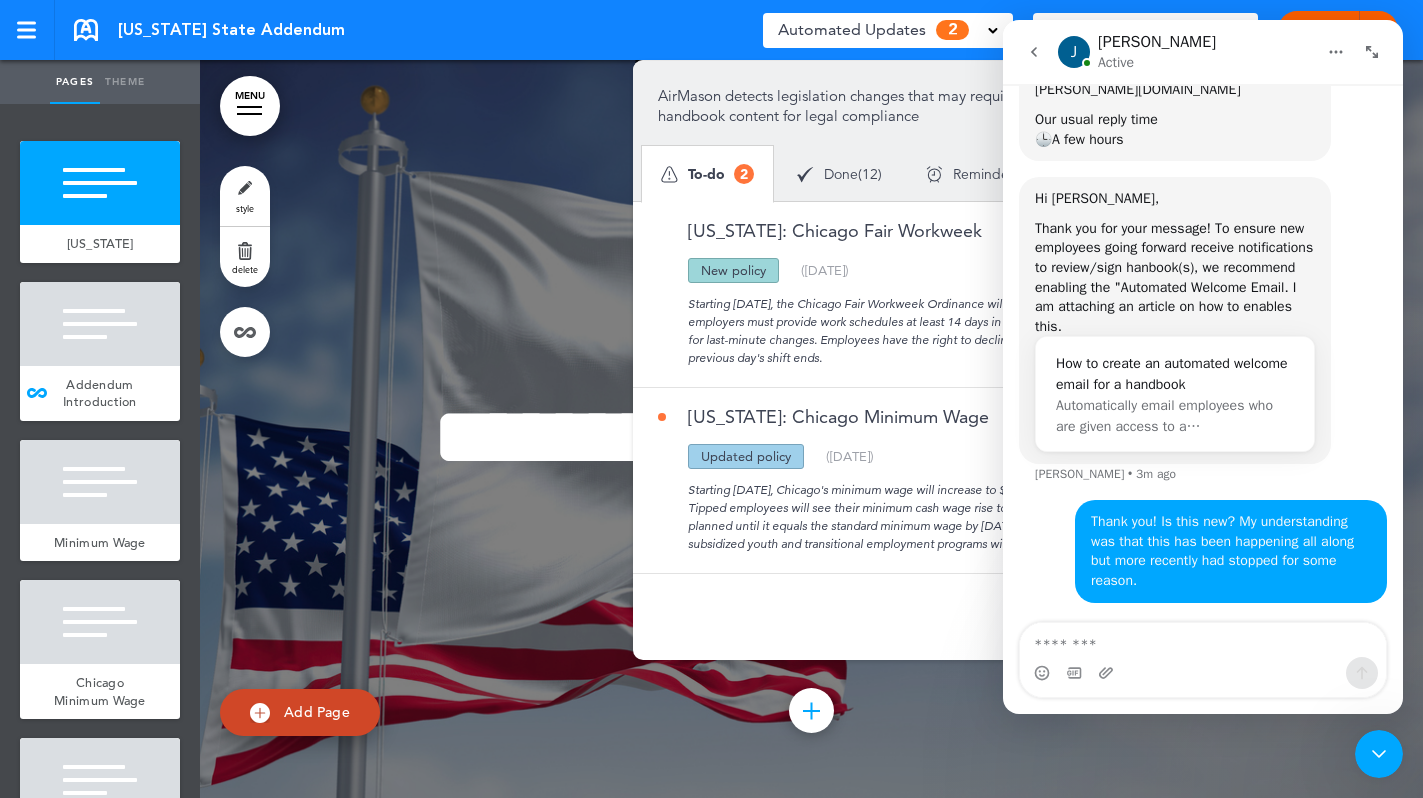 scroll, scrollTop: 318, scrollLeft: 0, axis: vertical 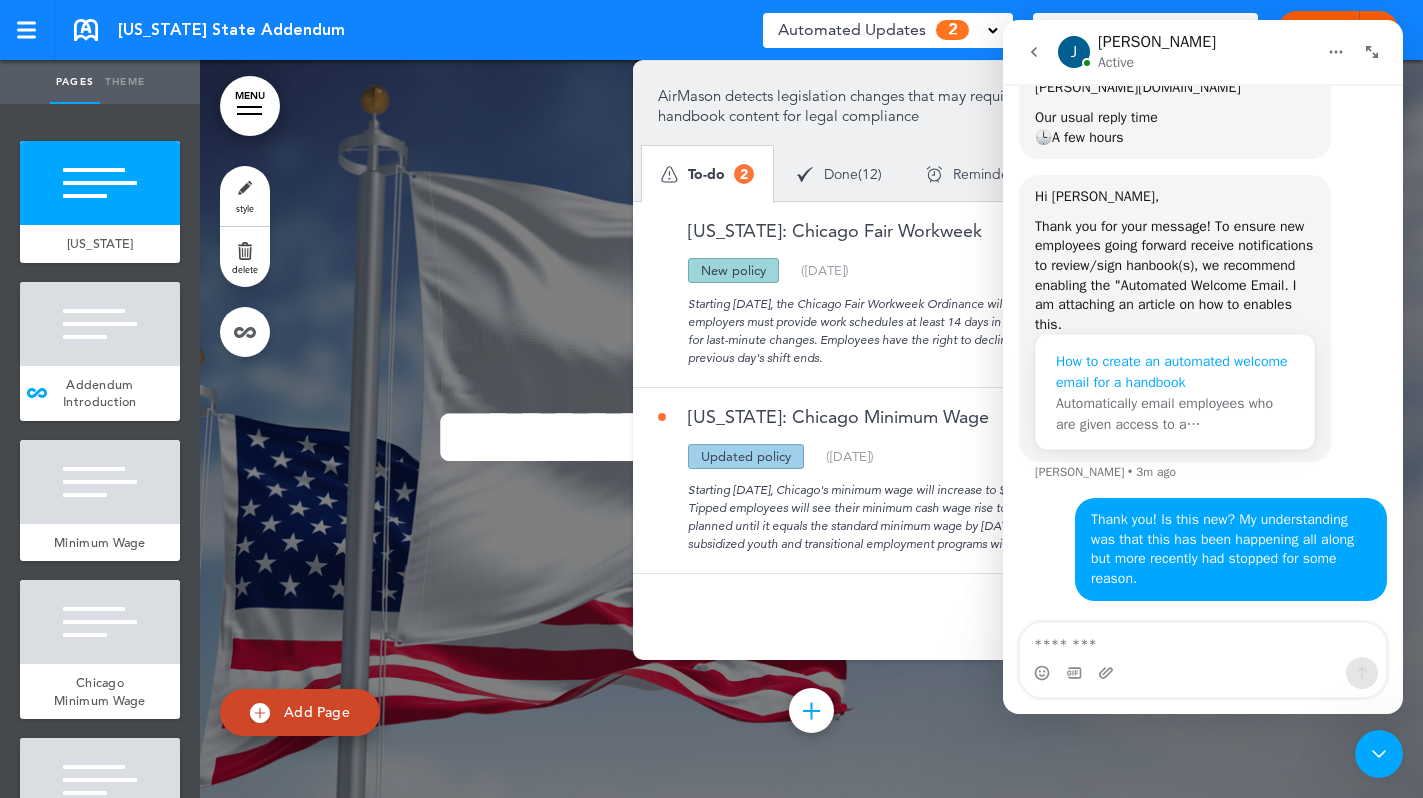 click on "How to create an automated welcome email for a handbook" at bounding box center (1175, 372) 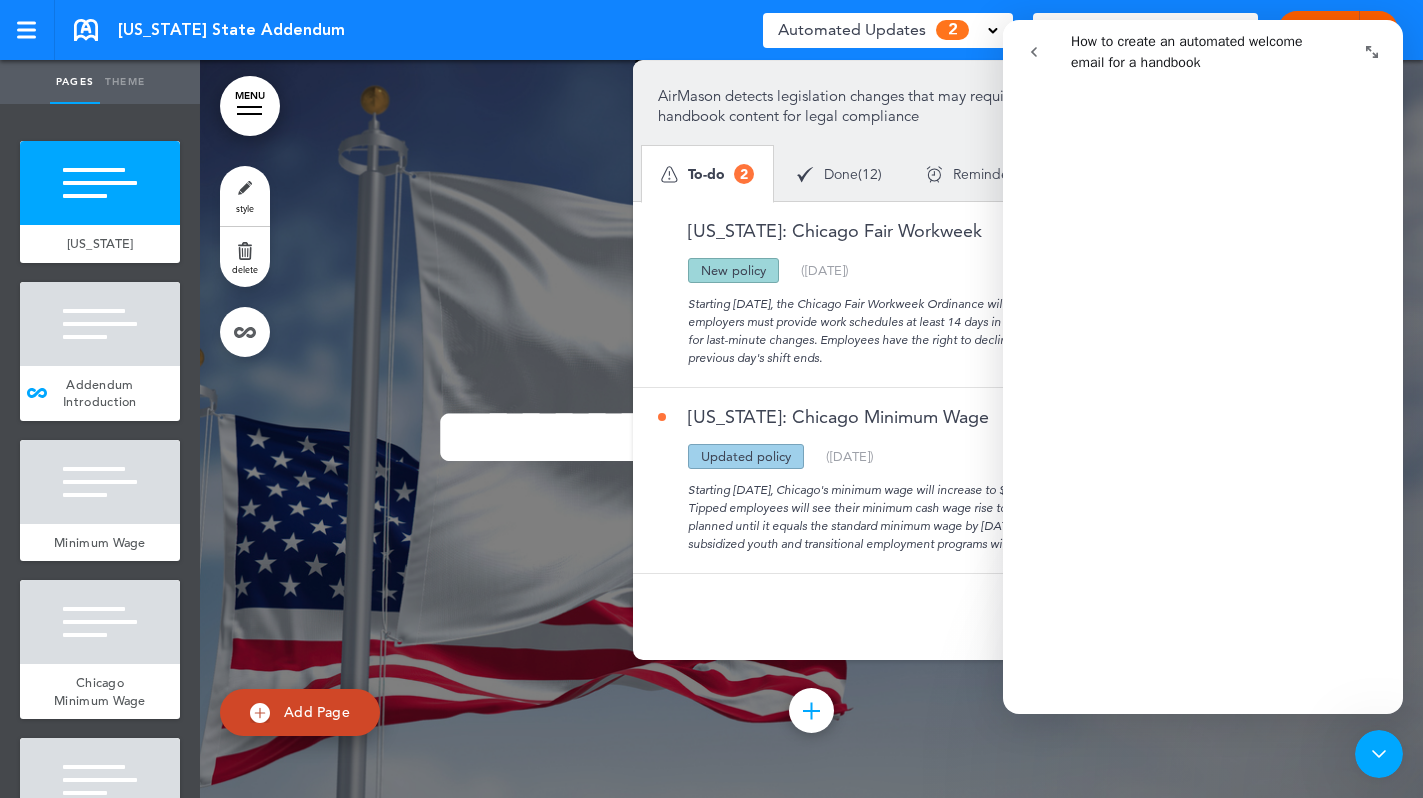 scroll, scrollTop: 1088, scrollLeft: 0, axis: vertical 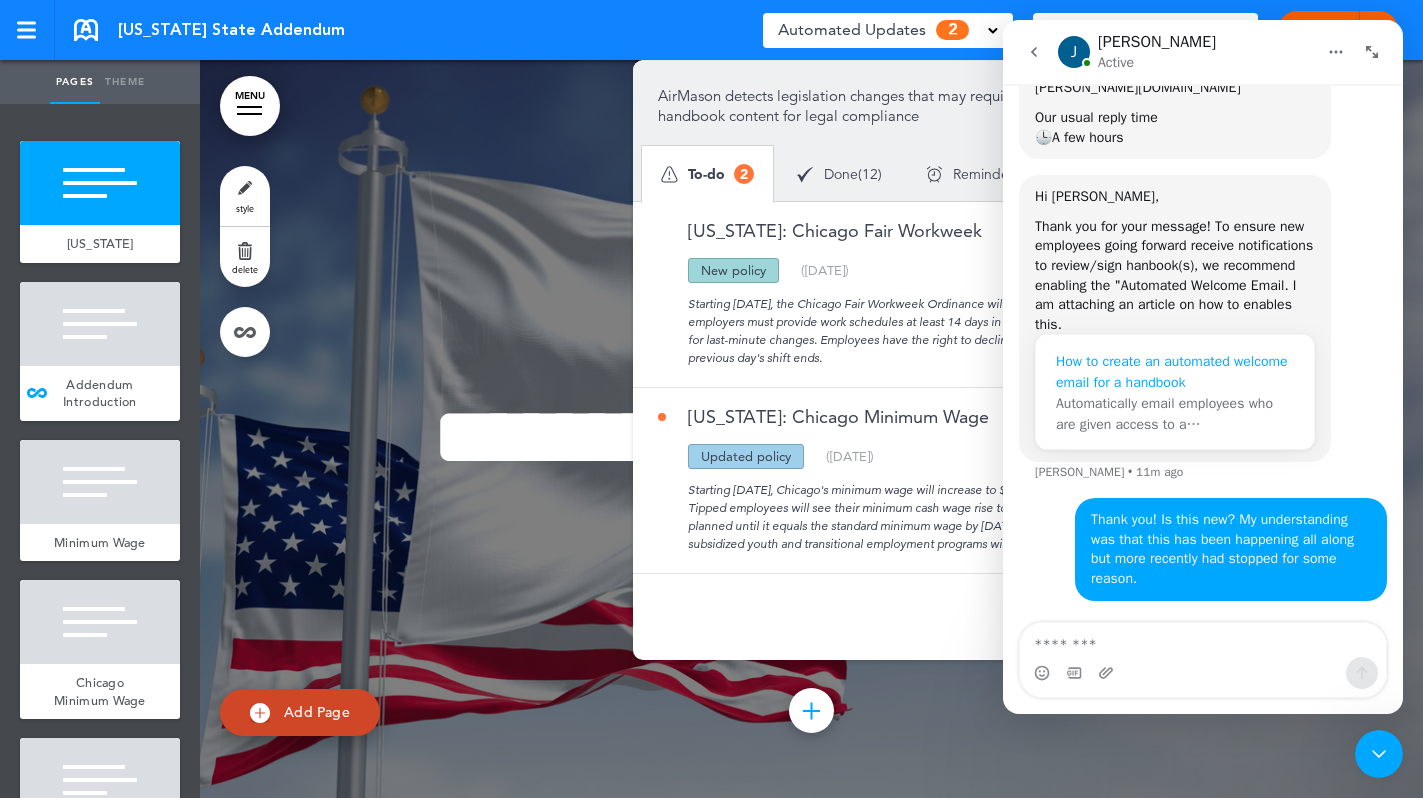 click on "How to create an automated welcome email for a handbook" at bounding box center [1175, 372] 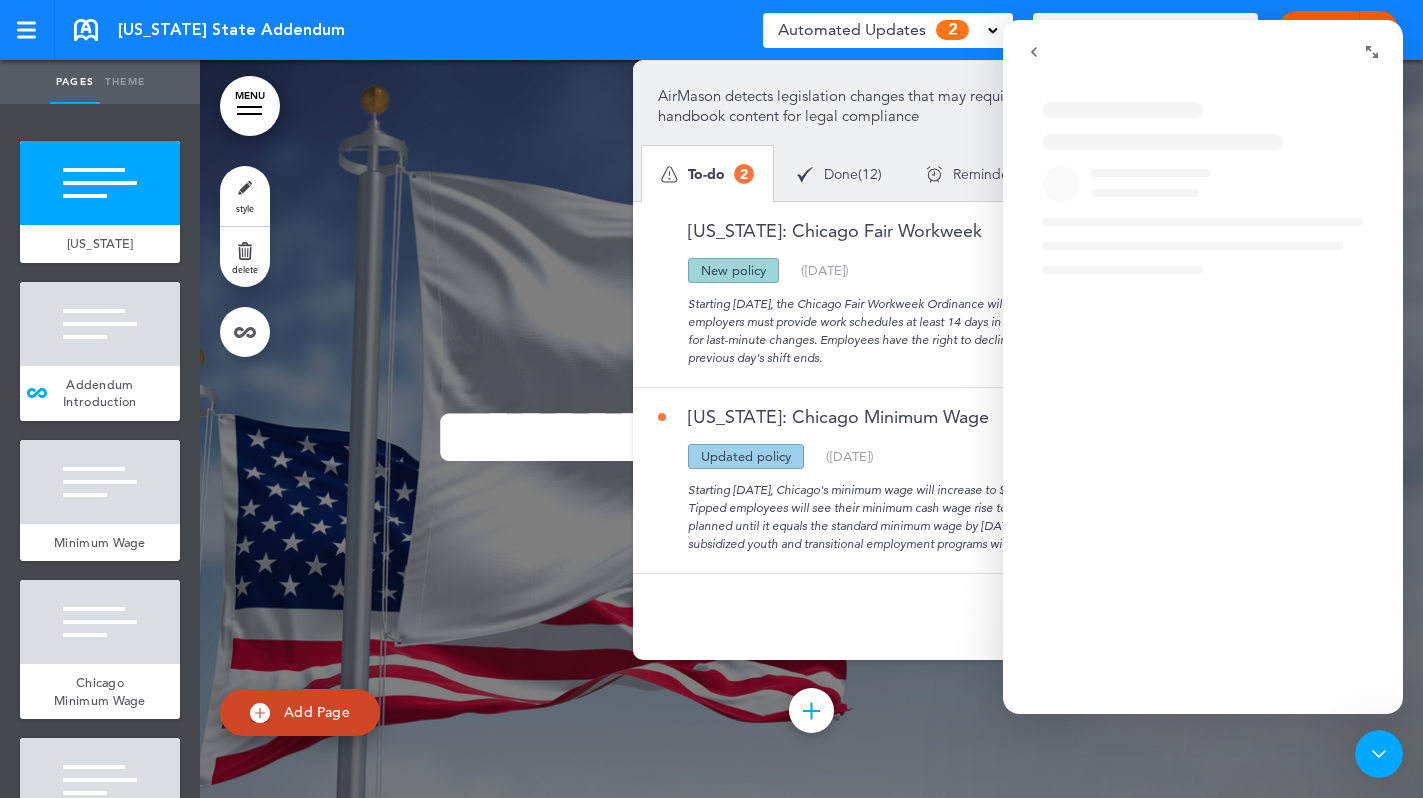 scroll, scrollTop: 0, scrollLeft: 0, axis: both 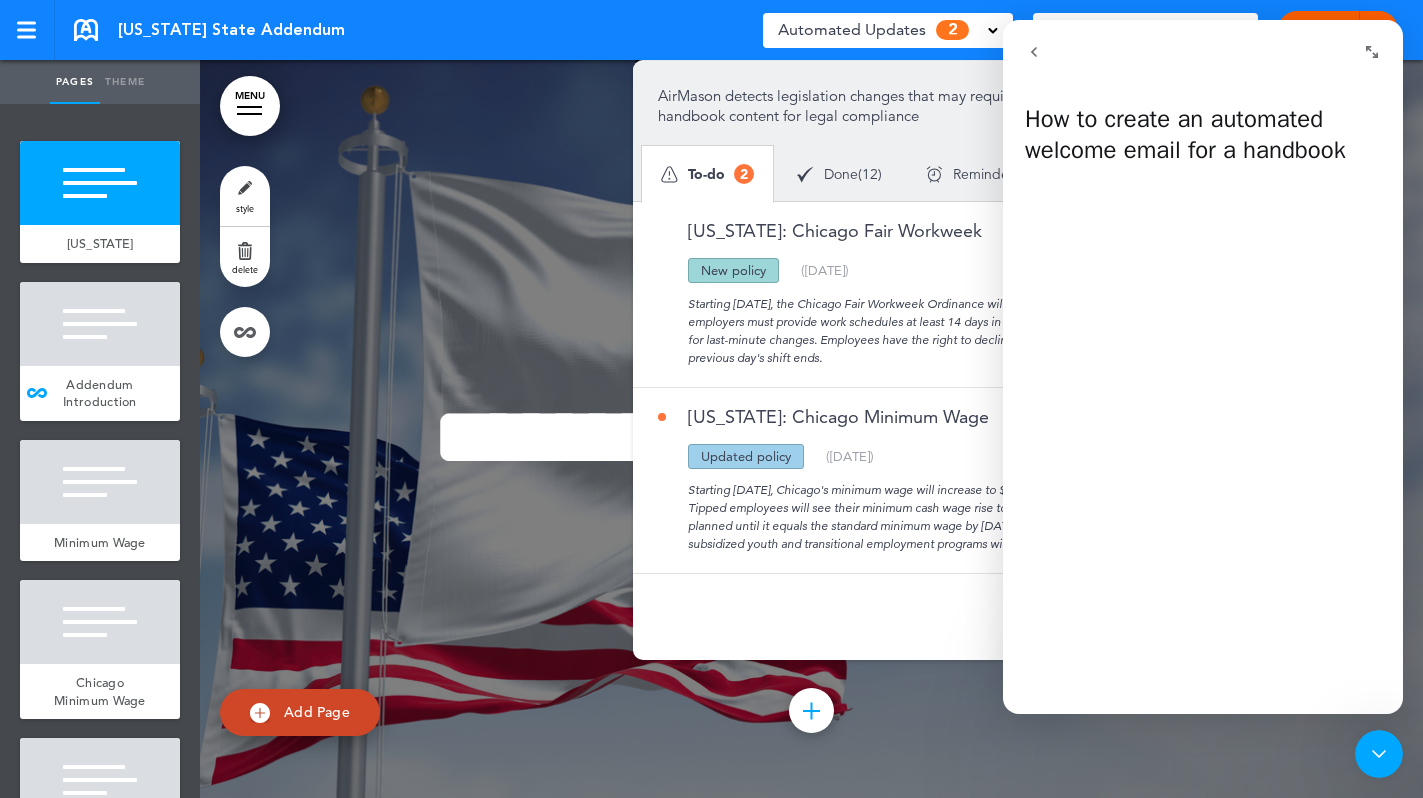 click 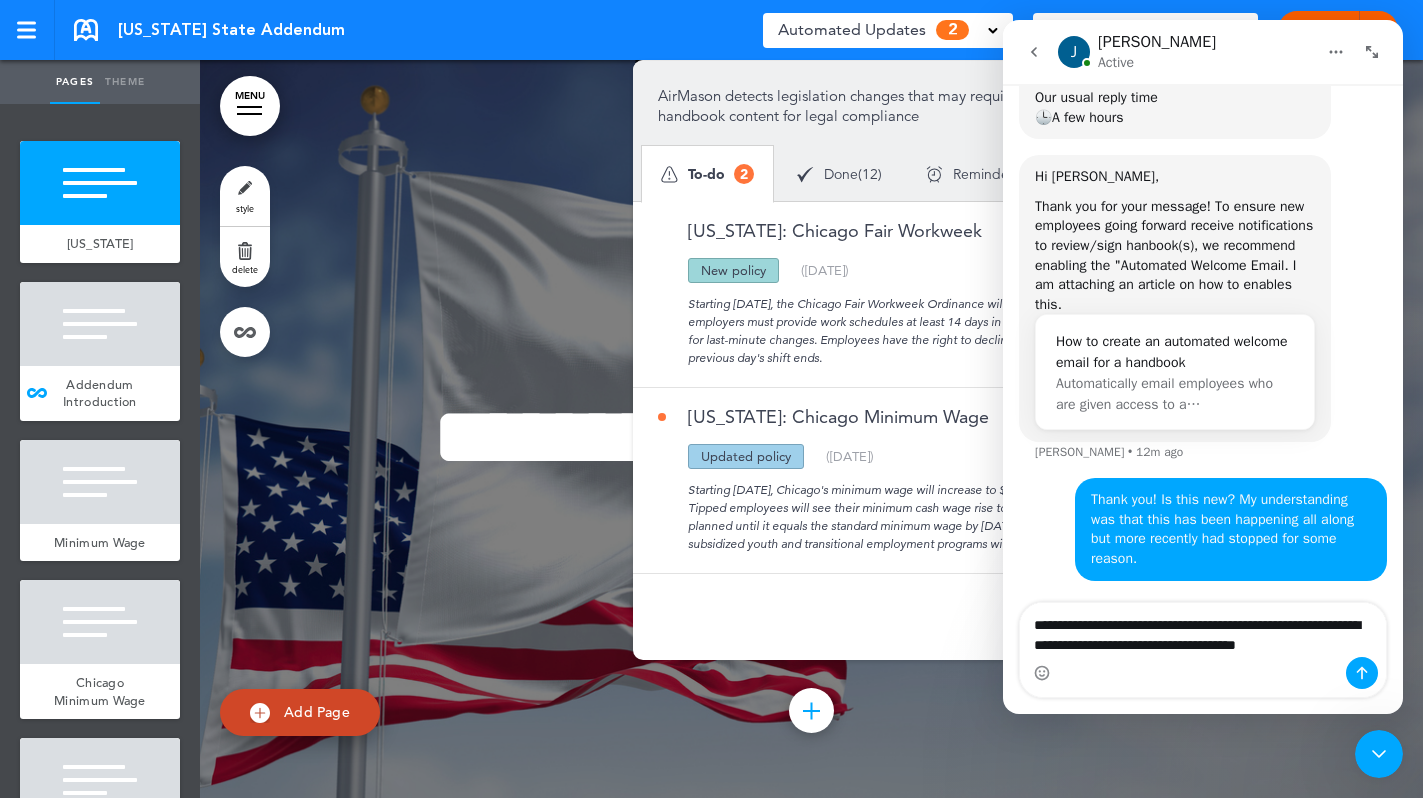 scroll, scrollTop: 358, scrollLeft: 0, axis: vertical 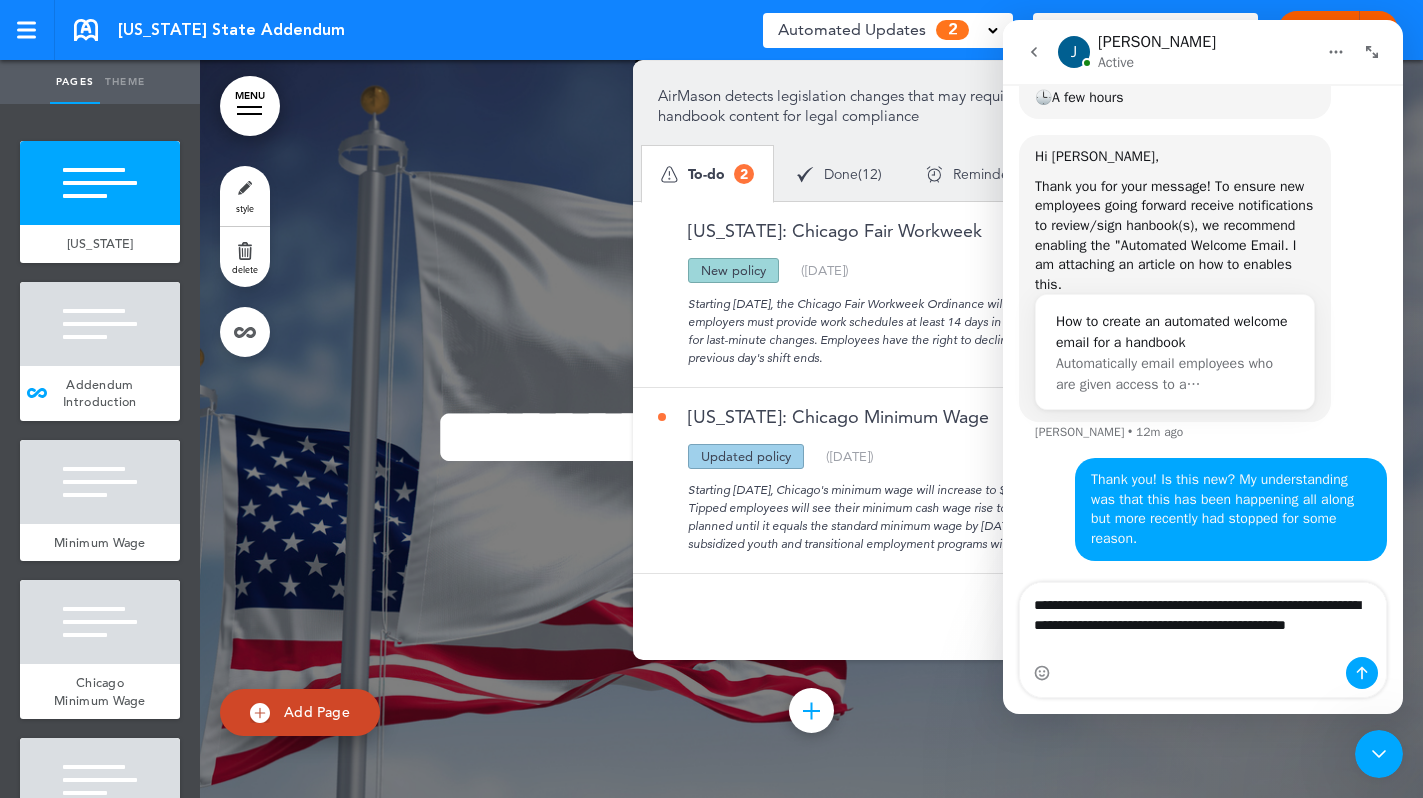 click on "**********" at bounding box center (1203, 620) 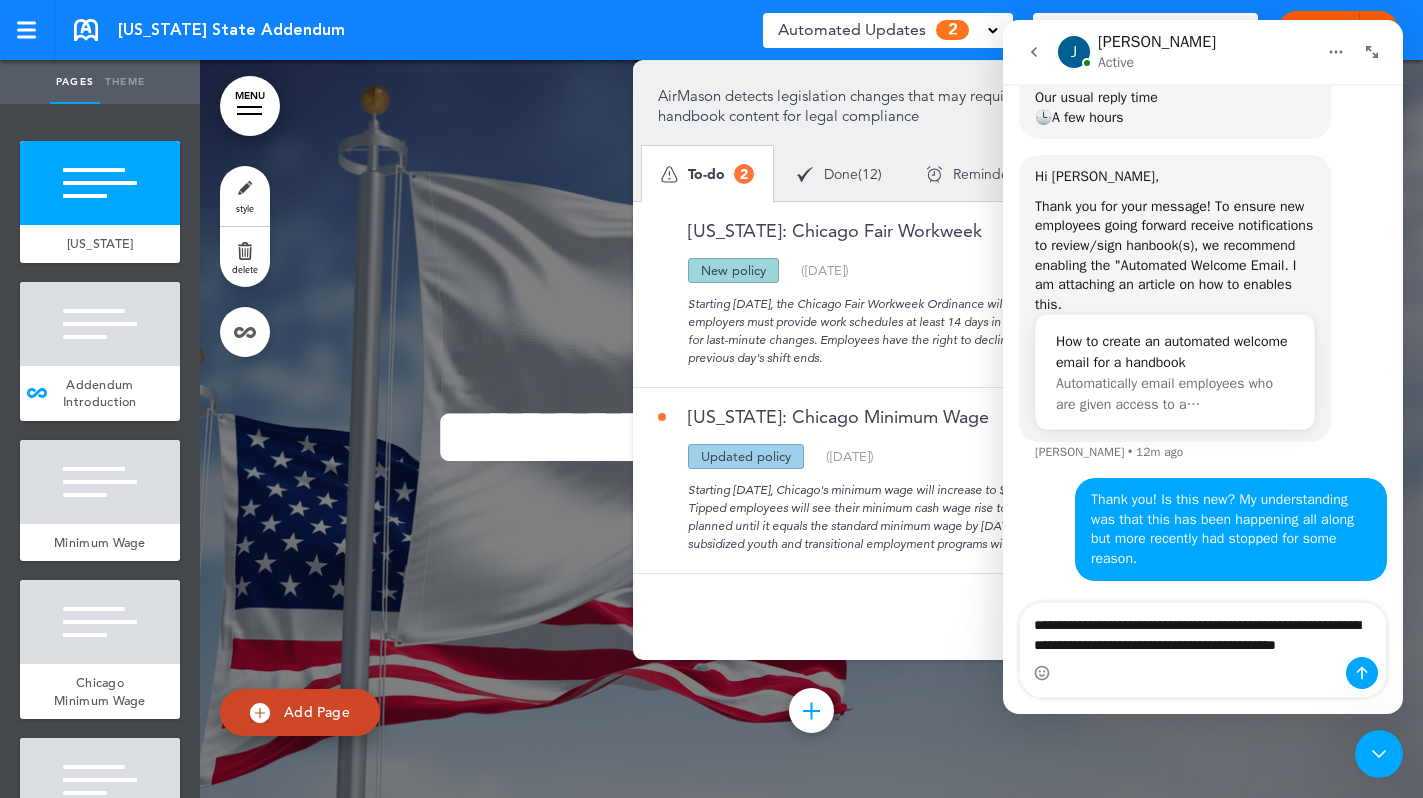 click on "**********" at bounding box center (1203, 640) 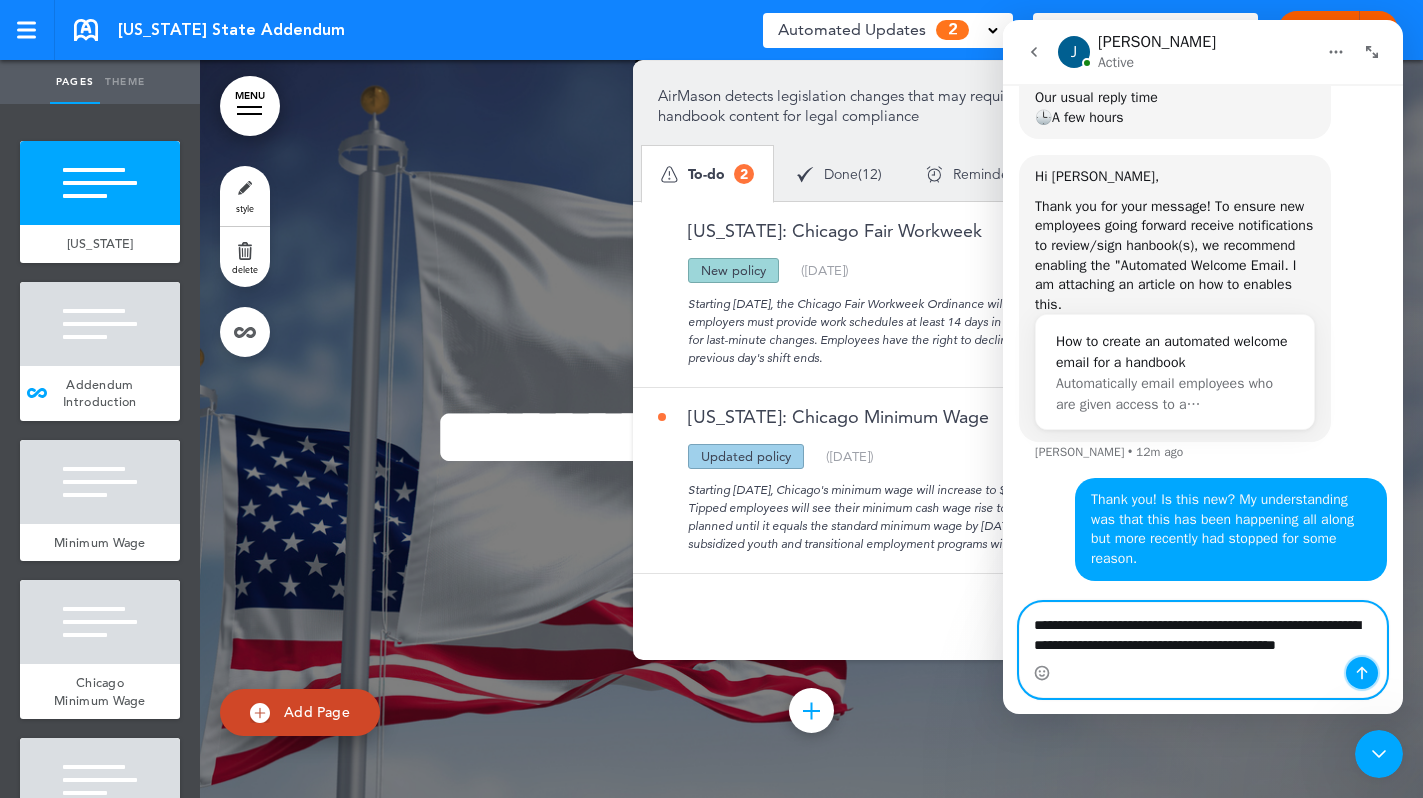 click 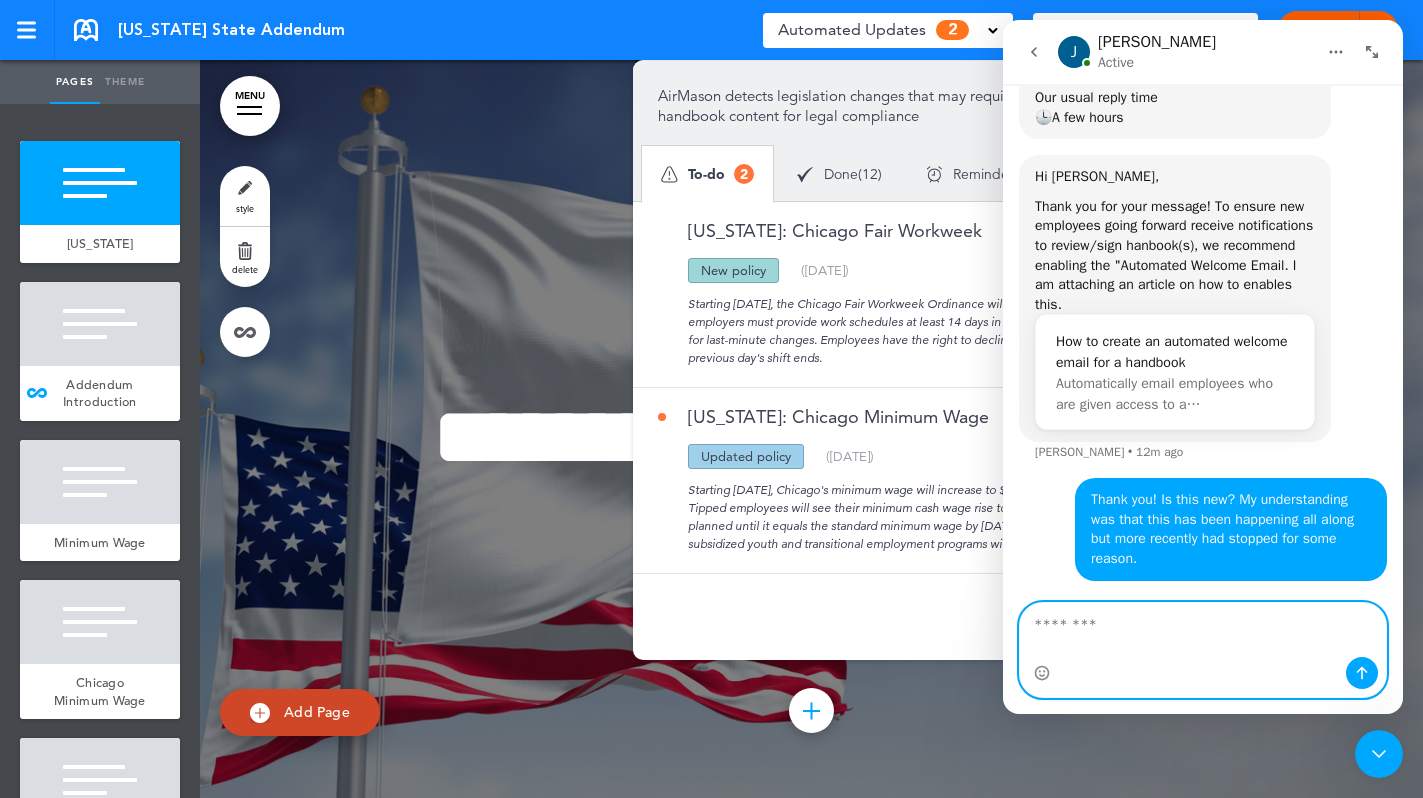 scroll, scrollTop: 403, scrollLeft: 0, axis: vertical 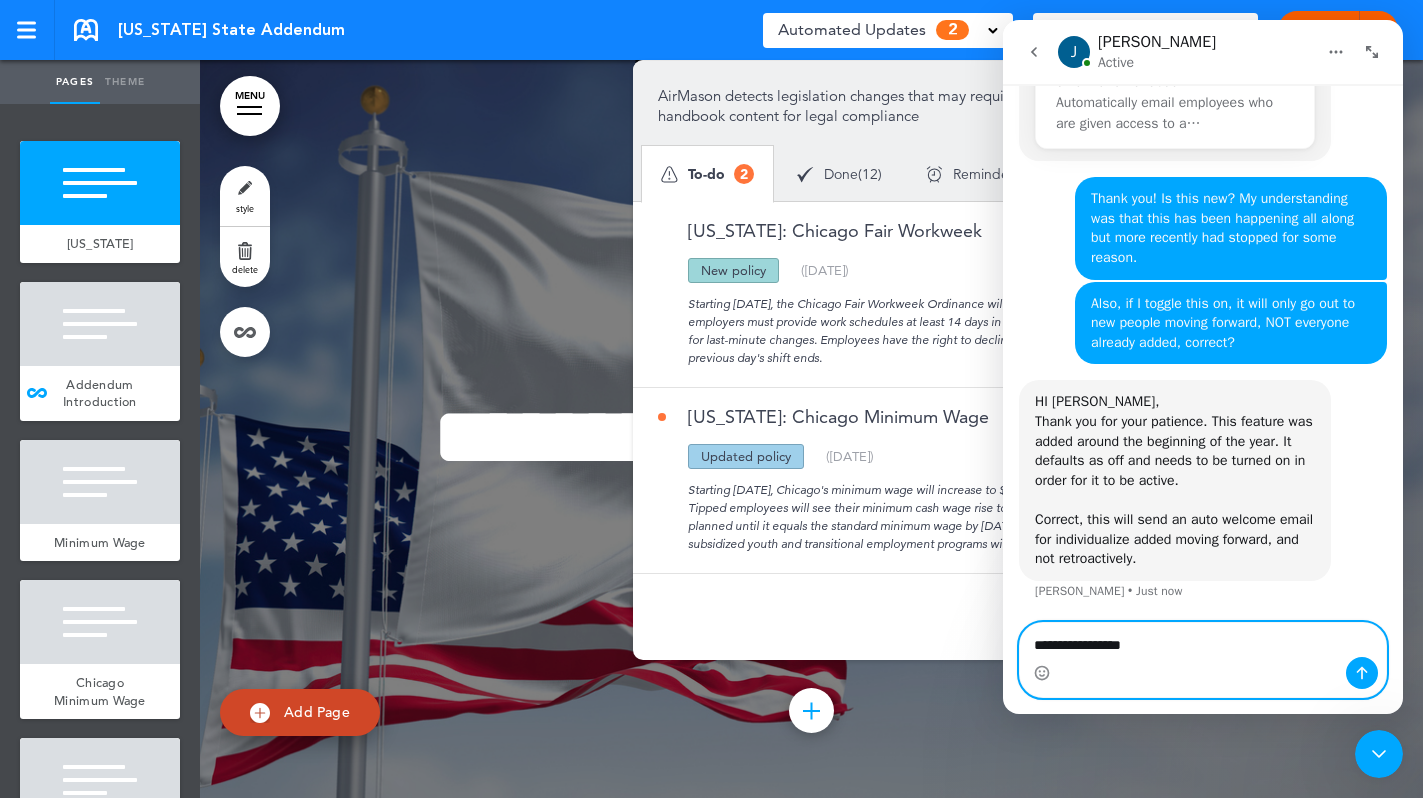 type on "**********" 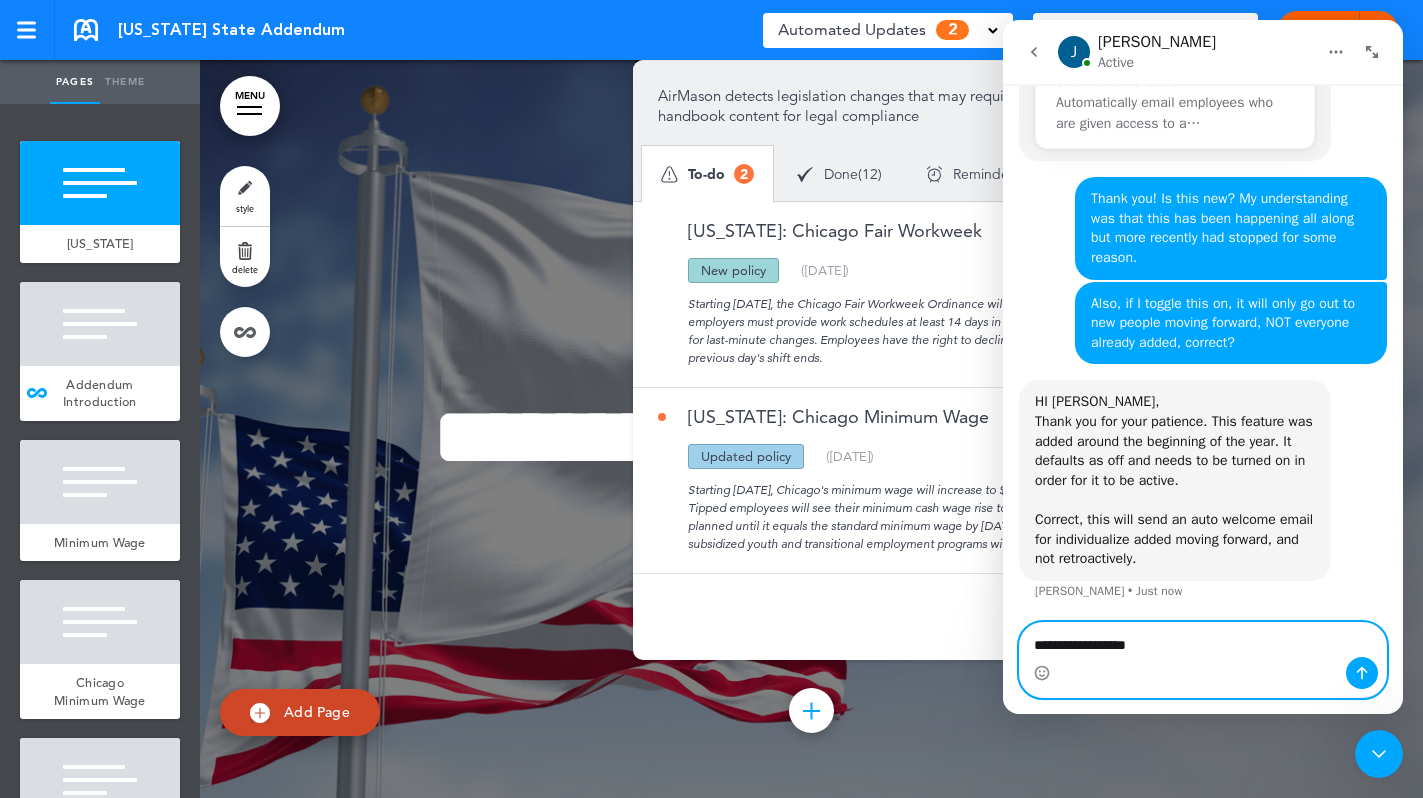 type 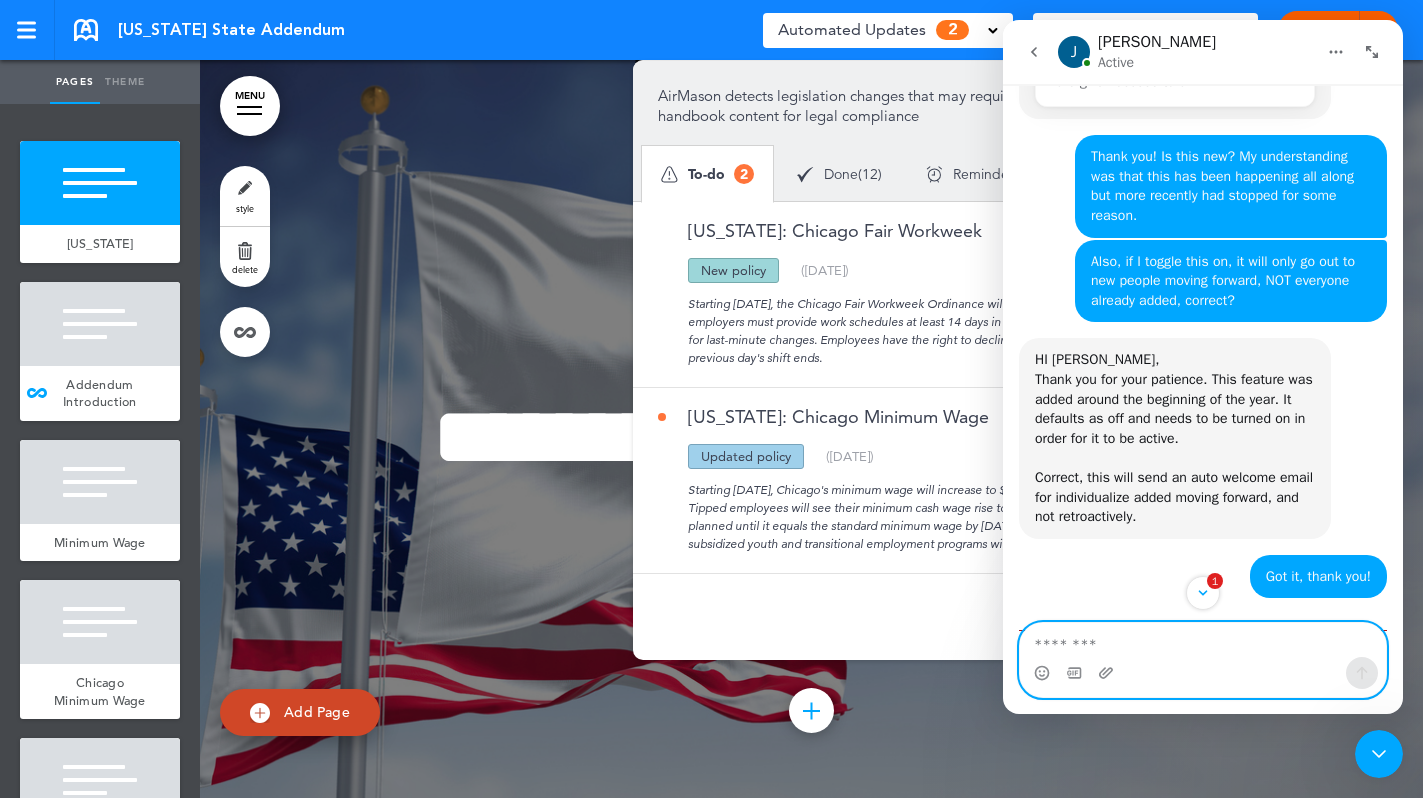 scroll, scrollTop: 771, scrollLeft: 0, axis: vertical 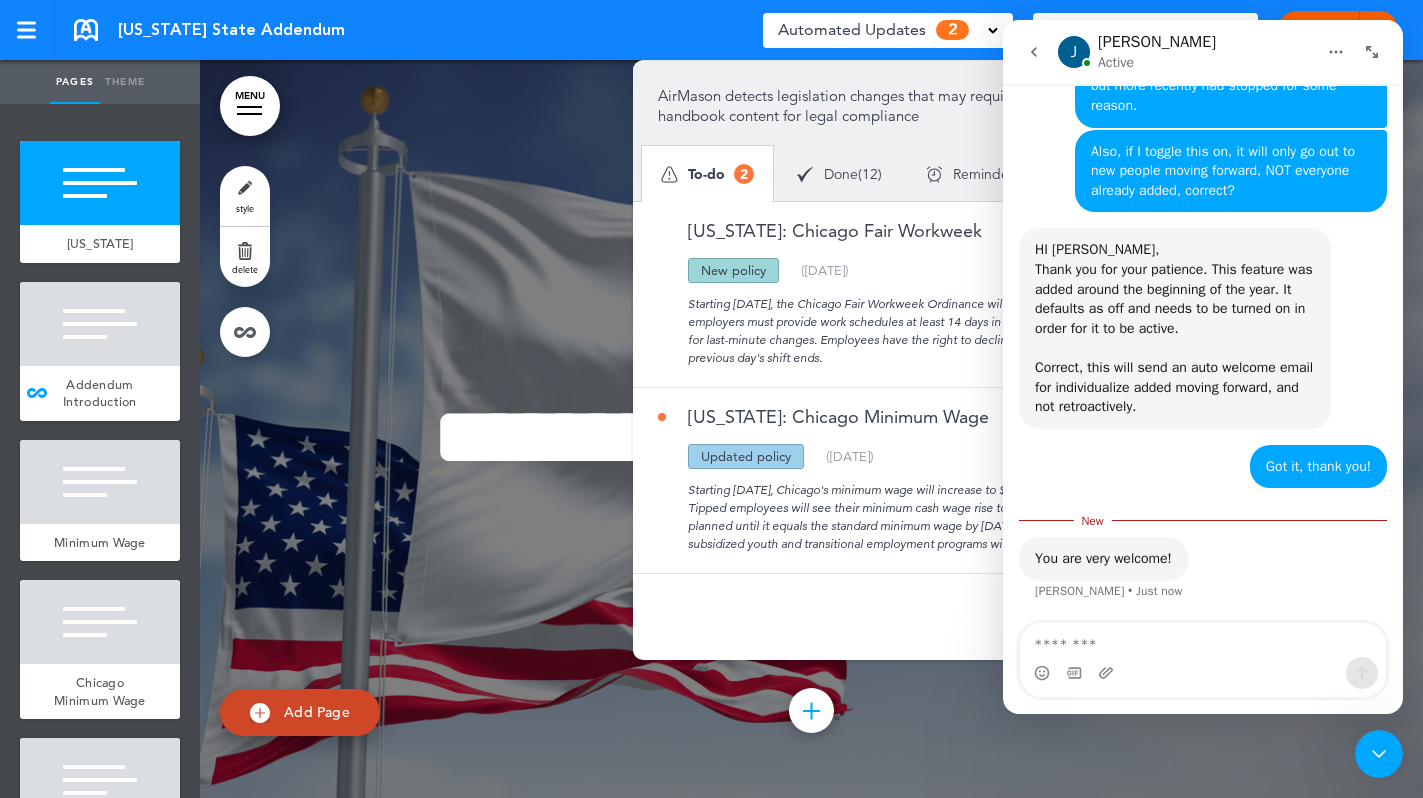 click at bounding box center (1034, 52) 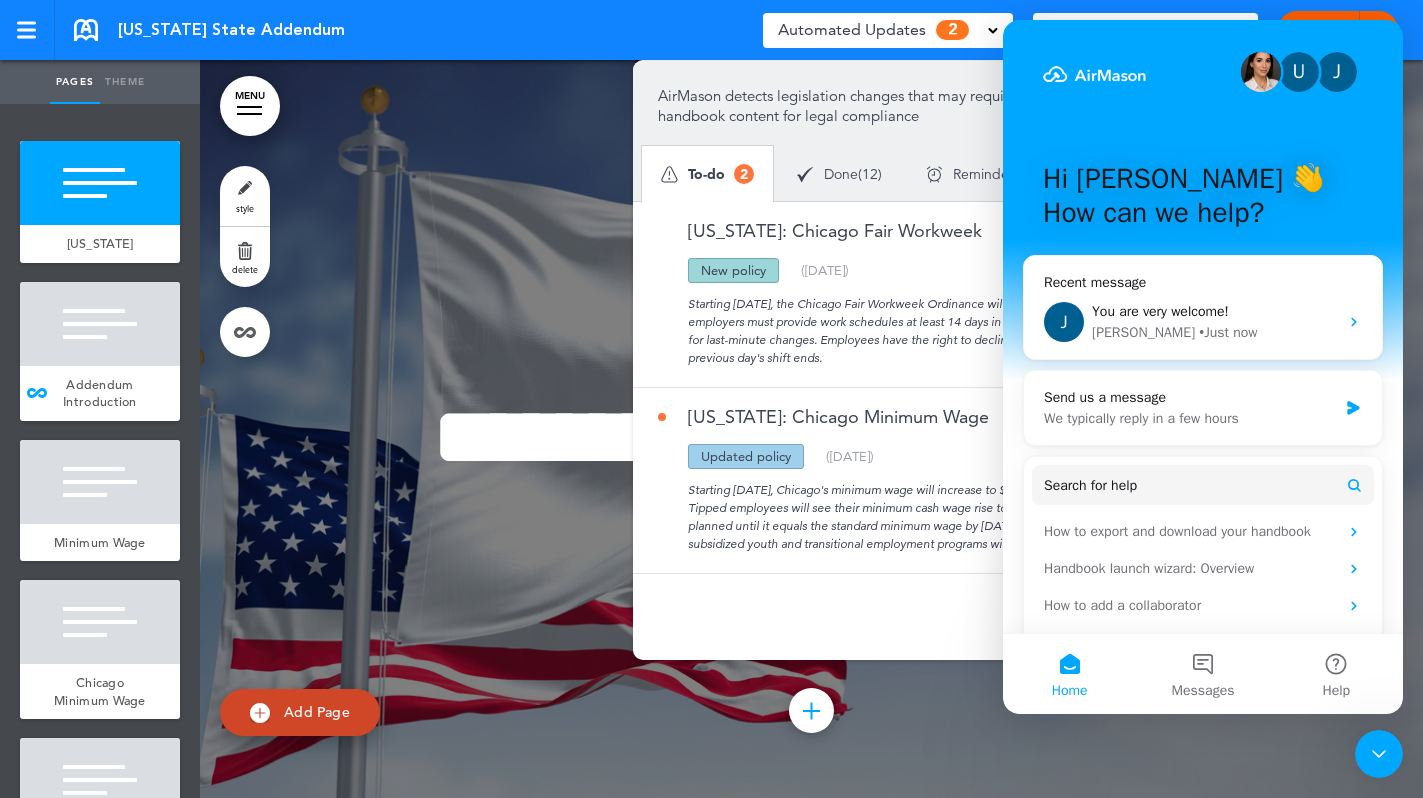 click 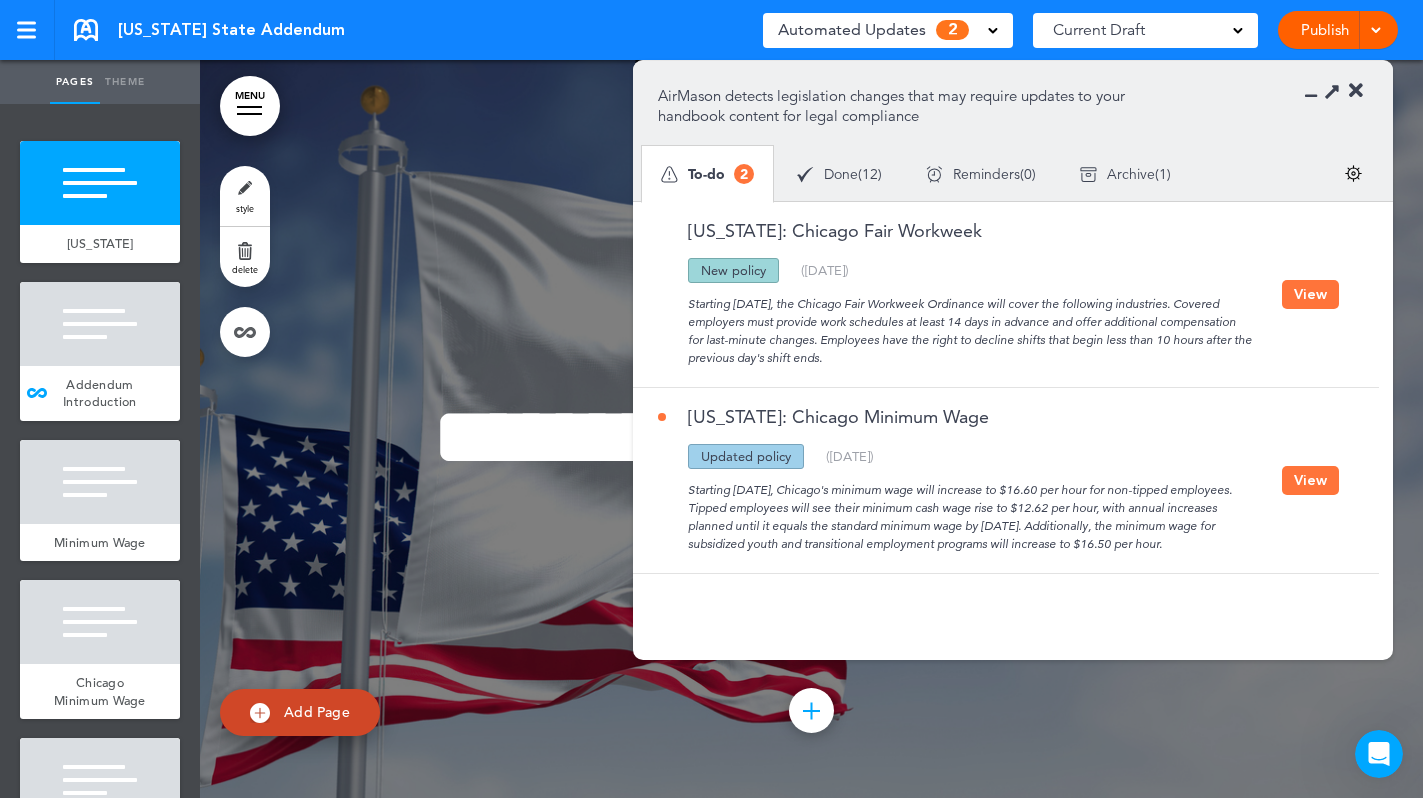 scroll, scrollTop: 0, scrollLeft: 0, axis: both 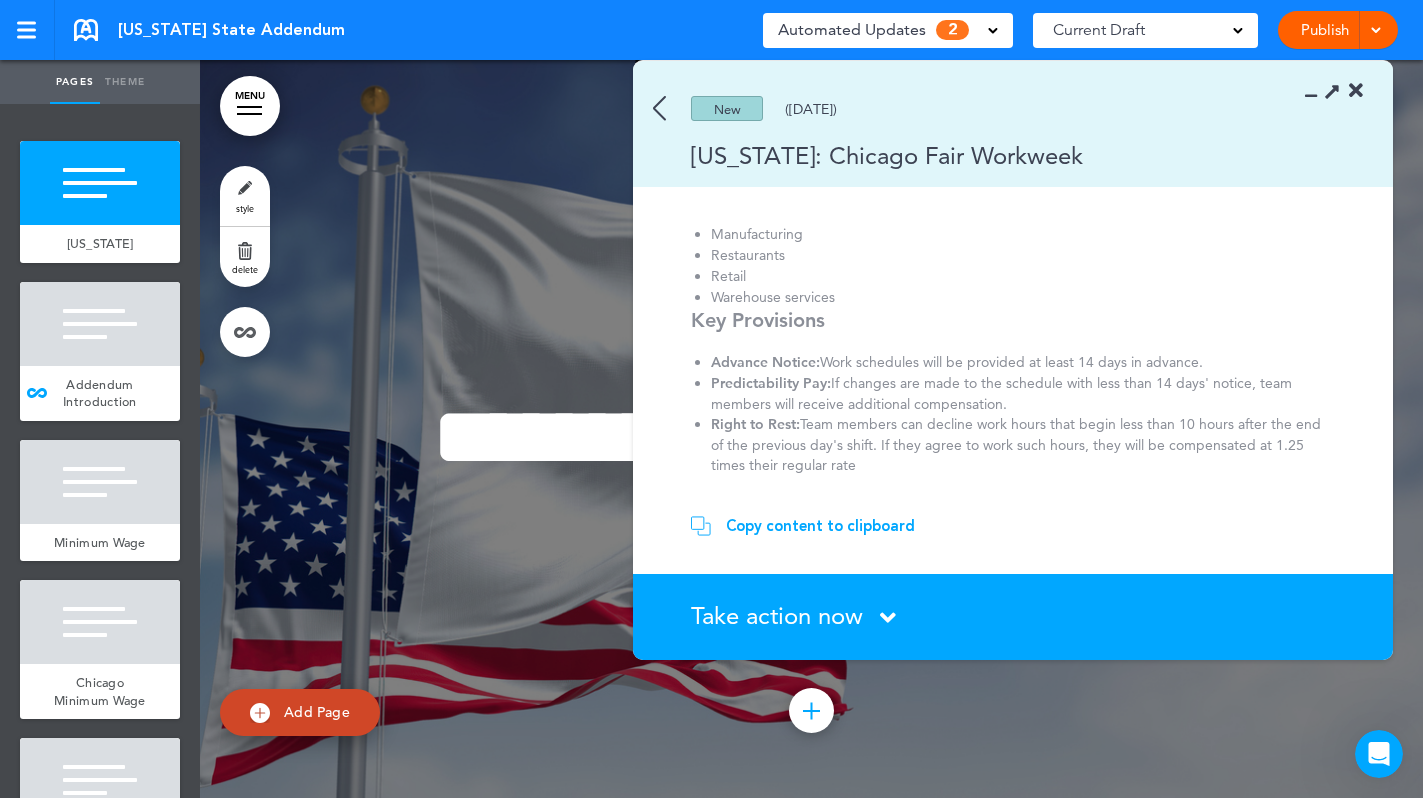click on "Copy content to clipboard" at bounding box center [820, 526] 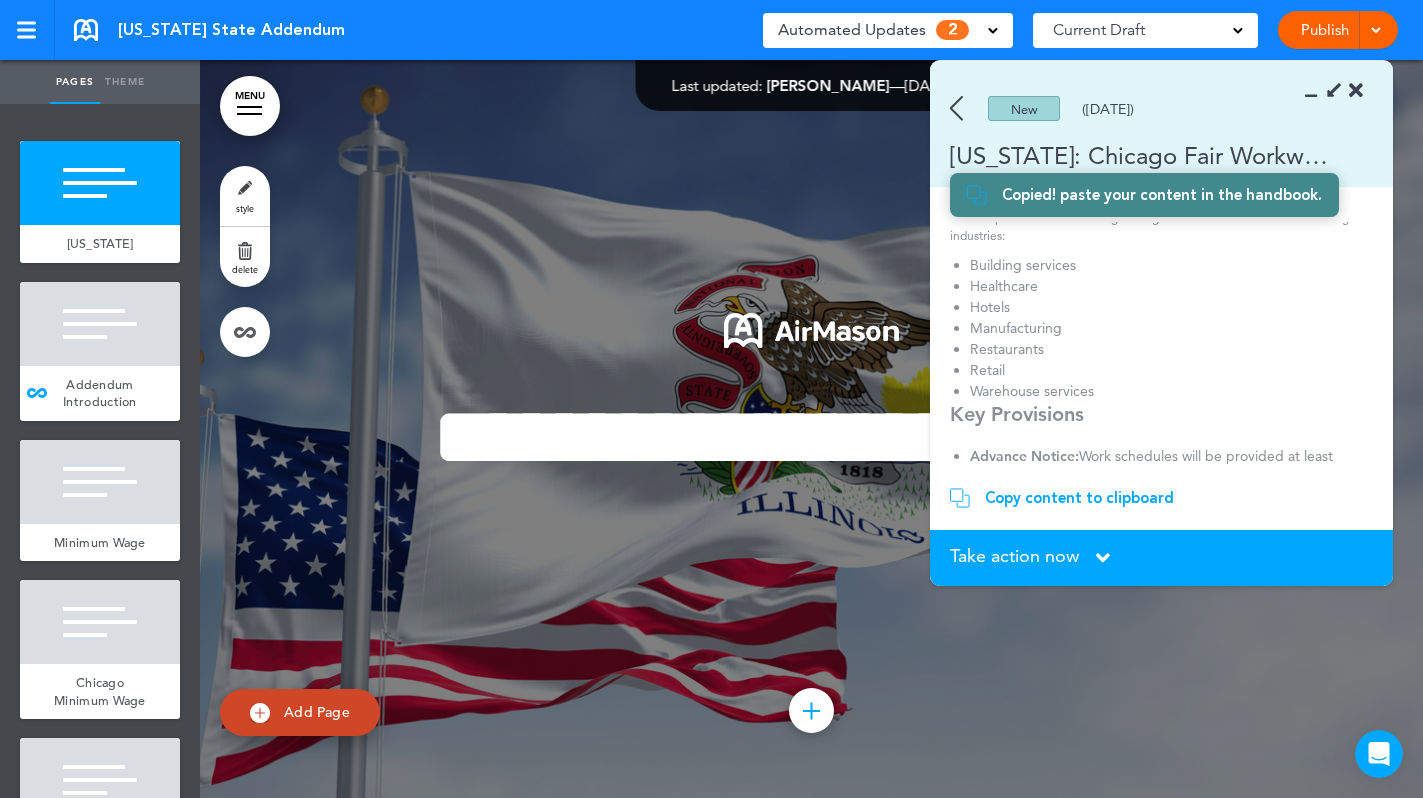 scroll, scrollTop: 211, scrollLeft: 0, axis: vertical 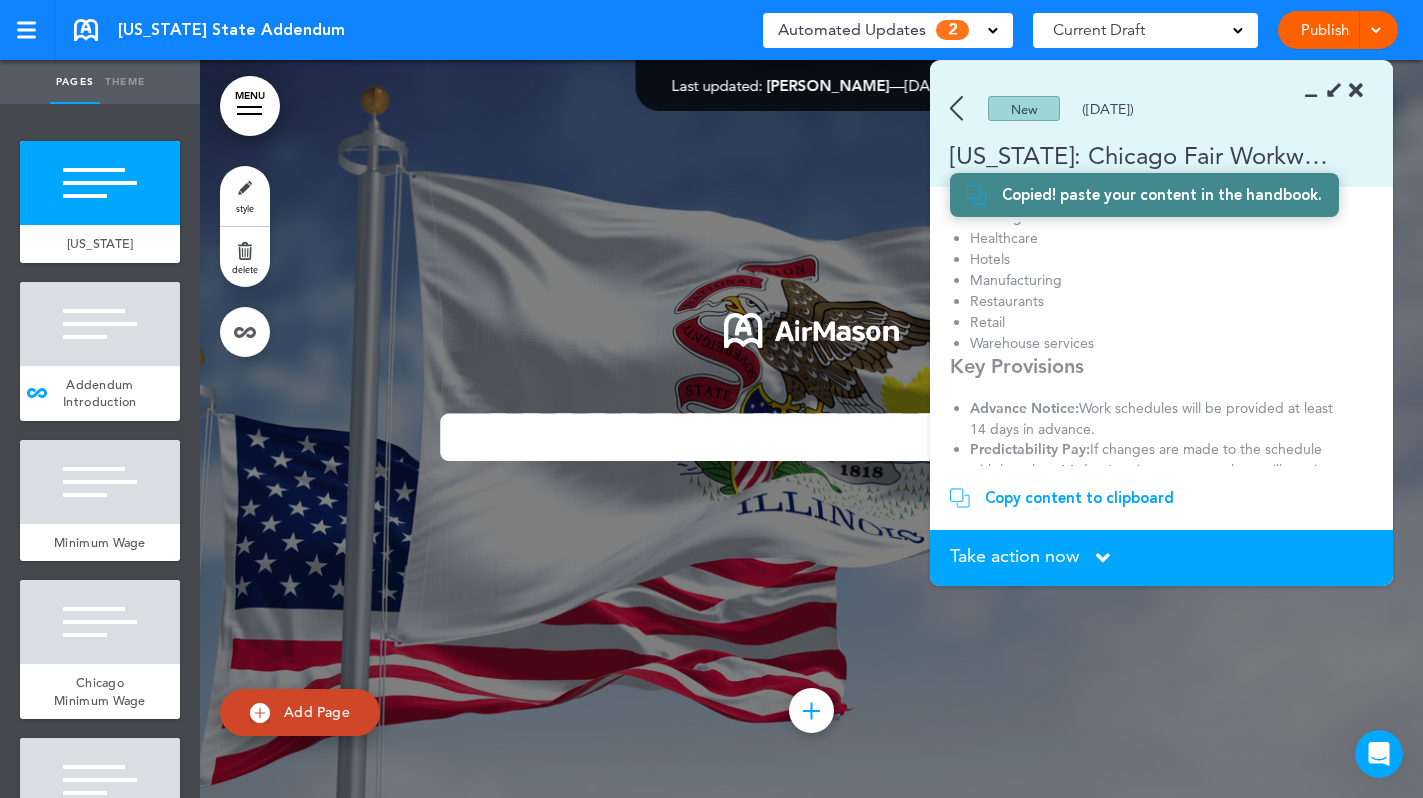 click on "Add Page" at bounding box center (317, 712) 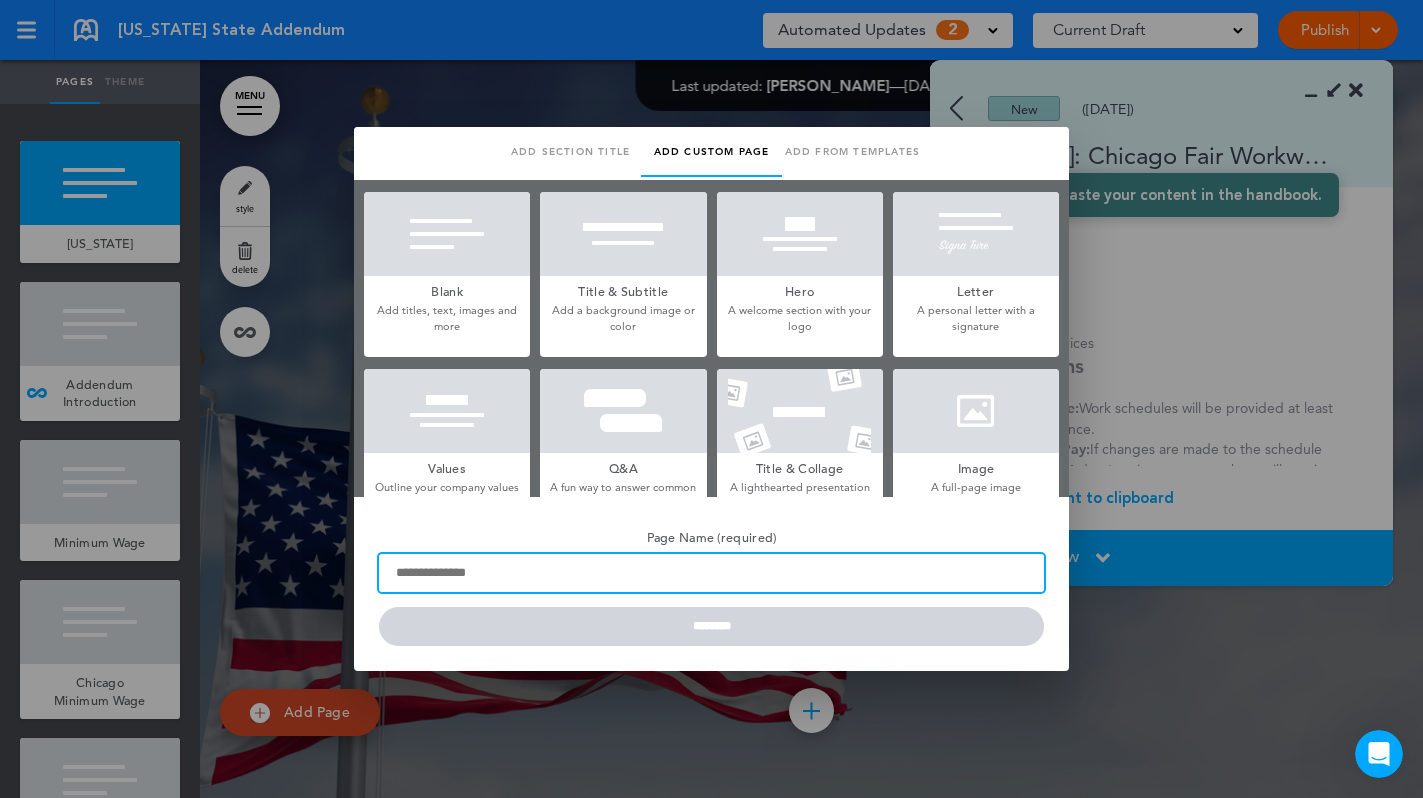 click on "Page Name (required)" at bounding box center (711, 573) 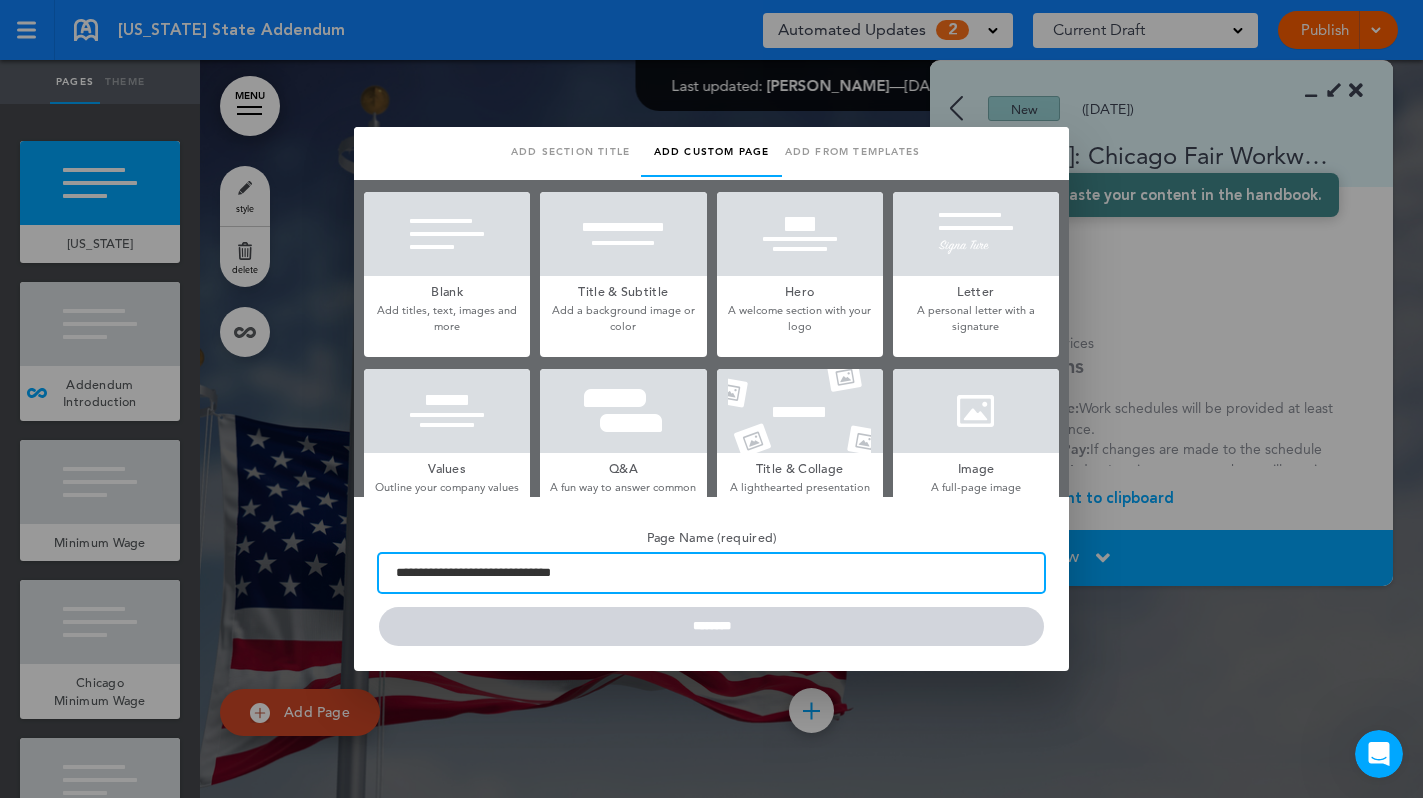 type on "**********" 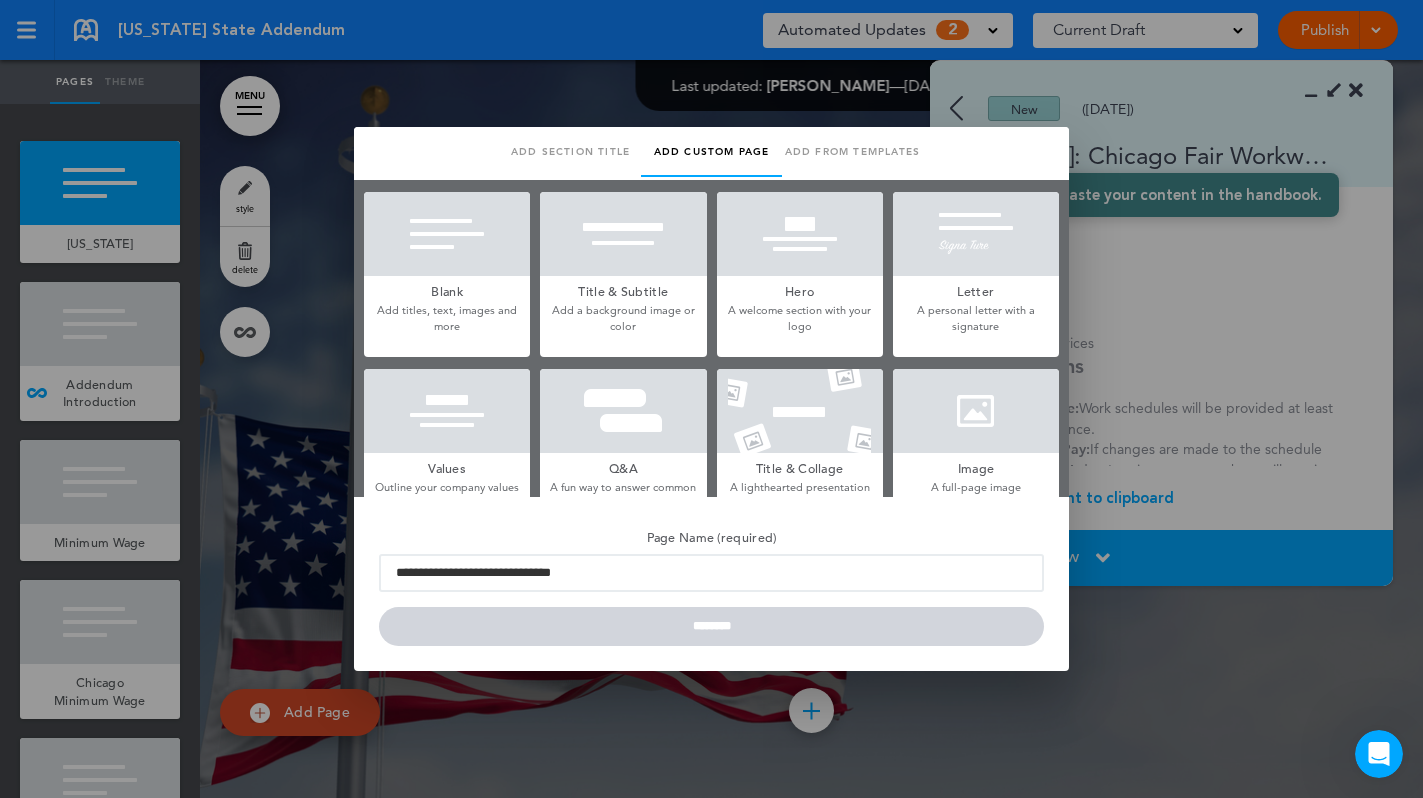 click at bounding box center [447, 234] 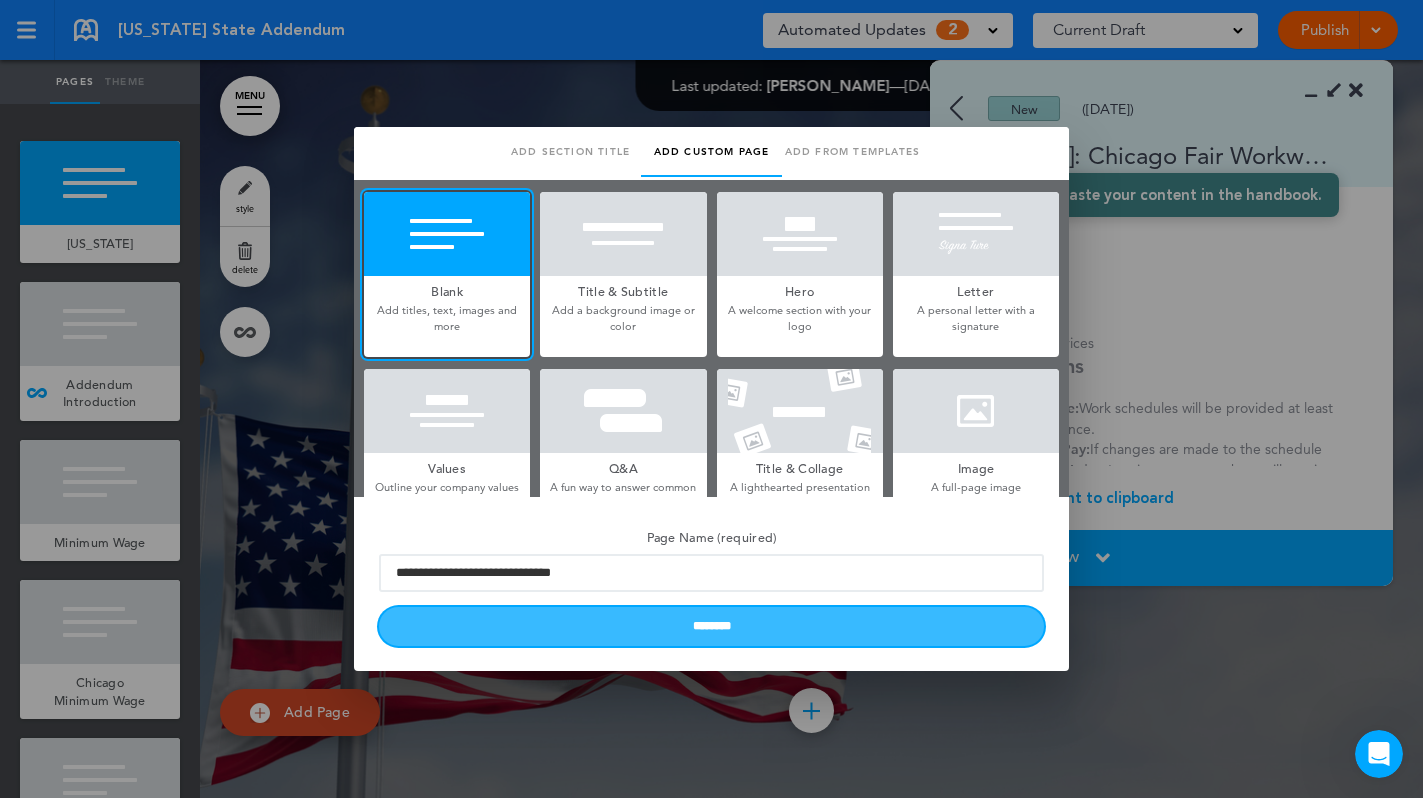 click on "********" at bounding box center [711, 626] 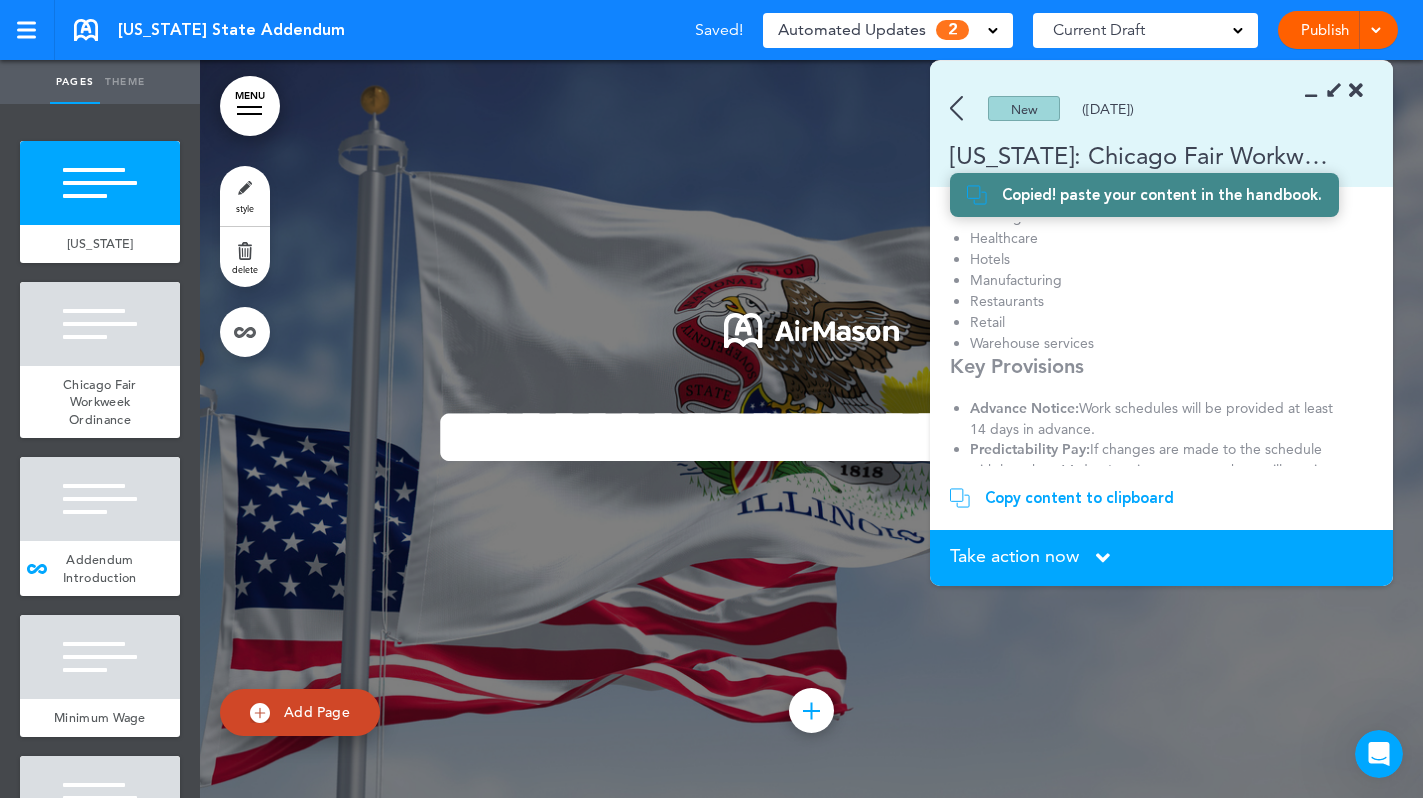 click on "MENU" at bounding box center (250, 106) 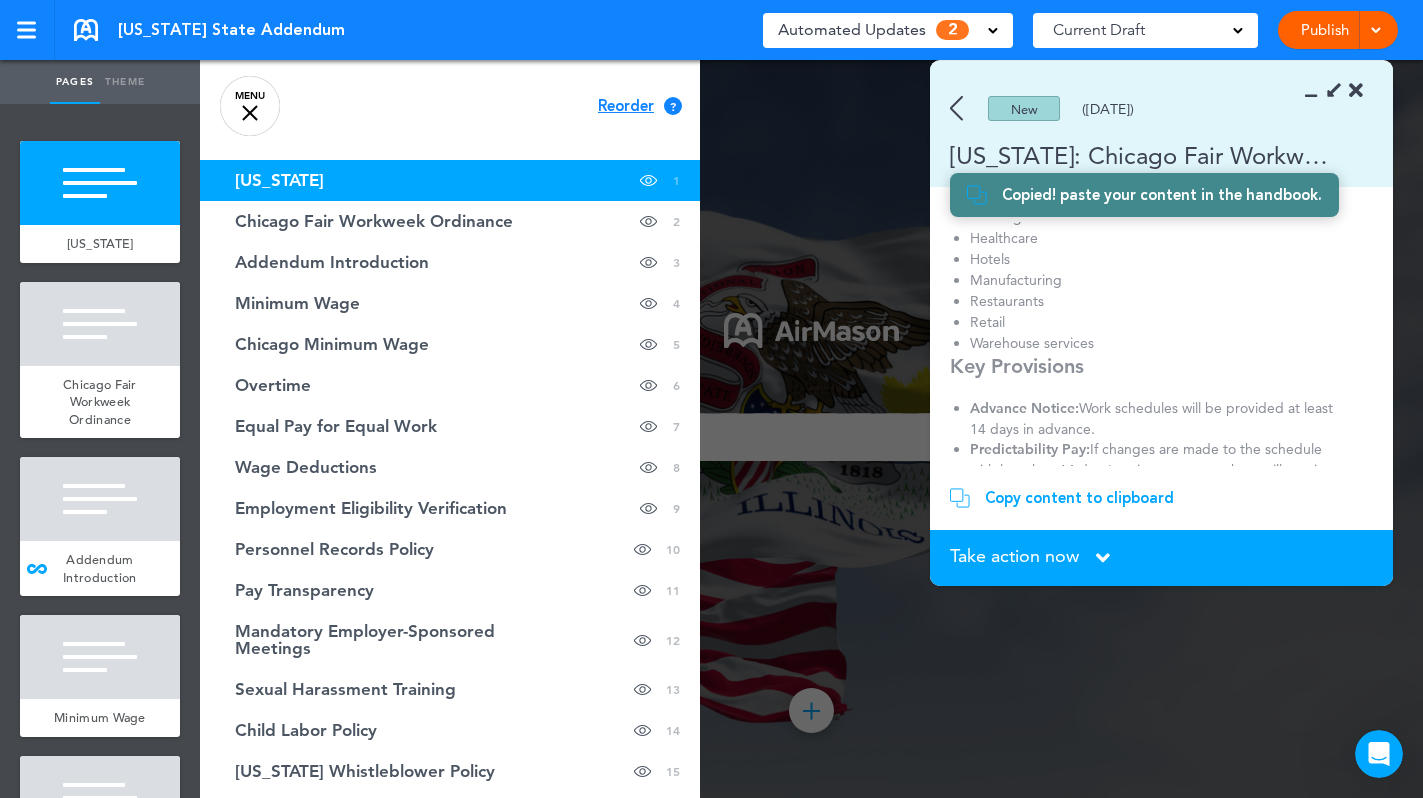 click on "Reorder" at bounding box center (626, 106) 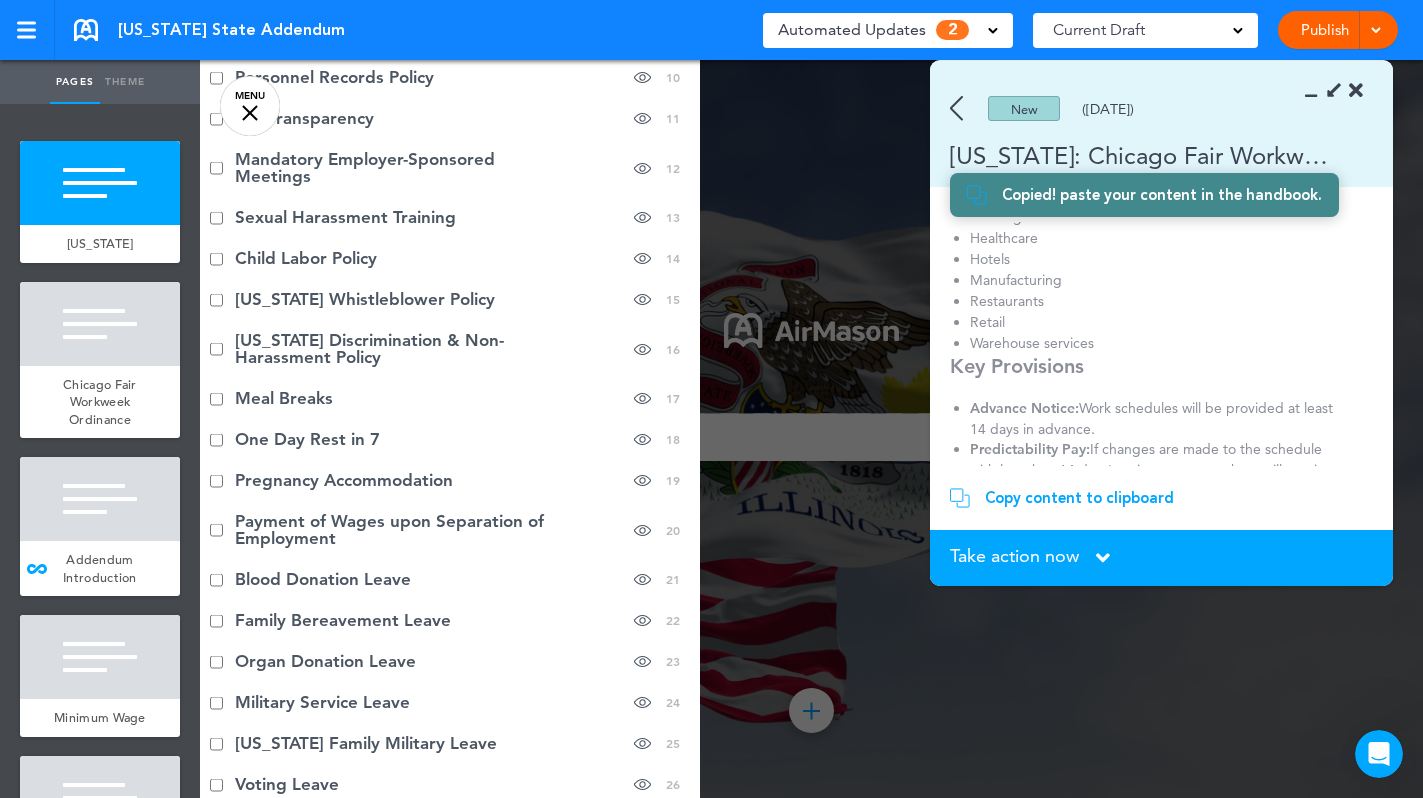 scroll, scrollTop: 0, scrollLeft: 0, axis: both 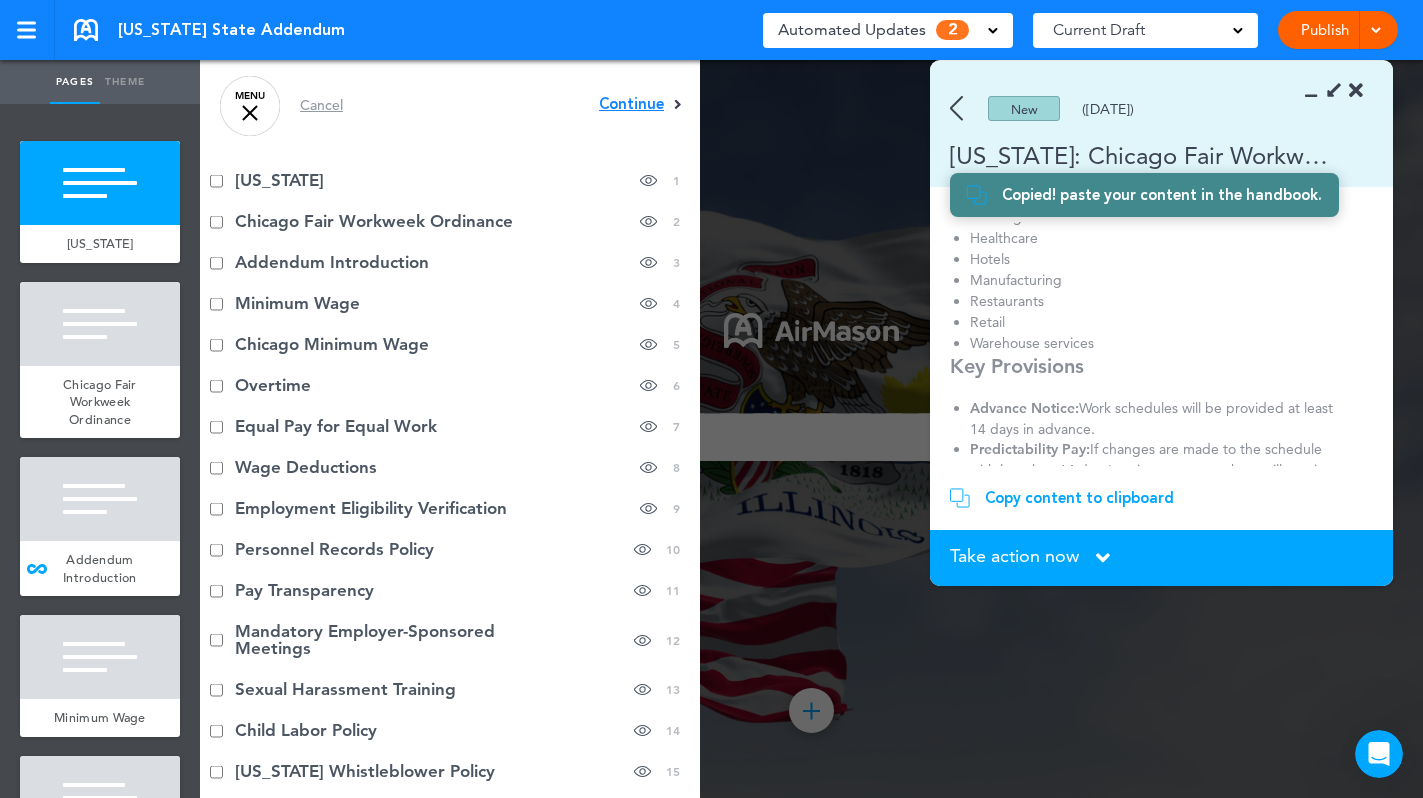 click on "Continue" at bounding box center (631, 104) 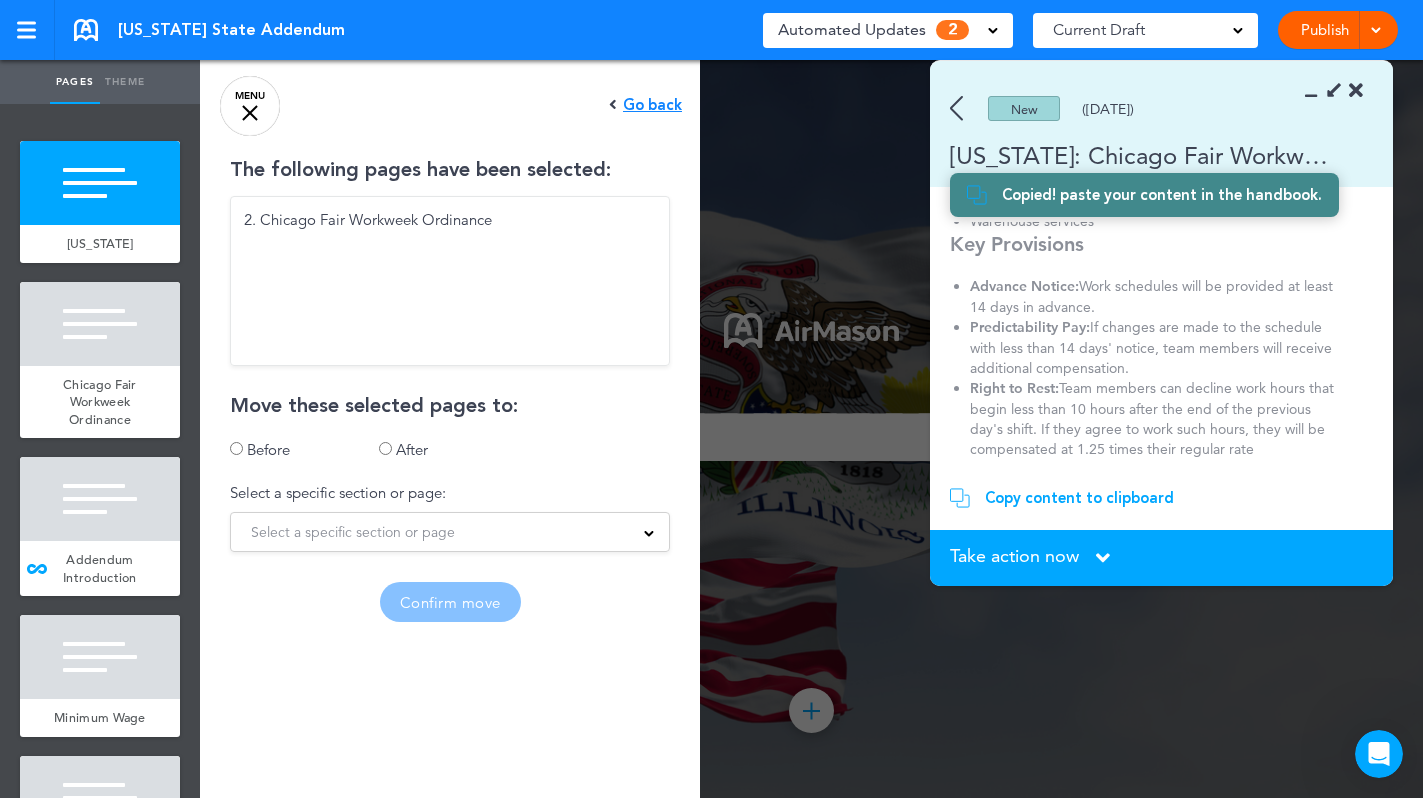 scroll, scrollTop: 345, scrollLeft: 0, axis: vertical 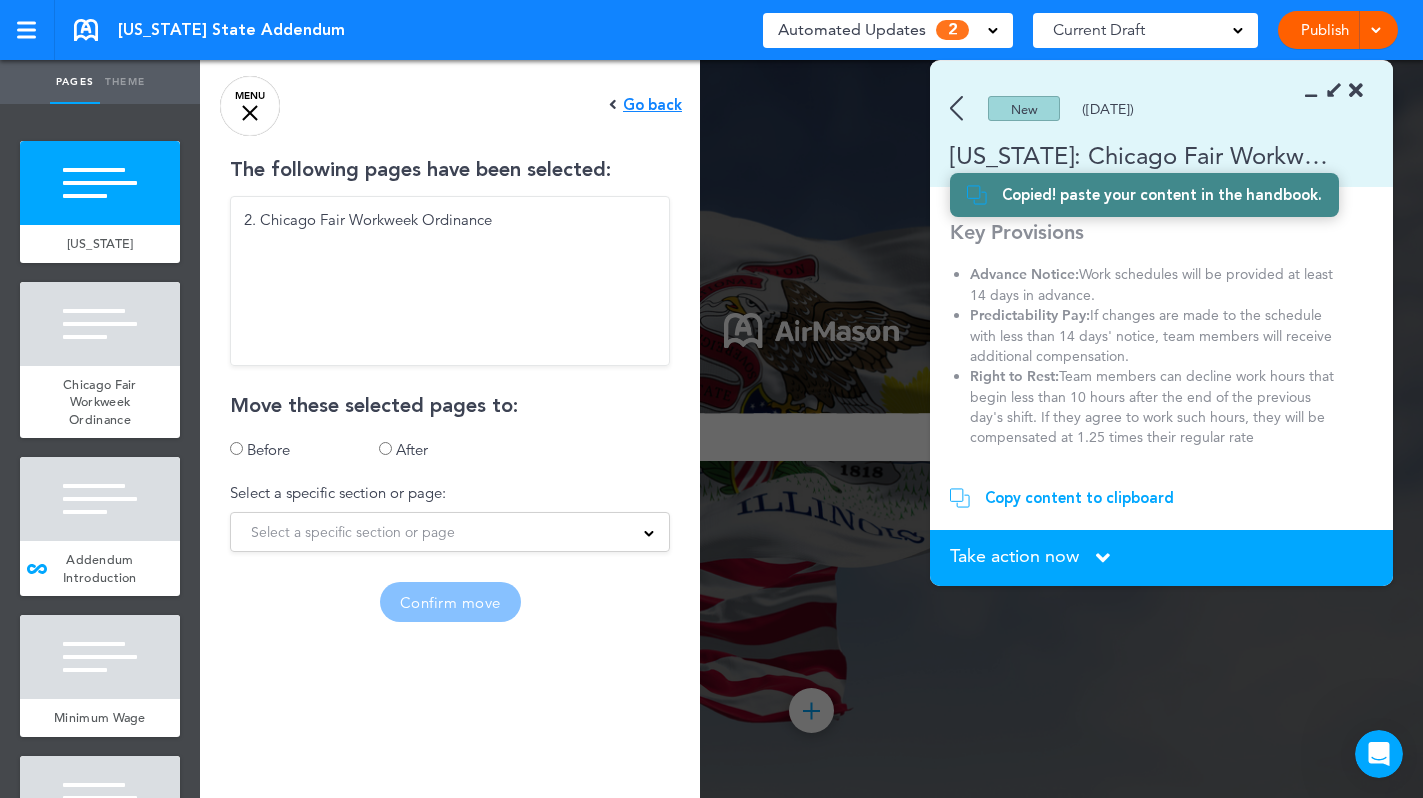 click on "Copy content to clipboard" at bounding box center (1079, 498) 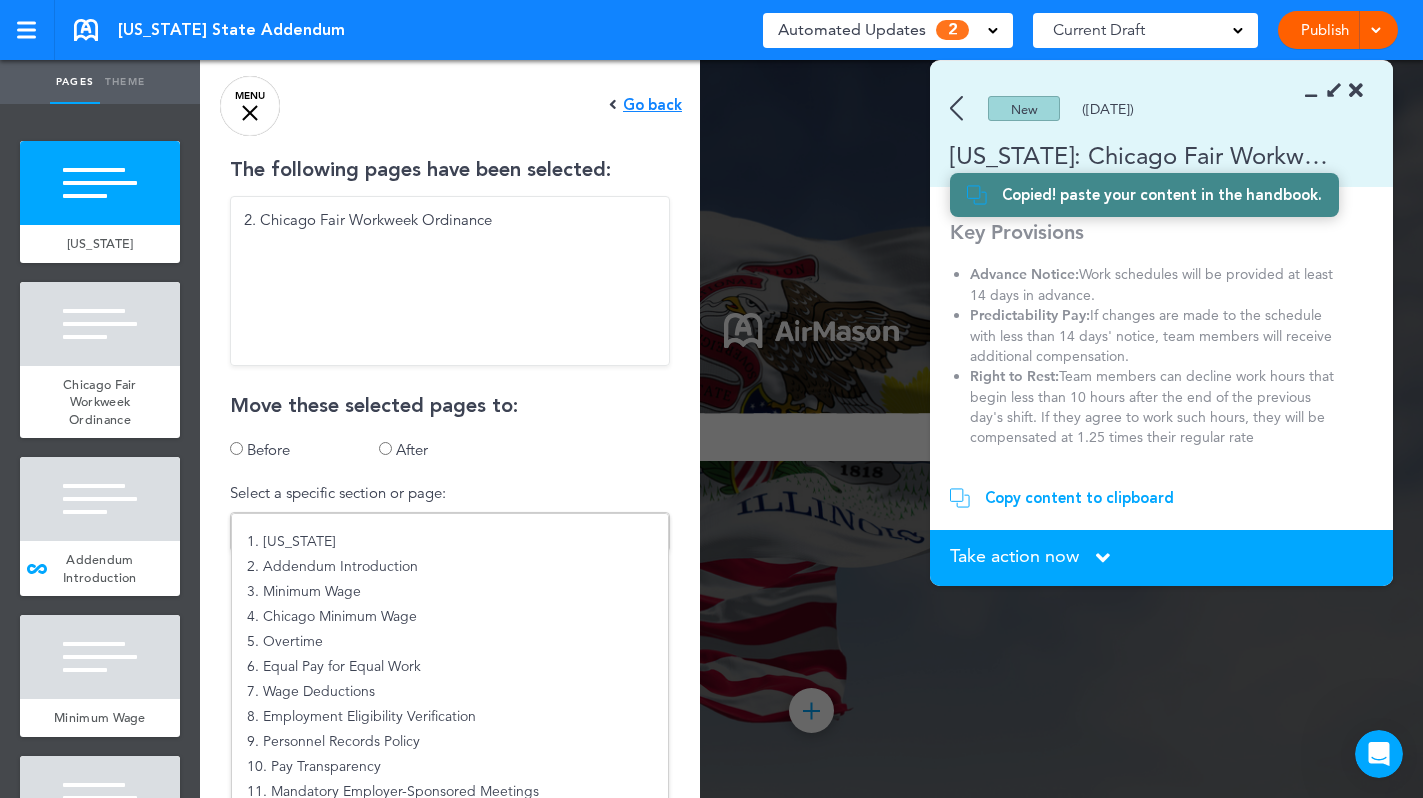 scroll, scrollTop: 557, scrollLeft: 0, axis: vertical 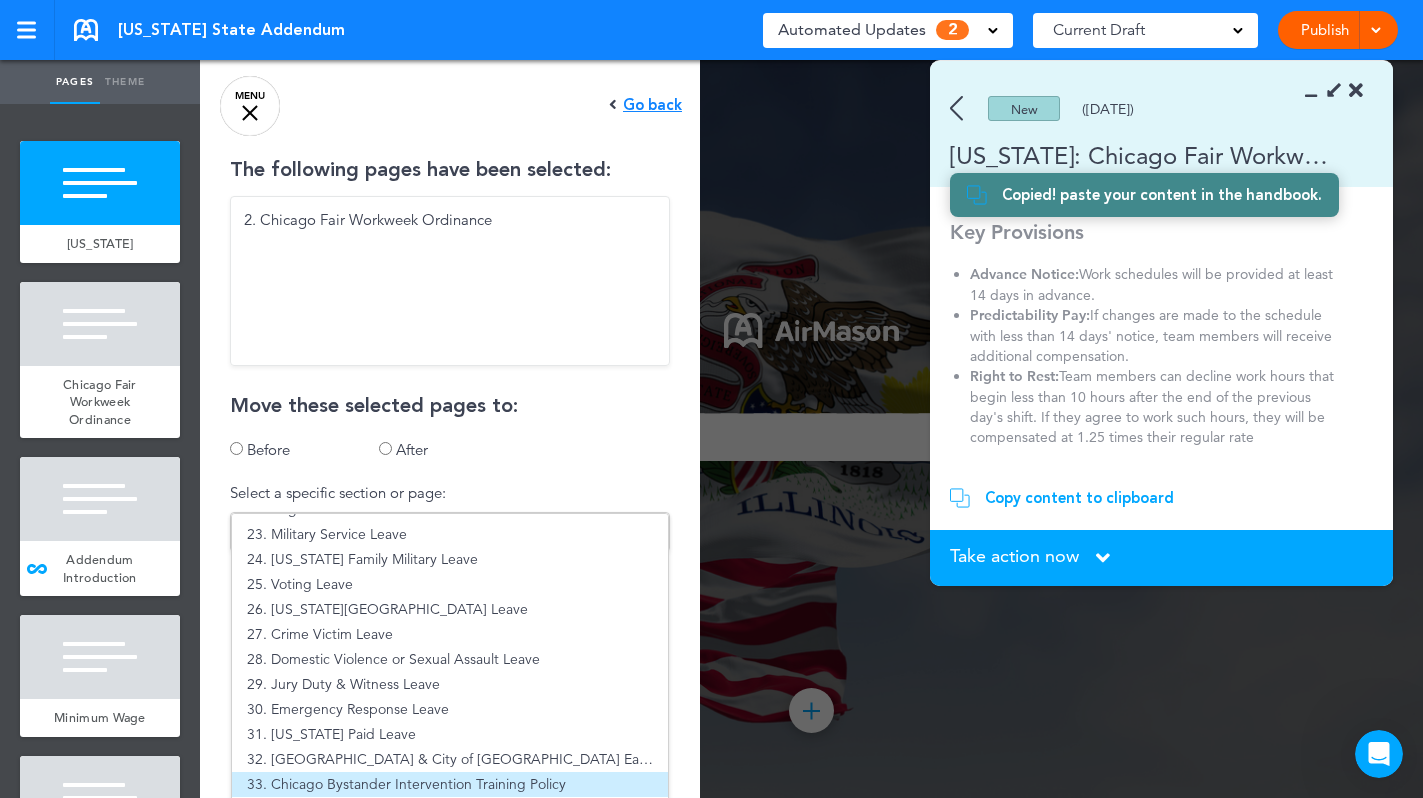 click on "33.
Chicago Bystander Intervention Training Policy" at bounding box center (450, 784) 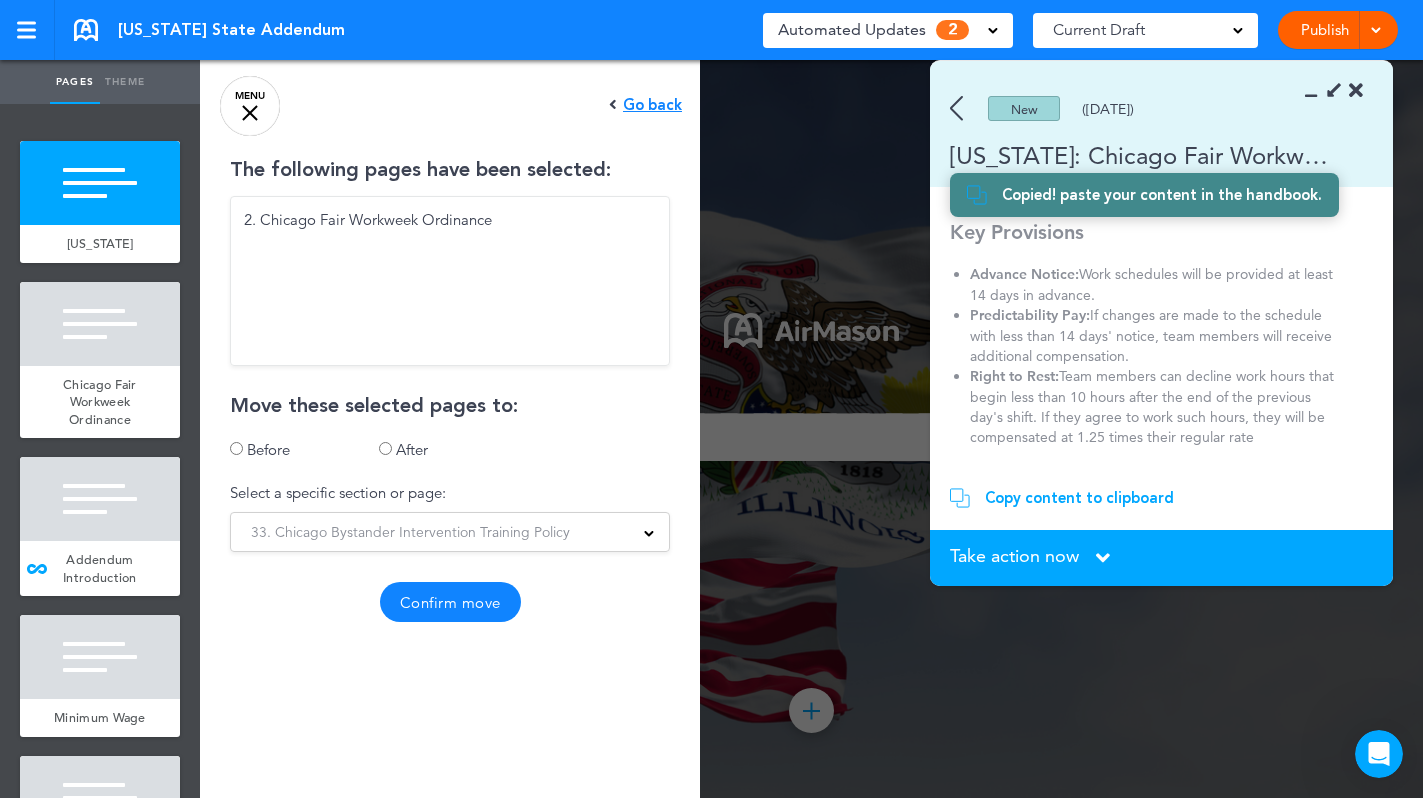 click on "Confirm move" at bounding box center [450, 602] 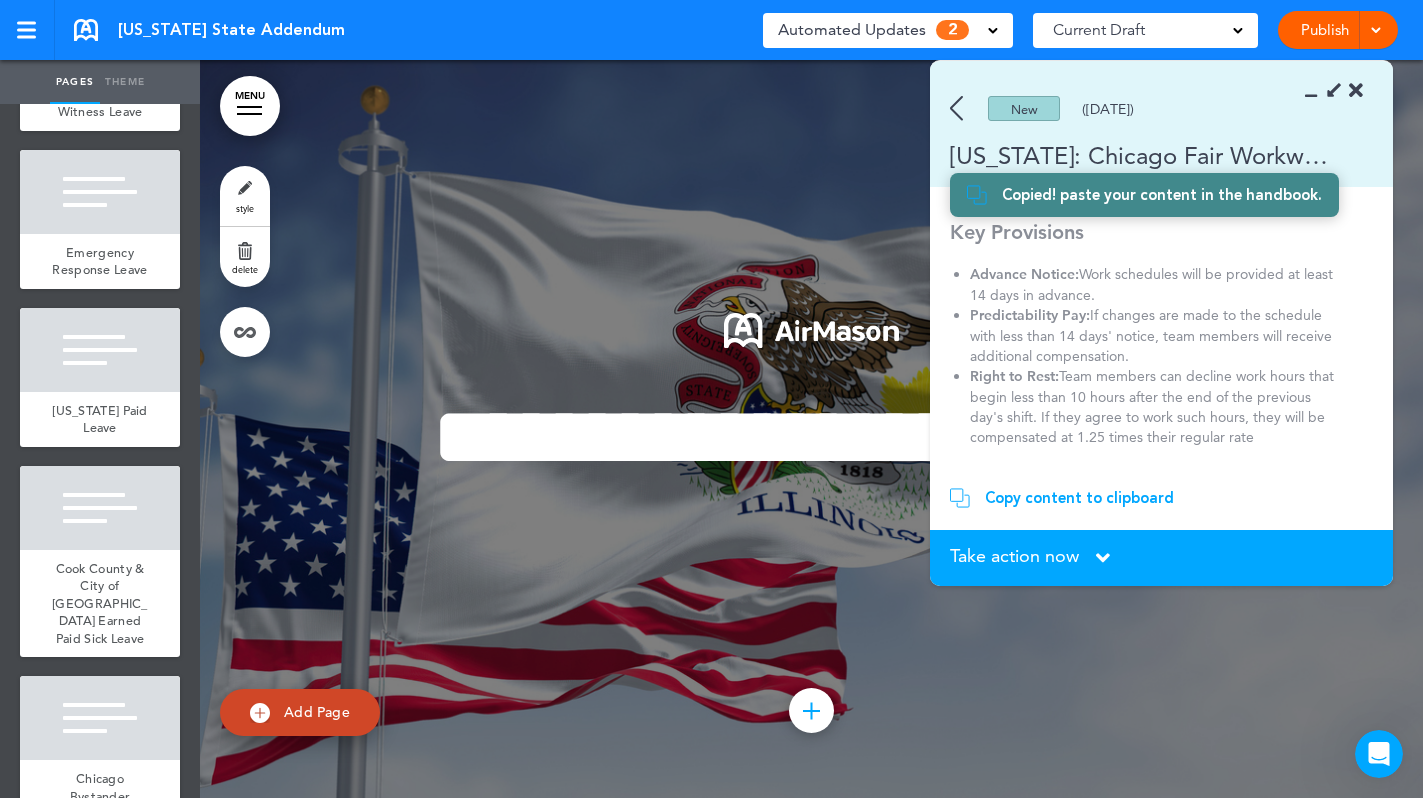 scroll, scrollTop: 4928, scrollLeft: 0, axis: vertical 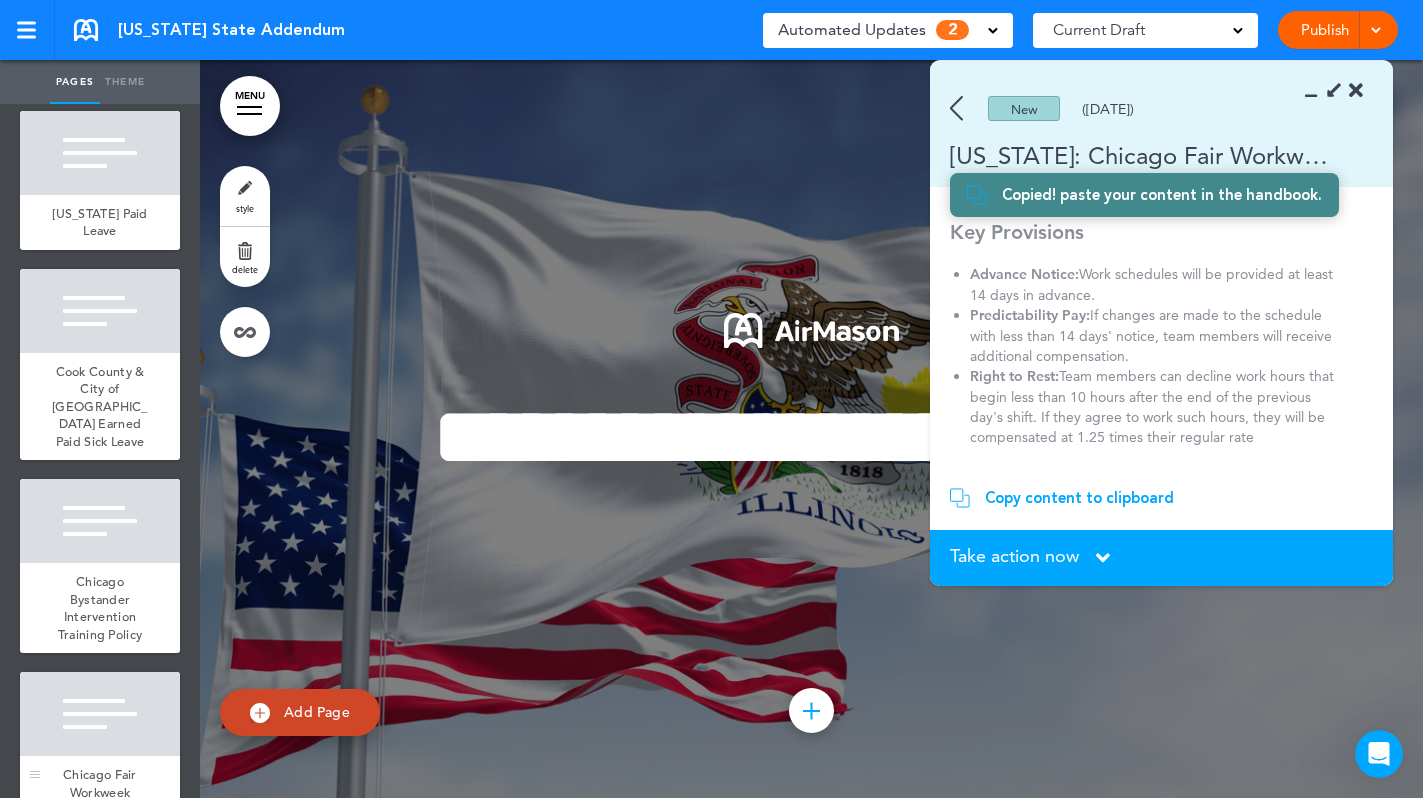 click at bounding box center [100, 714] 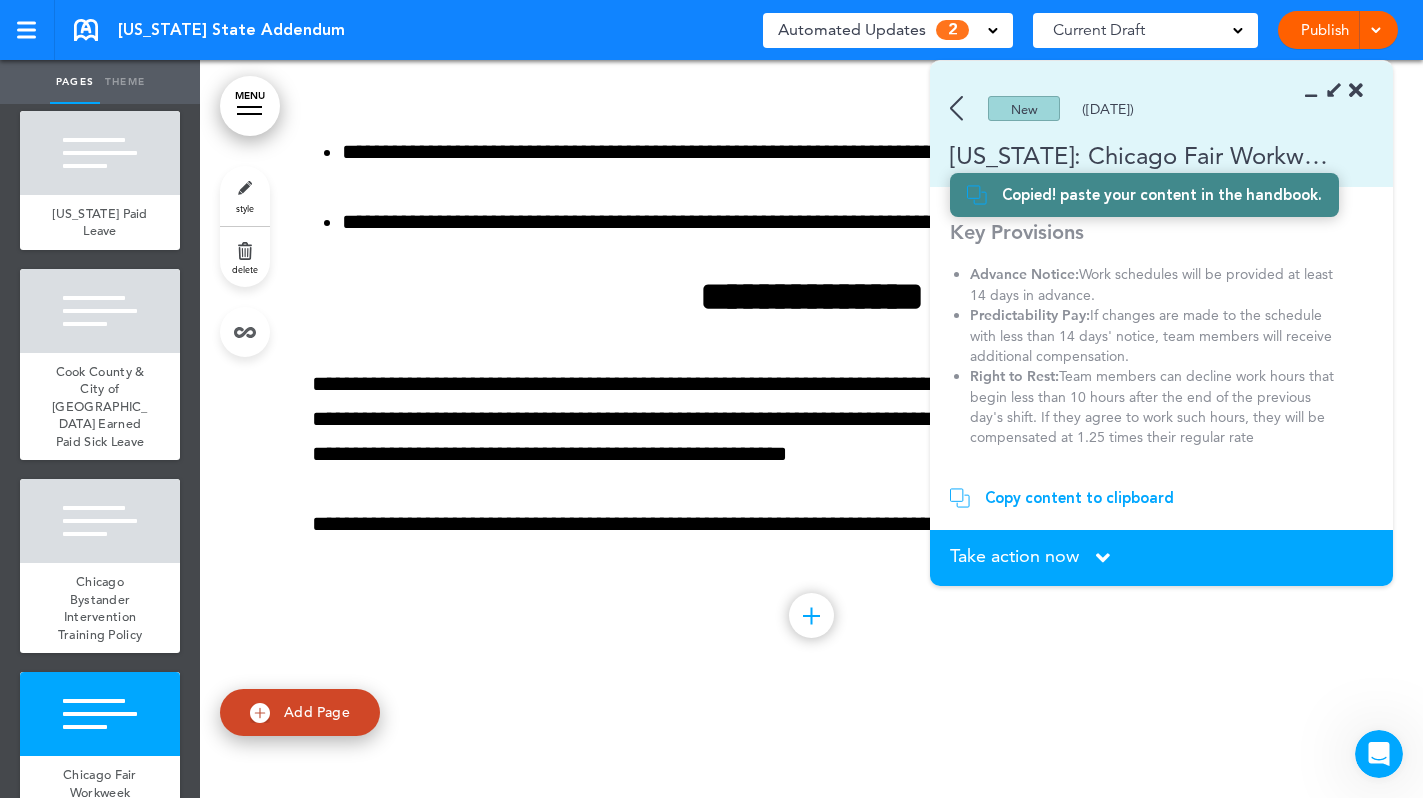 scroll, scrollTop: 46471, scrollLeft: 0, axis: vertical 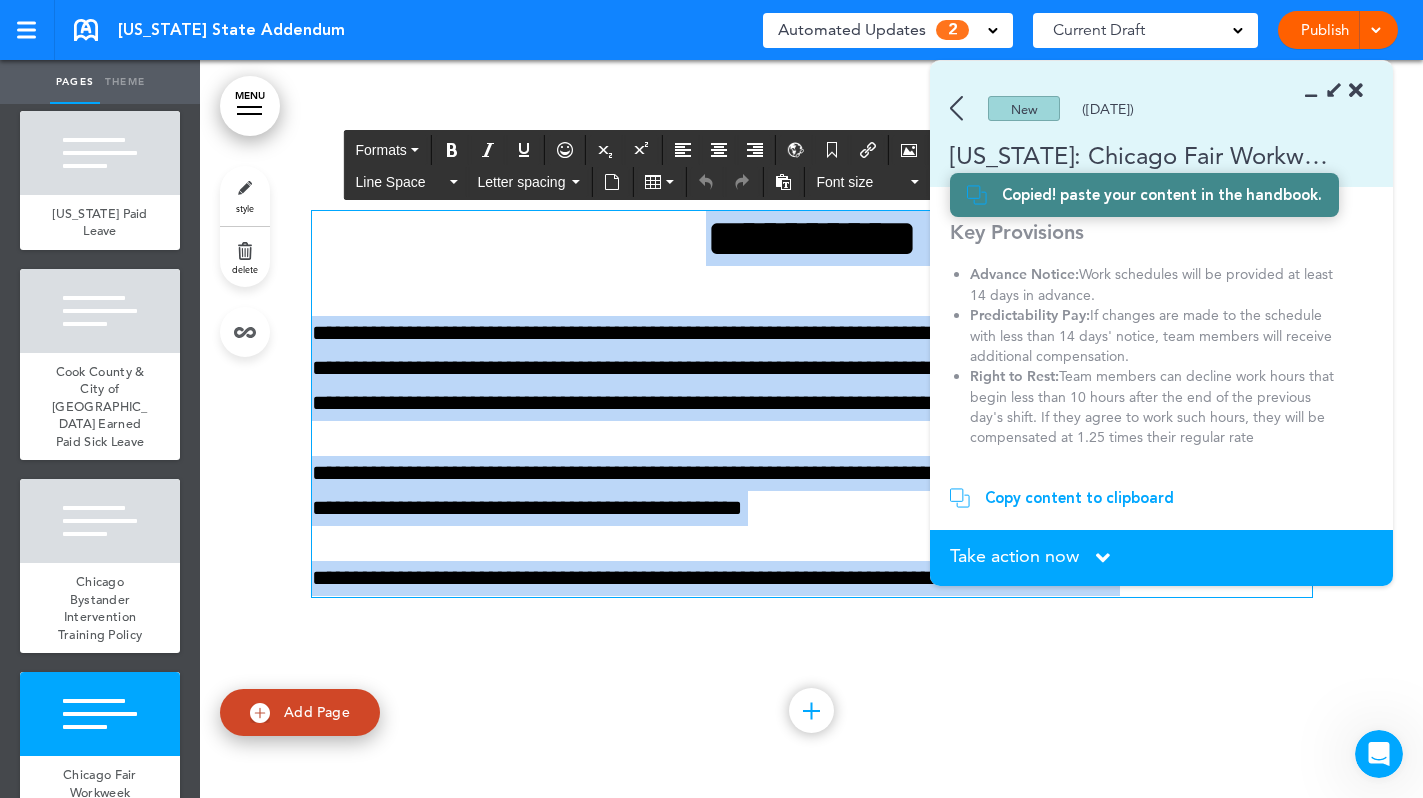 drag, startPoint x: 634, startPoint y: 261, endPoint x: 1234, endPoint y: 577, distance: 678.12683 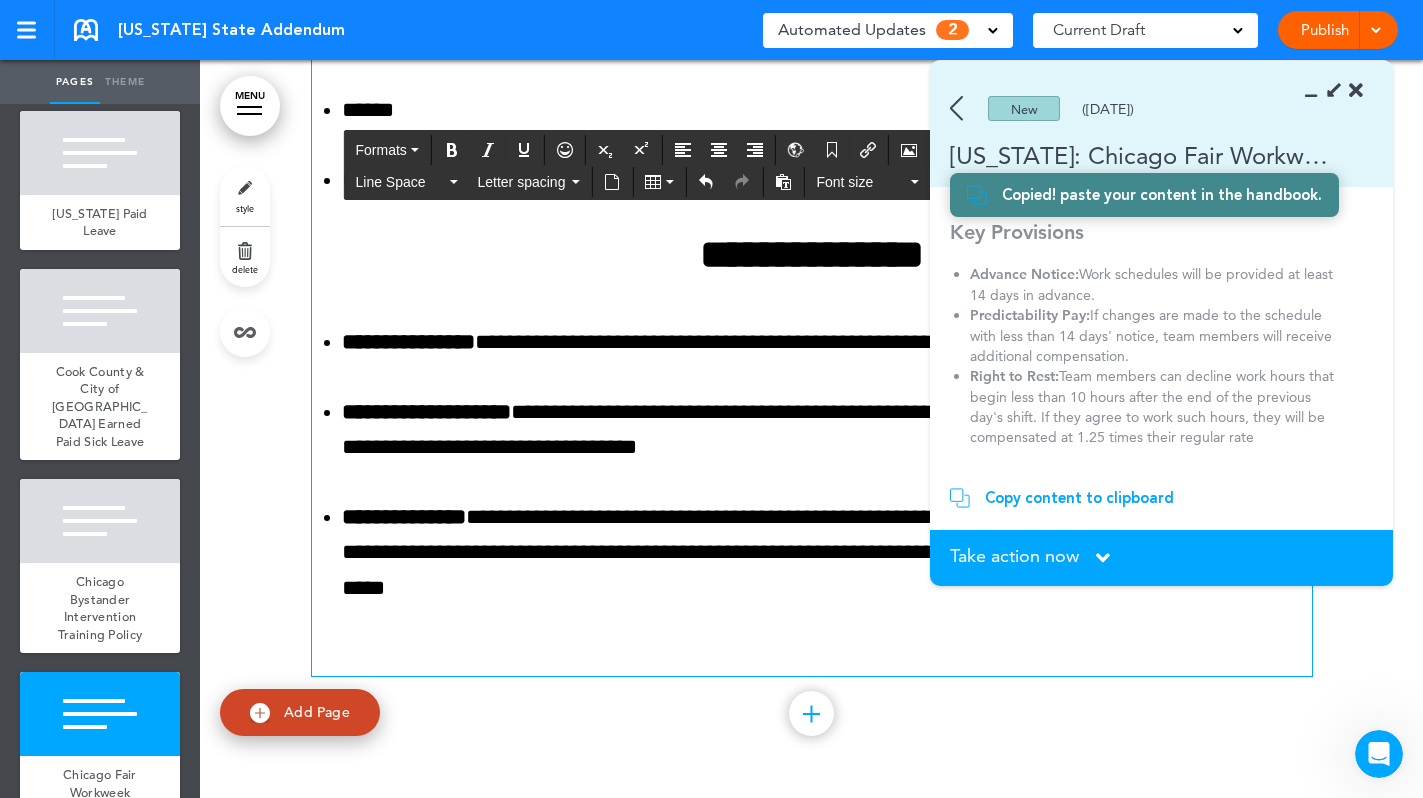 scroll, scrollTop: 47184, scrollLeft: 0, axis: vertical 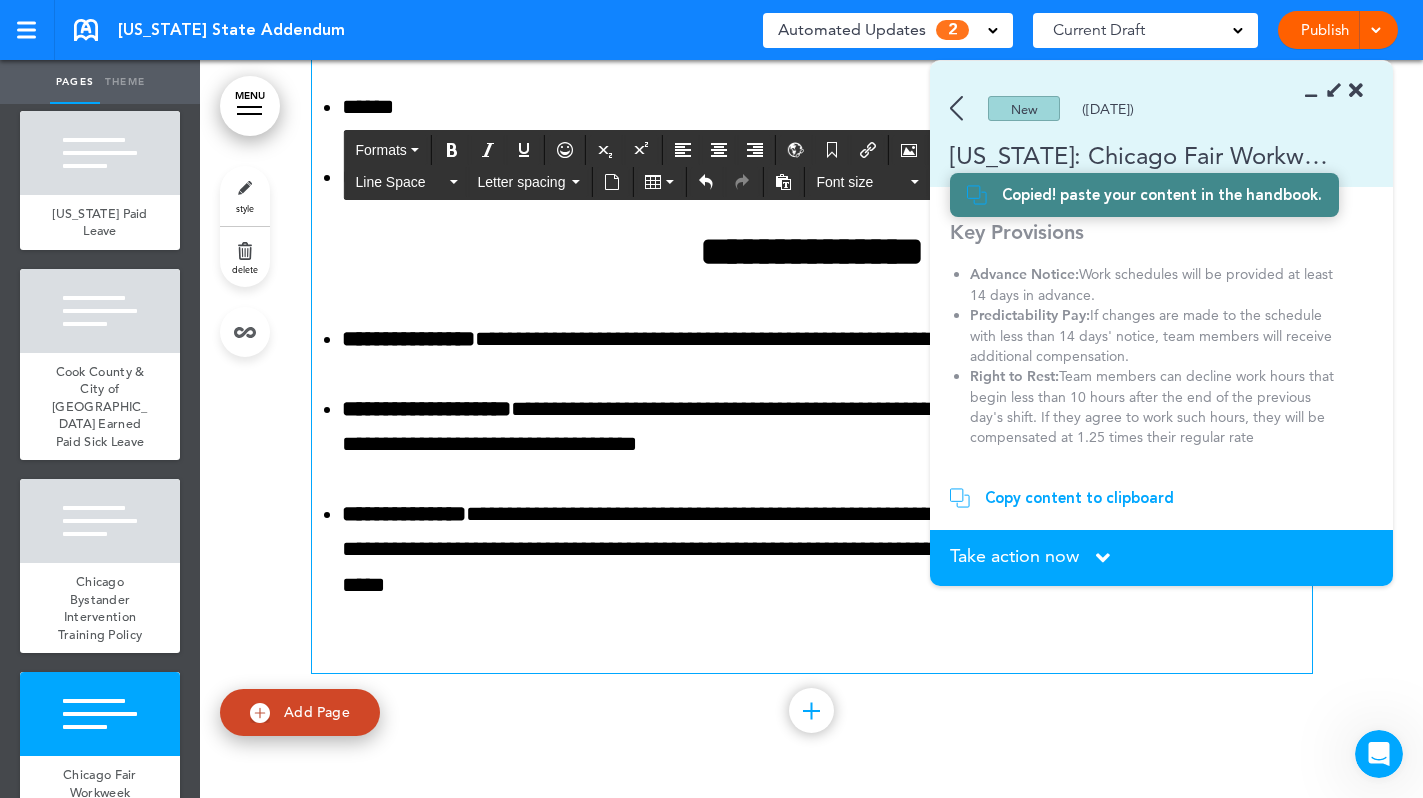 click on "Take action now" at bounding box center [1014, 556] 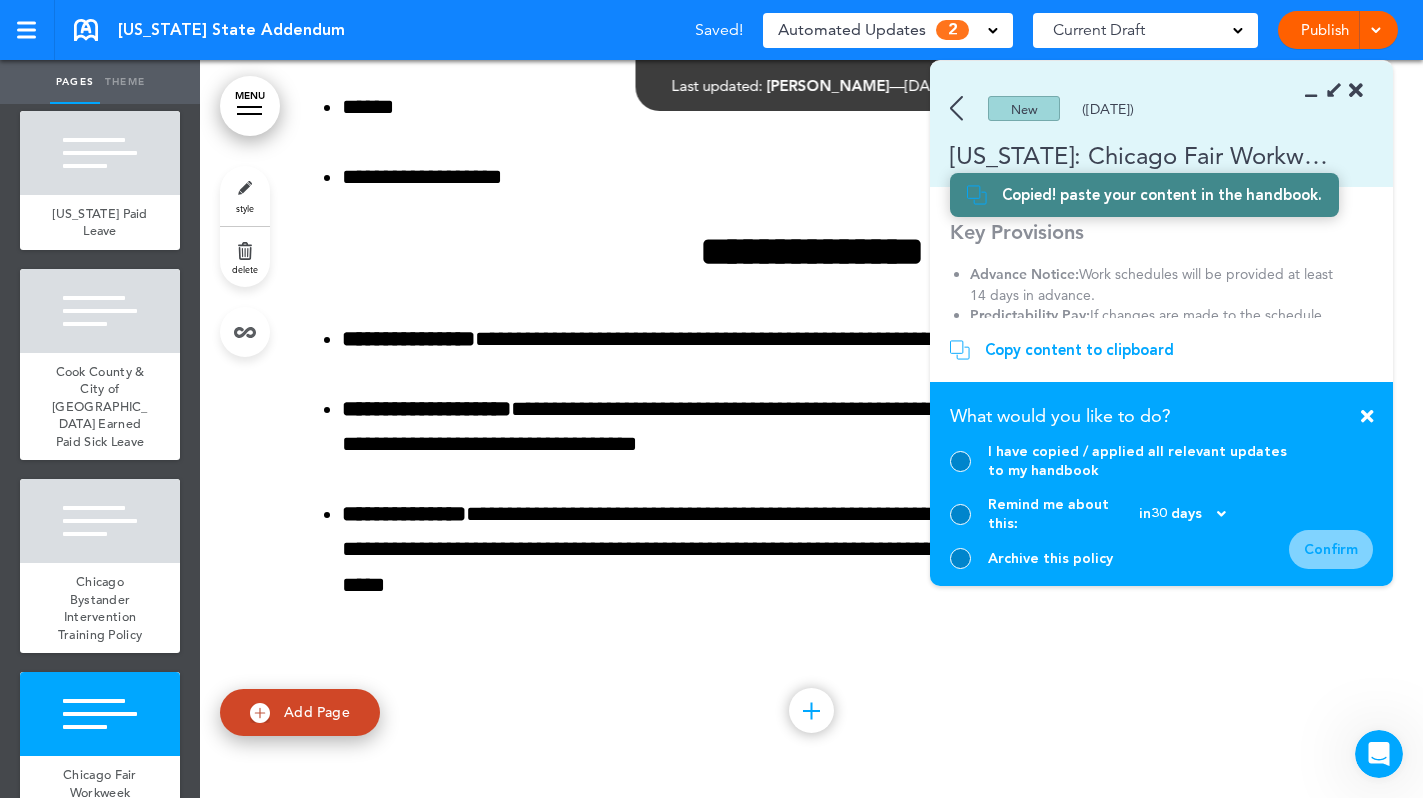 click at bounding box center [960, 461] 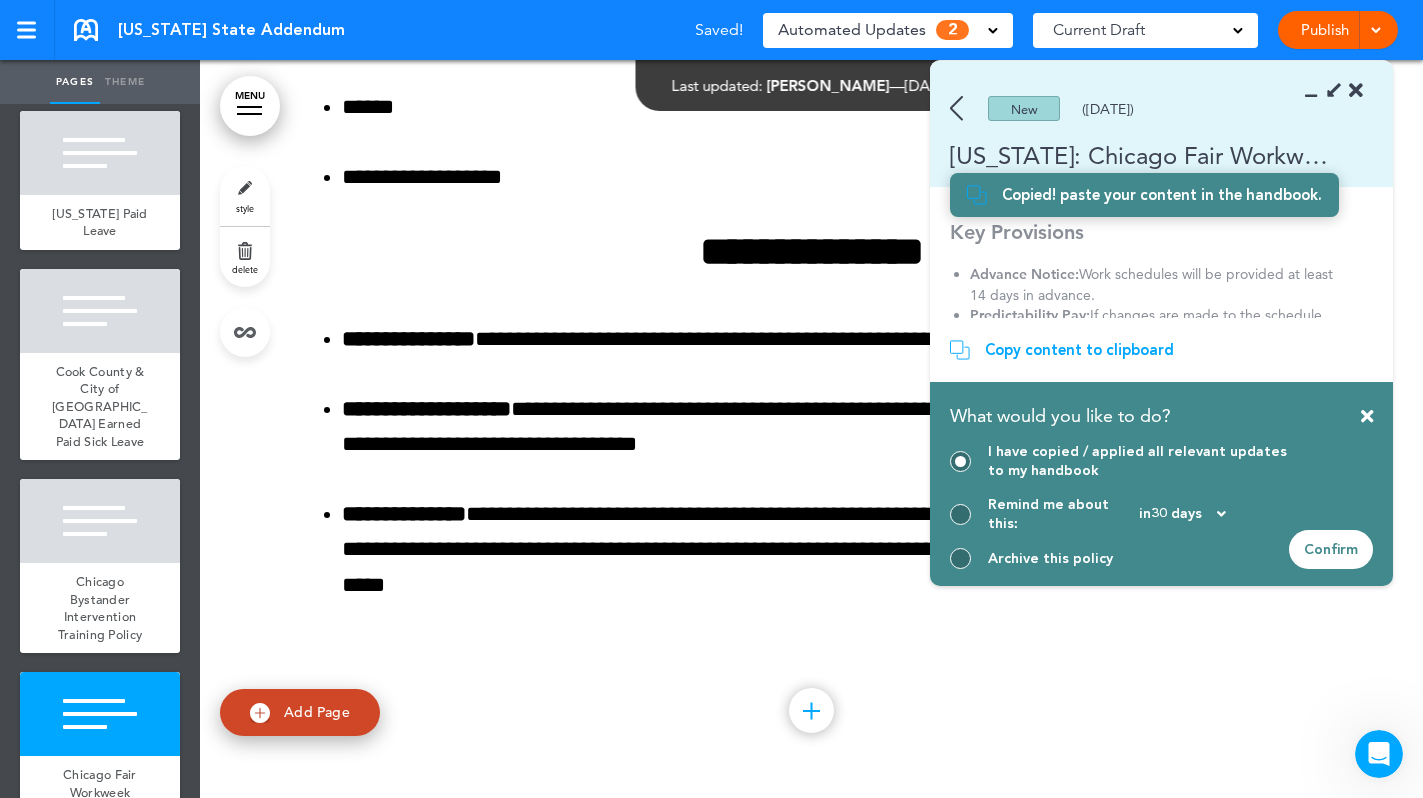 click on "Confirm" at bounding box center (1331, 549) 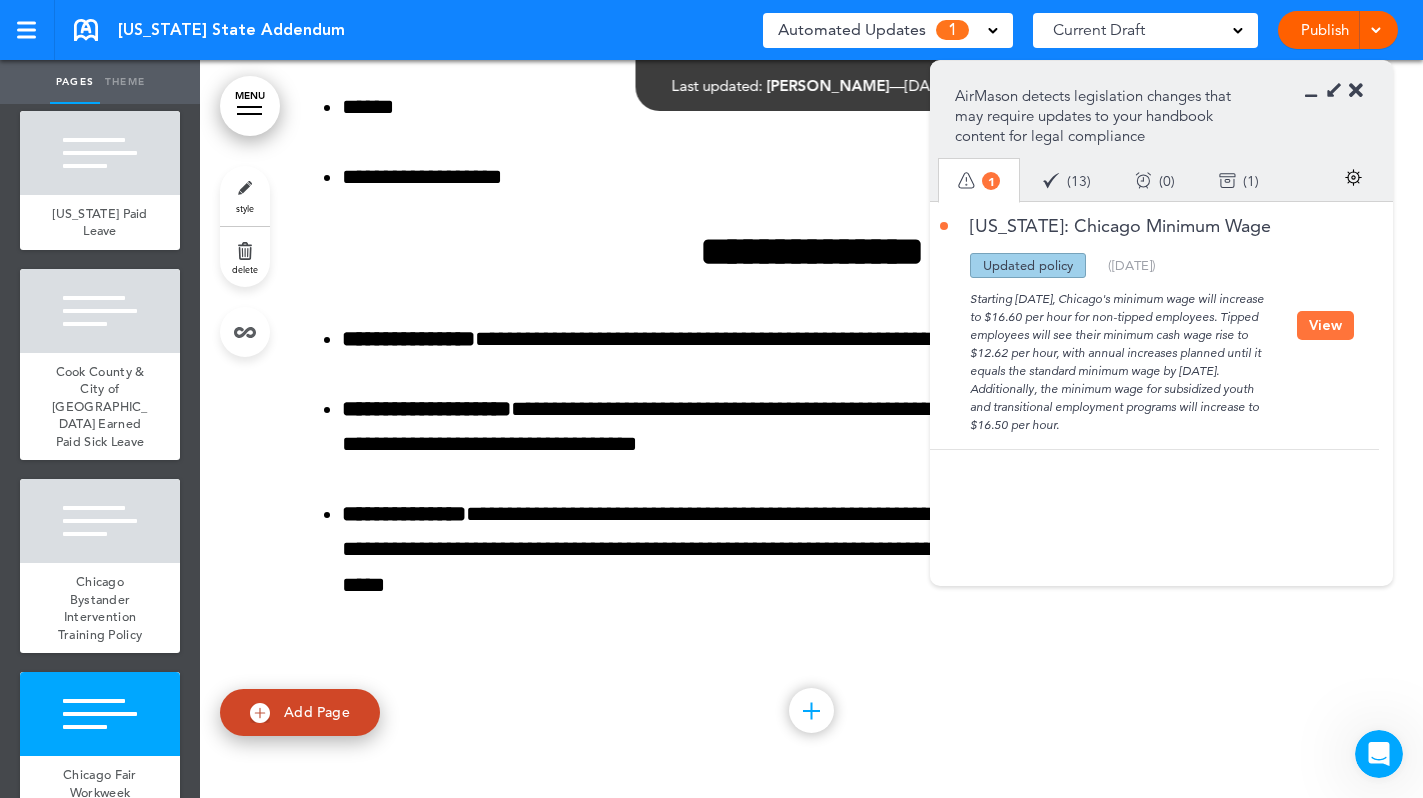 click on "View" at bounding box center (1325, 325) 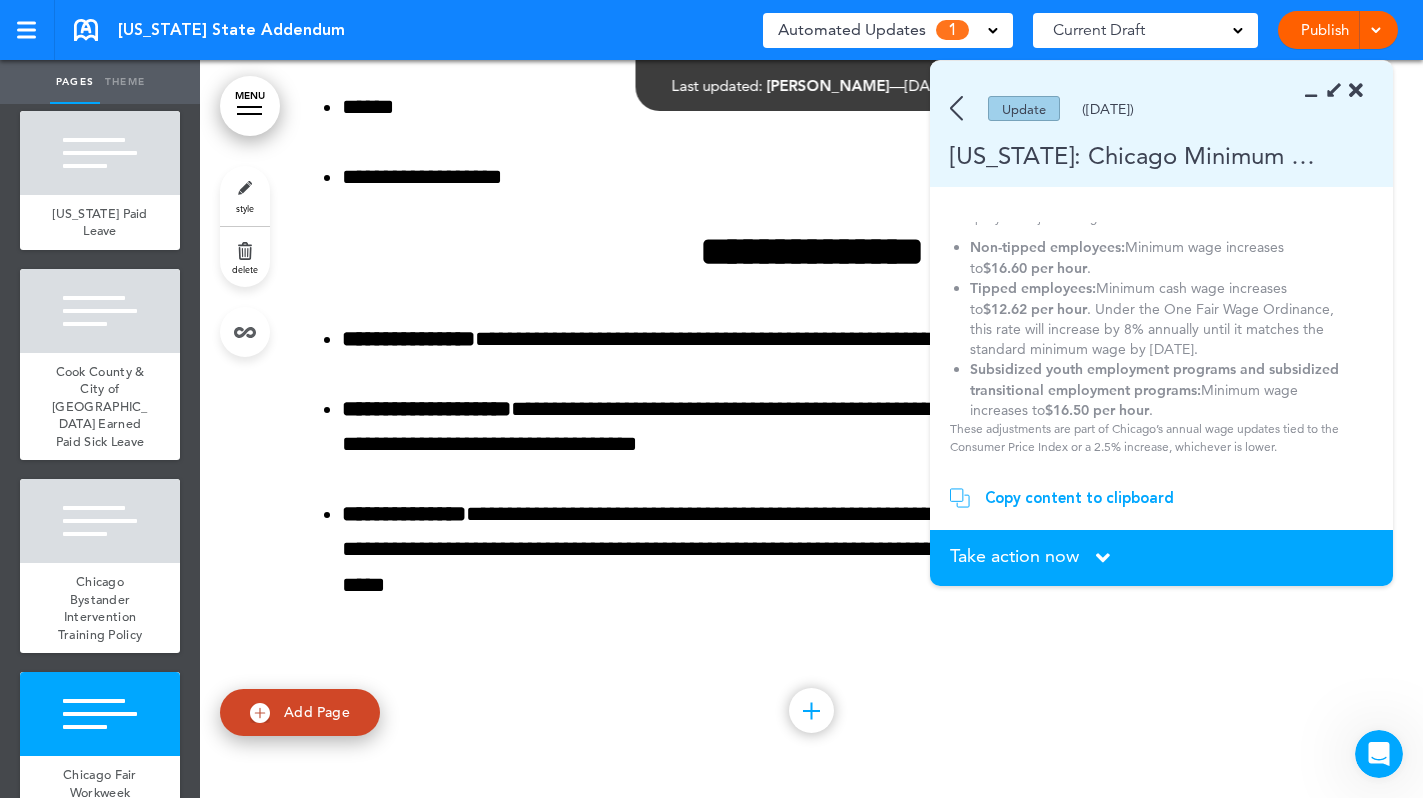 scroll, scrollTop: 0, scrollLeft: 0, axis: both 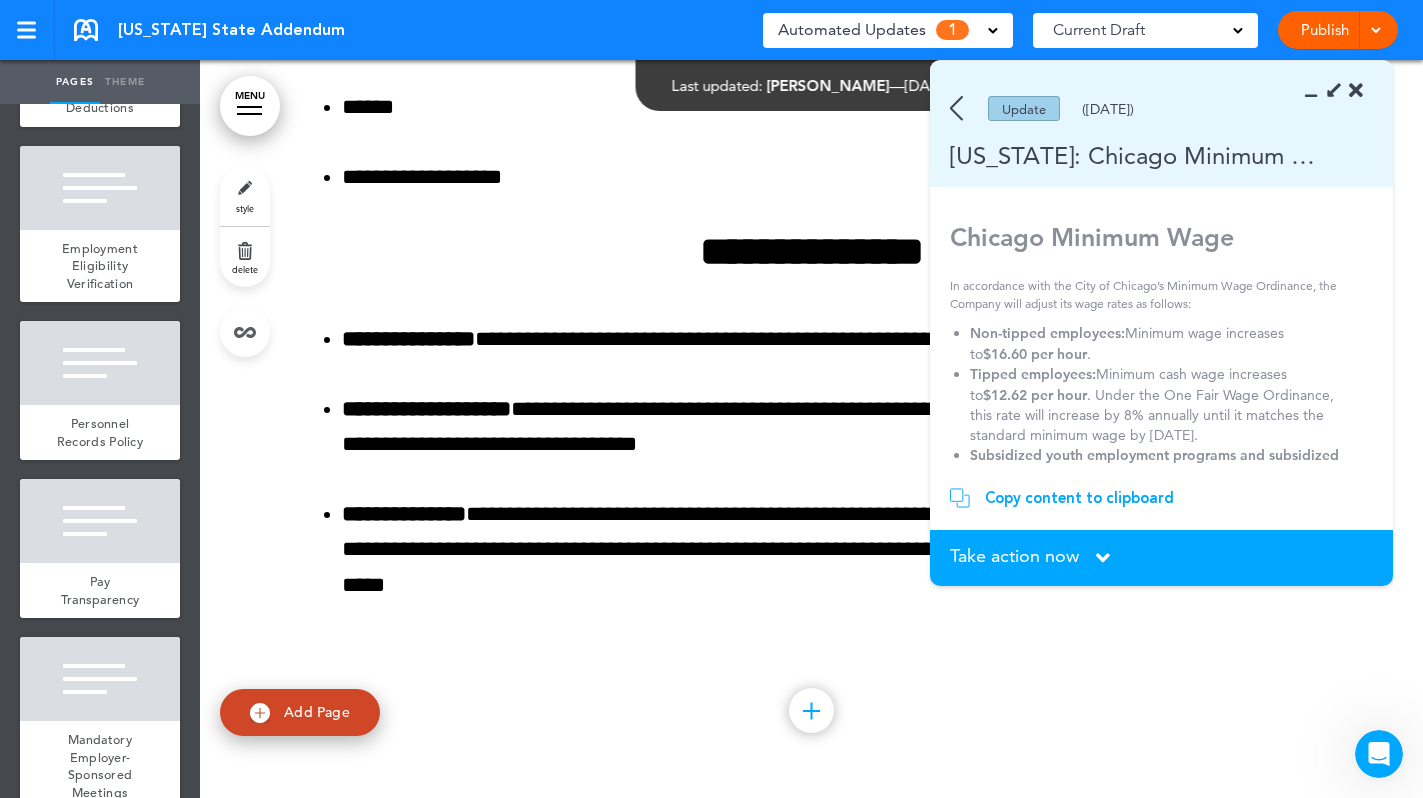 click on "Add Page" at bounding box center [300, 712] 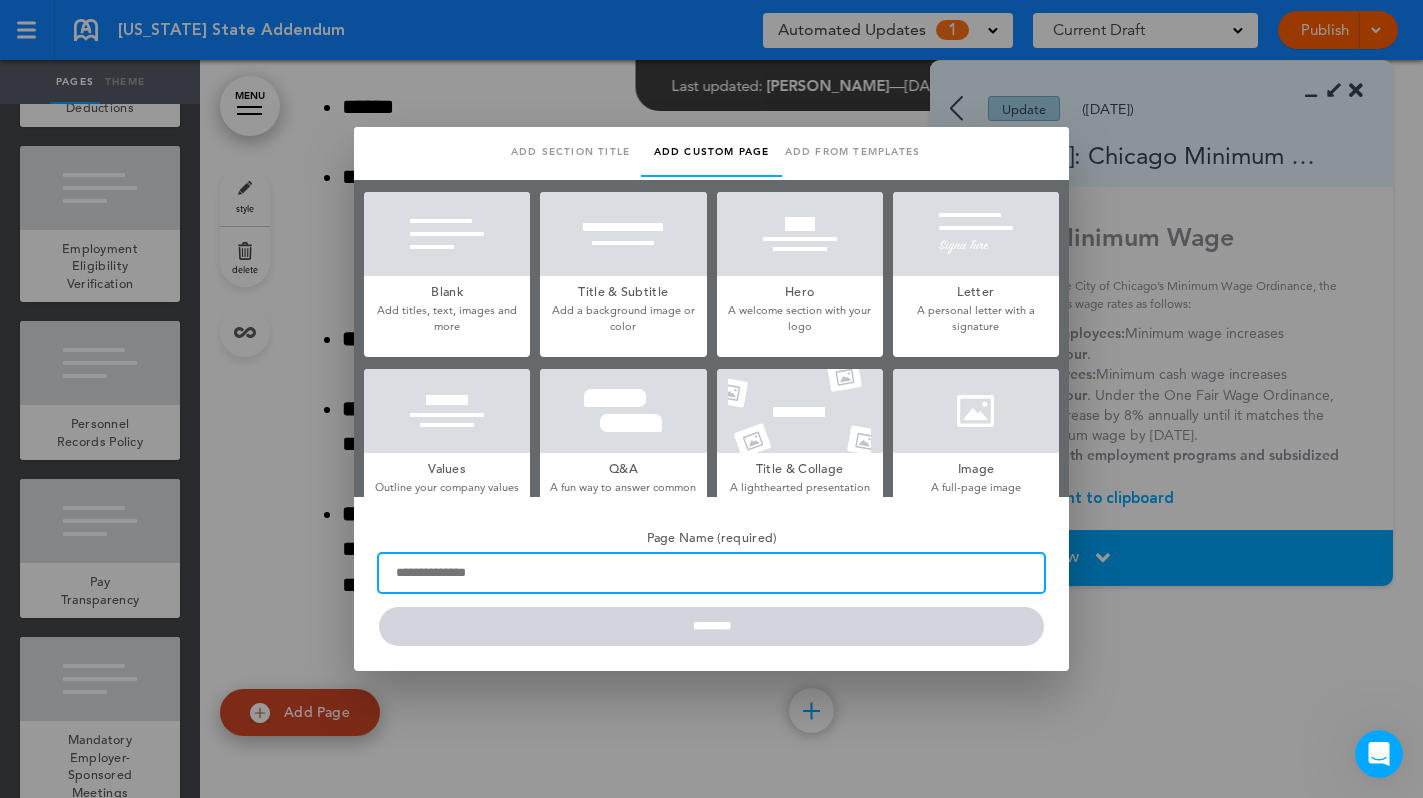 click on "Page Name (required)" at bounding box center [711, 573] 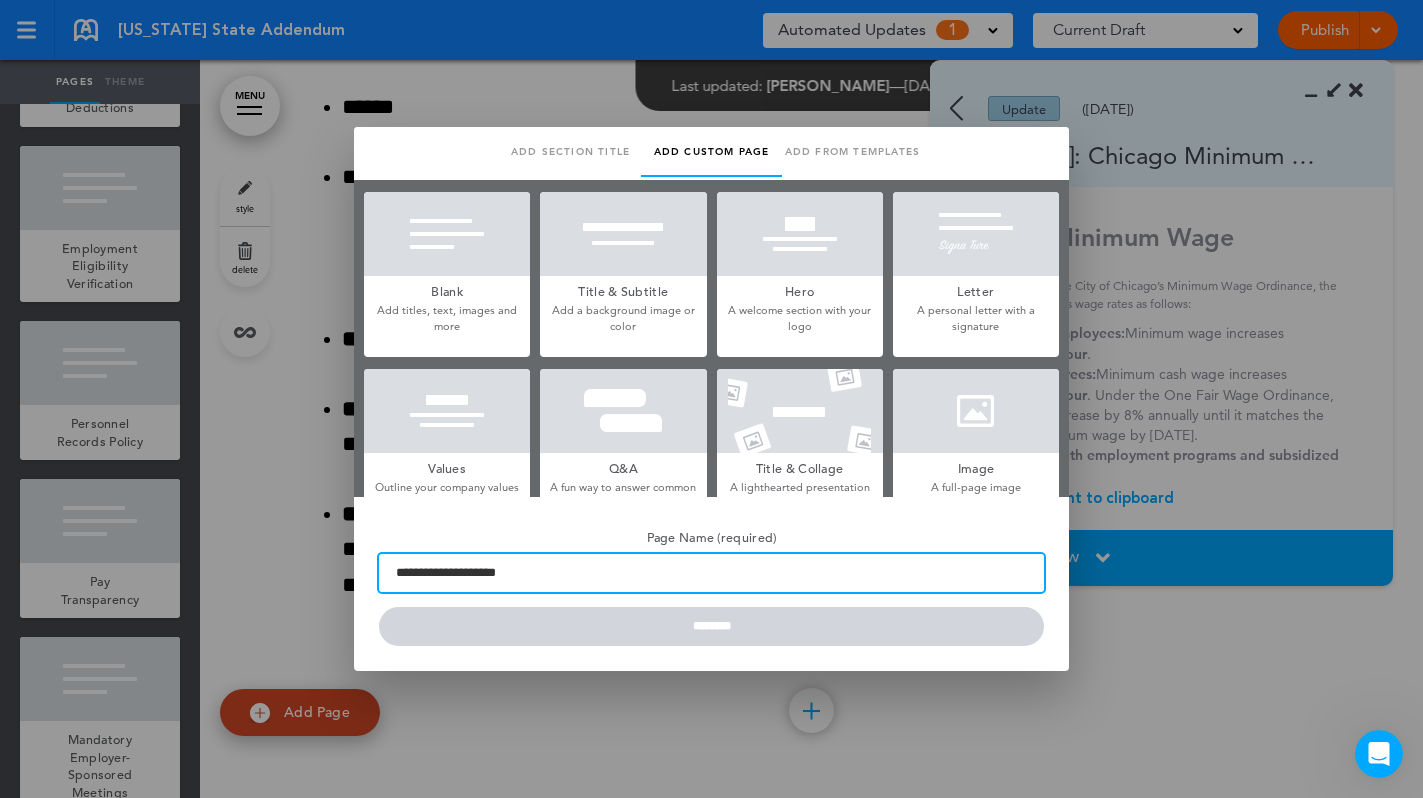 click on "**********" at bounding box center (711, 573) 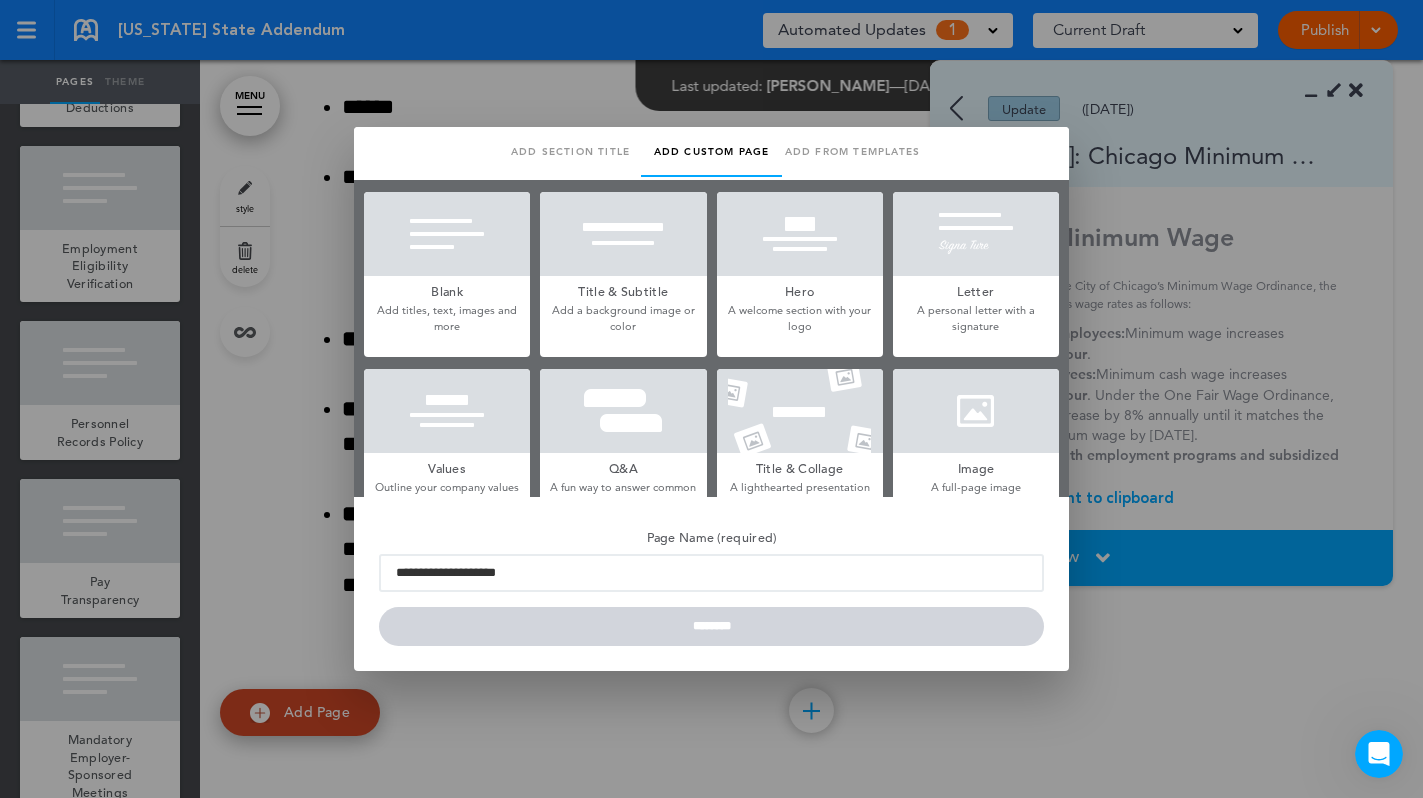 click at bounding box center (447, 234) 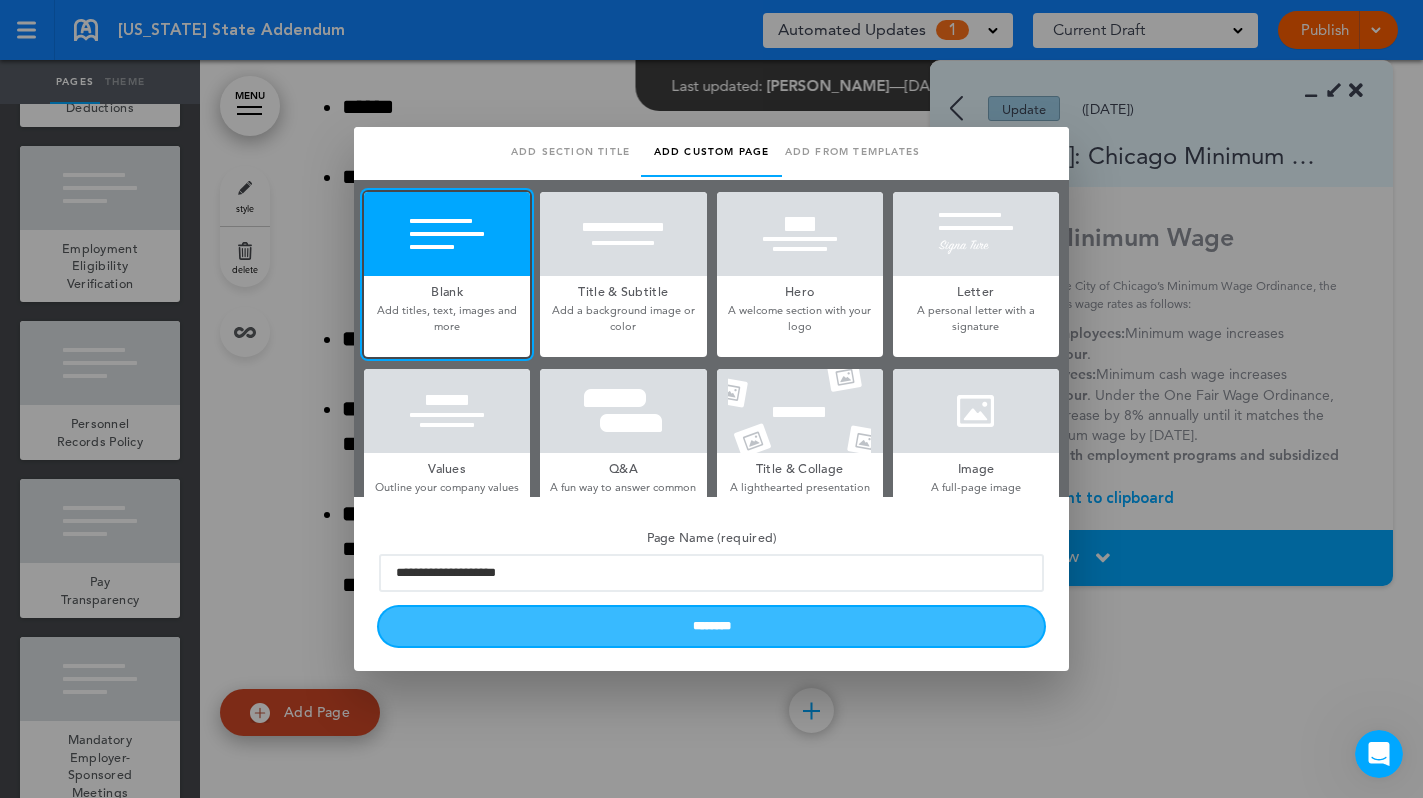 click on "********" at bounding box center (711, 626) 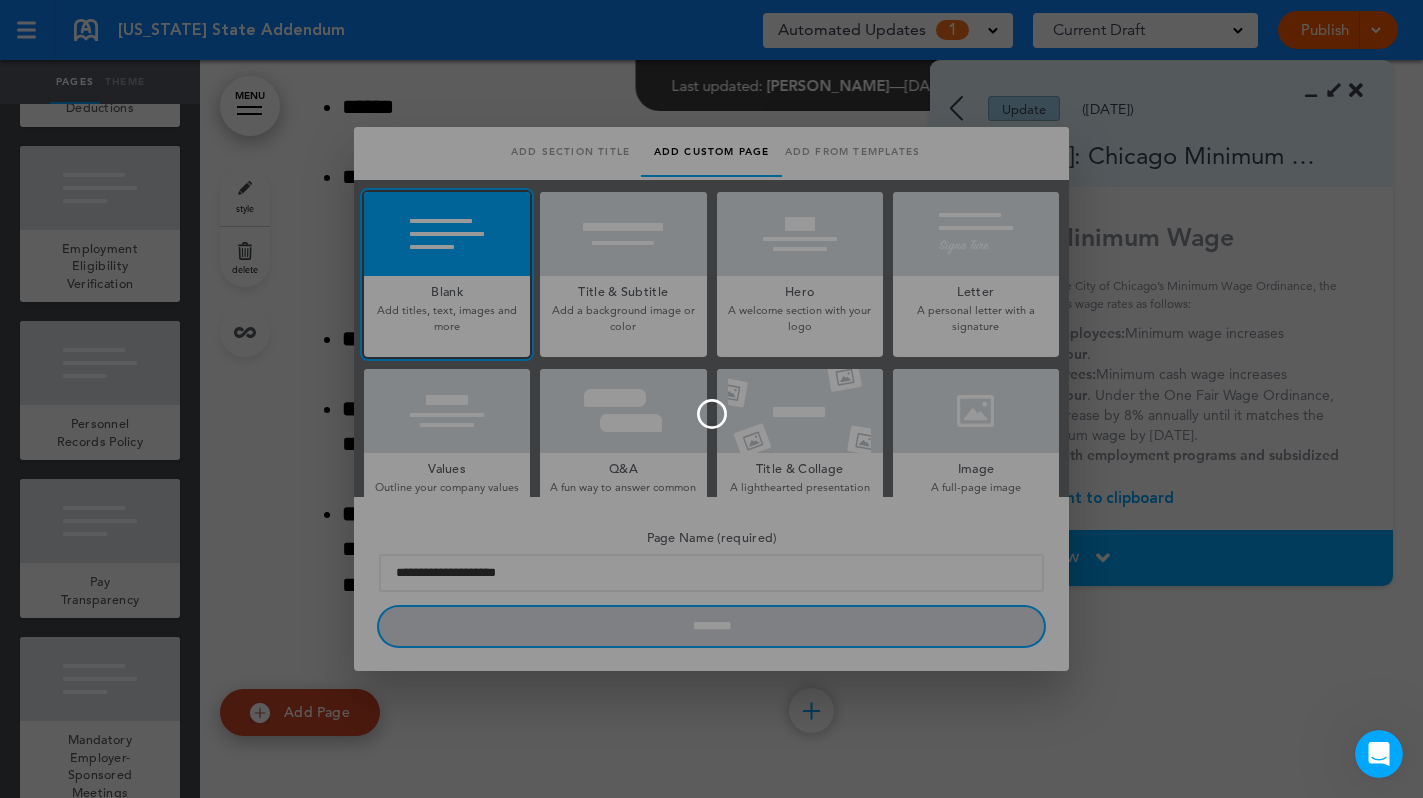 type 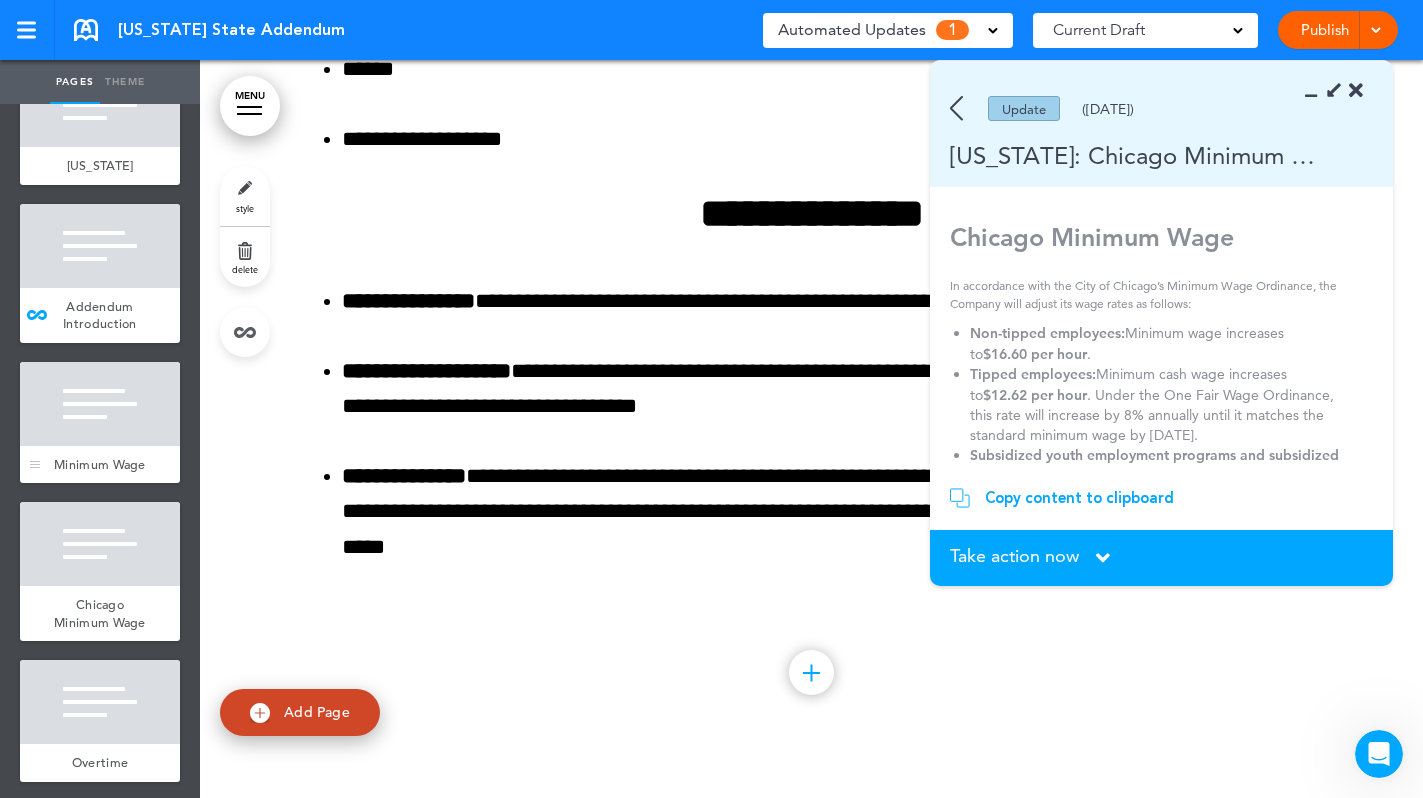 scroll, scrollTop: 81, scrollLeft: 0, axis: vertical 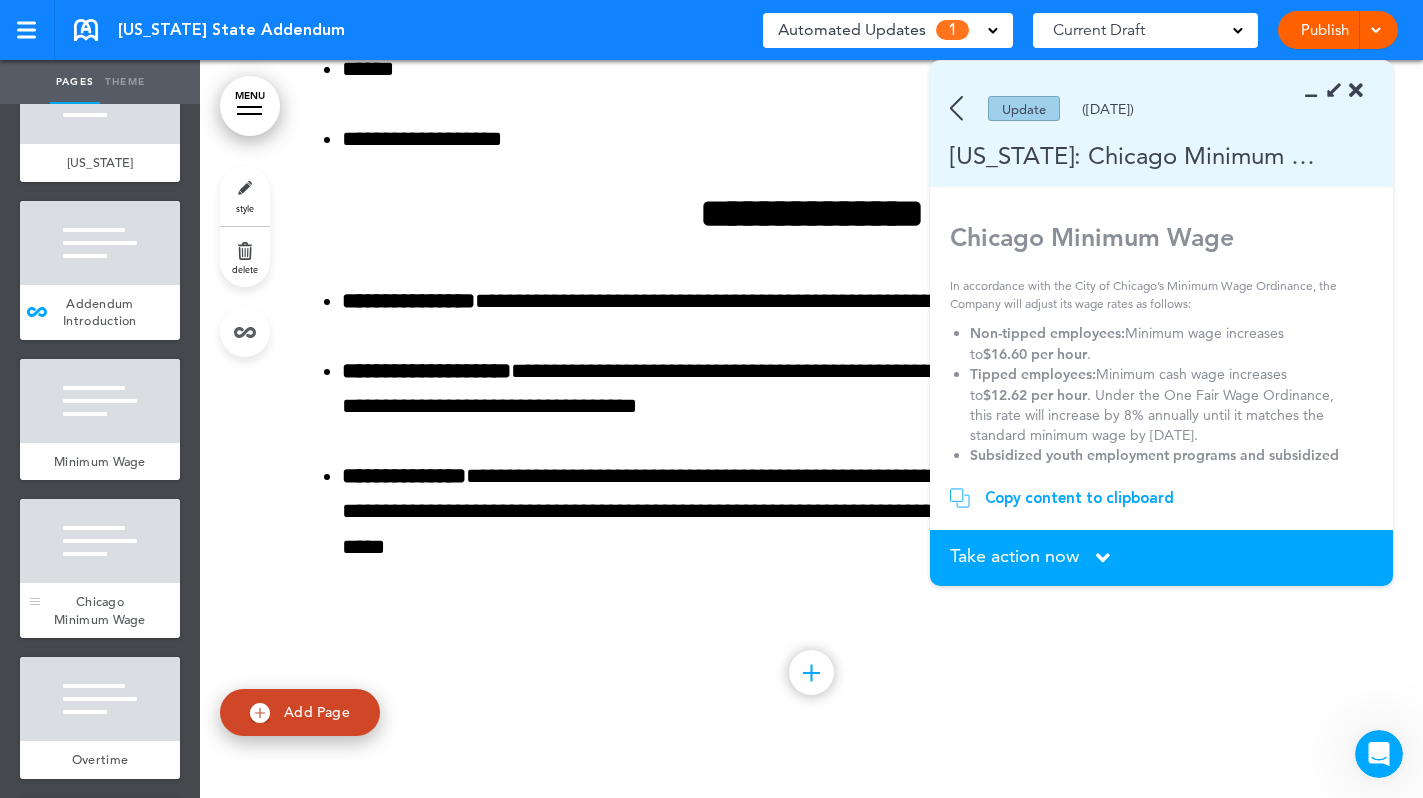 click at bounding box center [100, 541] 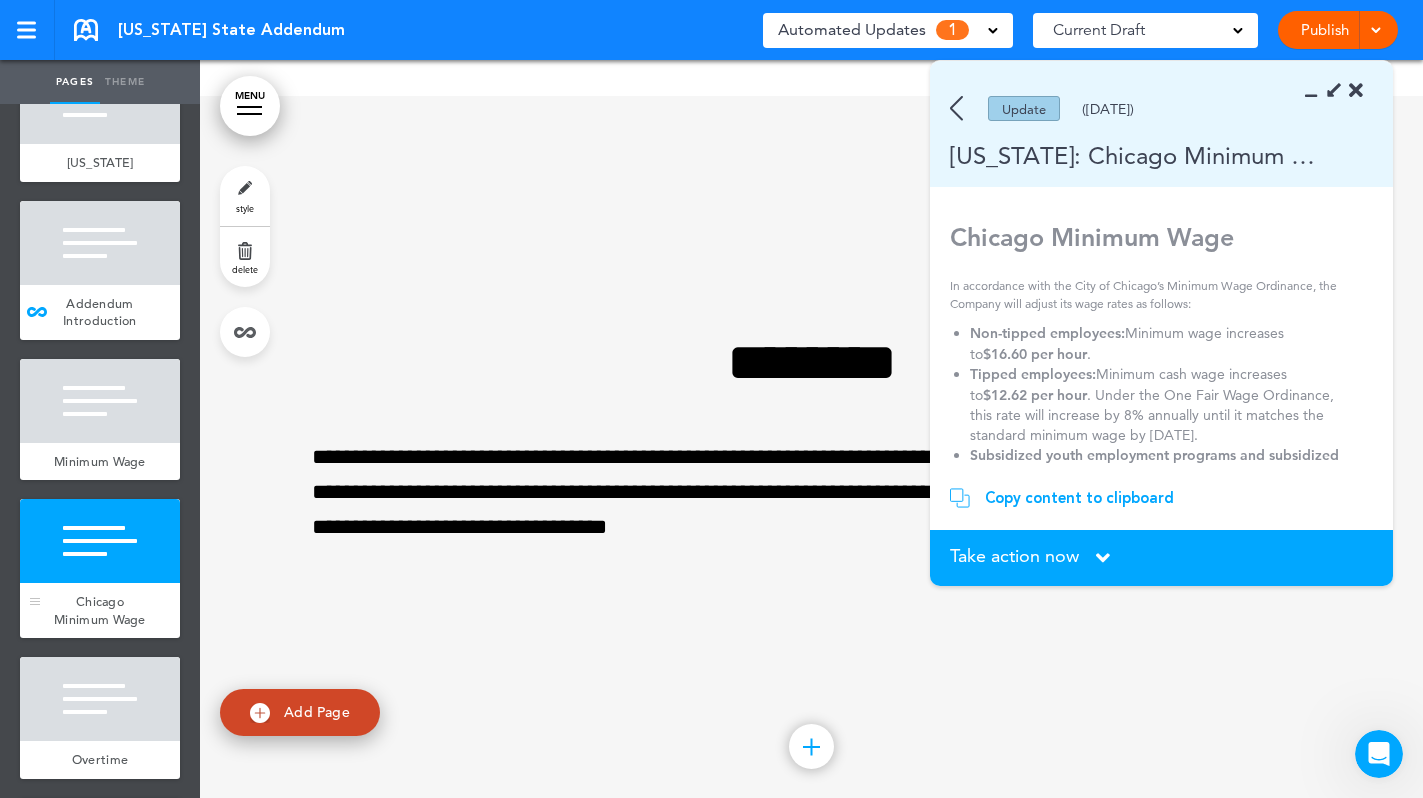 scroll, scrollTop: 2214, scrollLeft: 0, axis: vertical 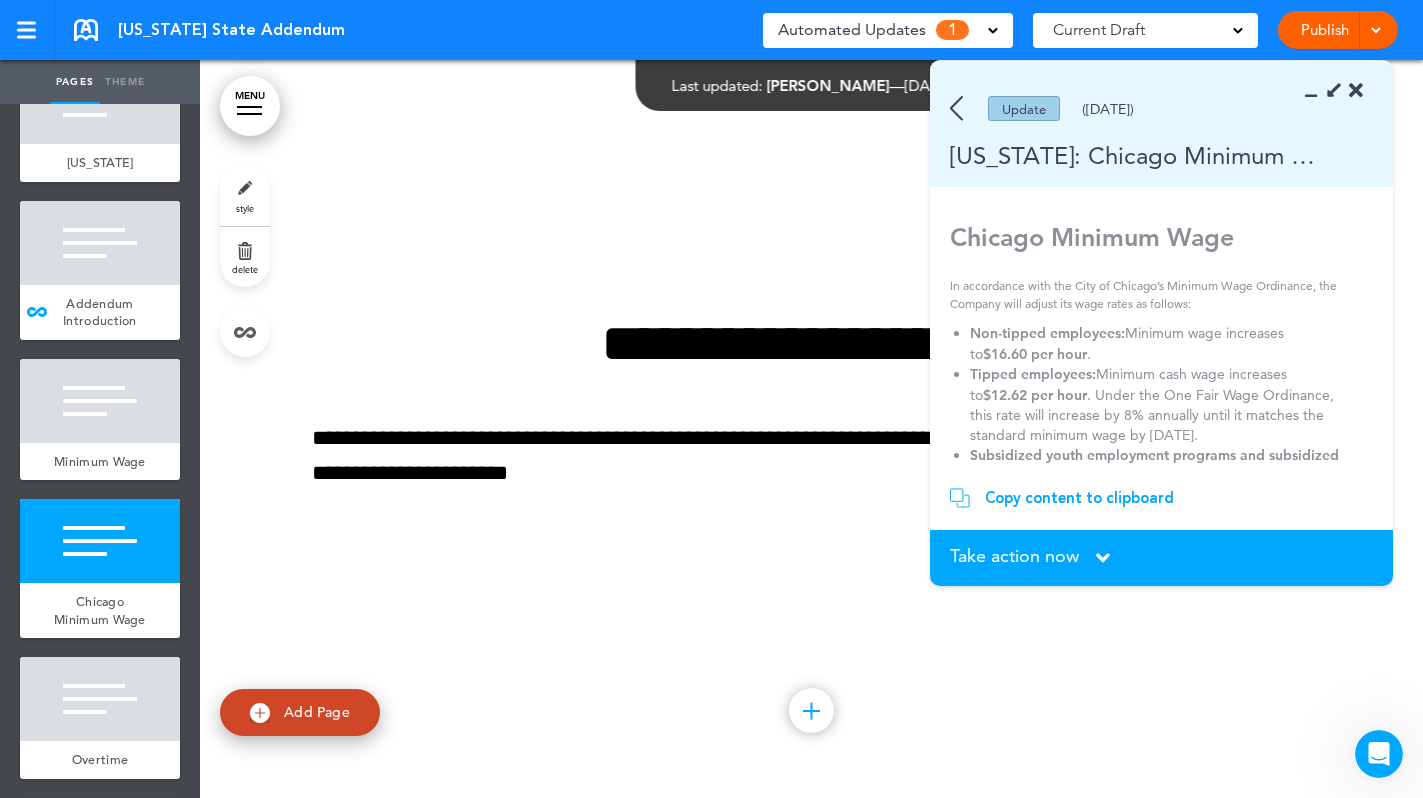click on "Copy content to clipboard" at bounding box center (1079, 498) 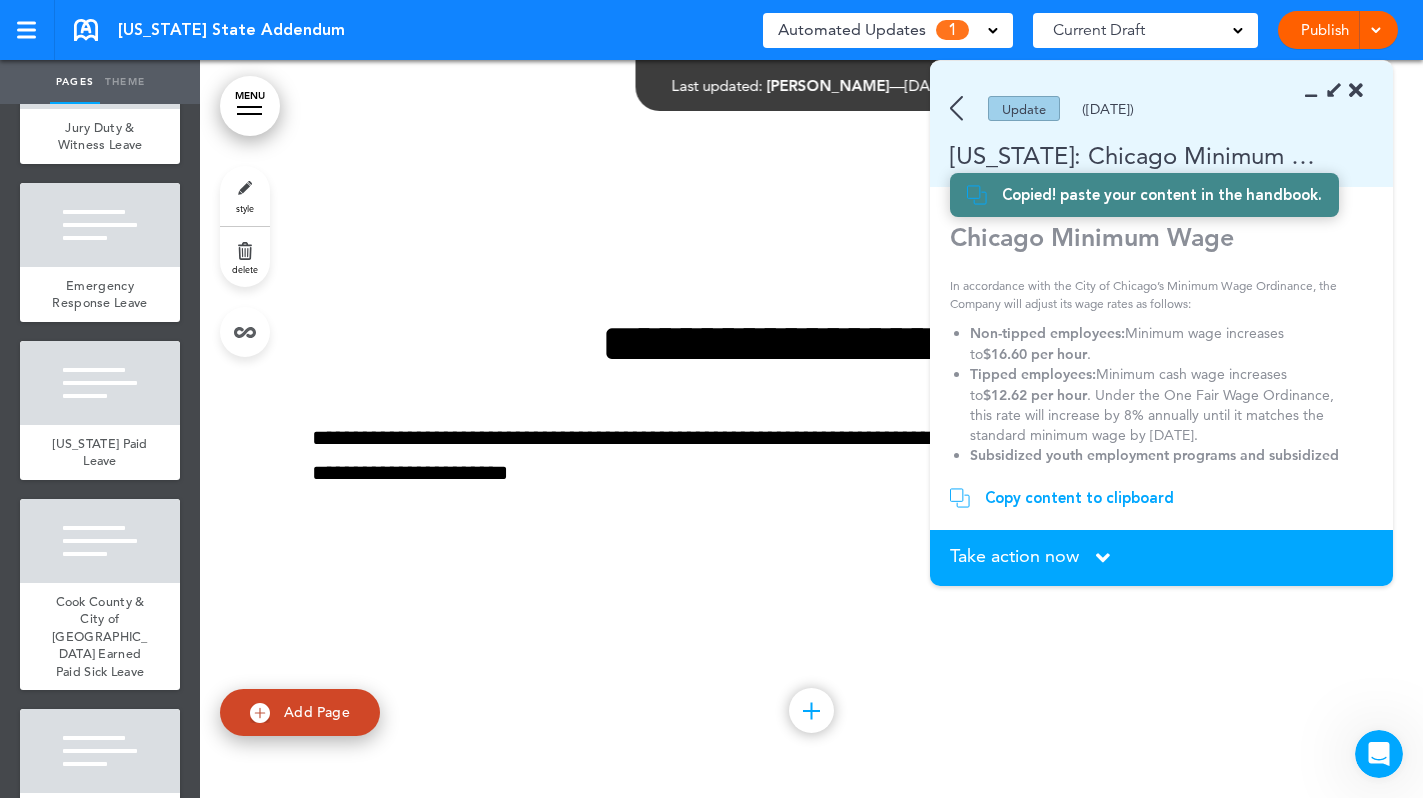 scroll, scrollTop: 5086, scrollLeft: 0, axis: vertical 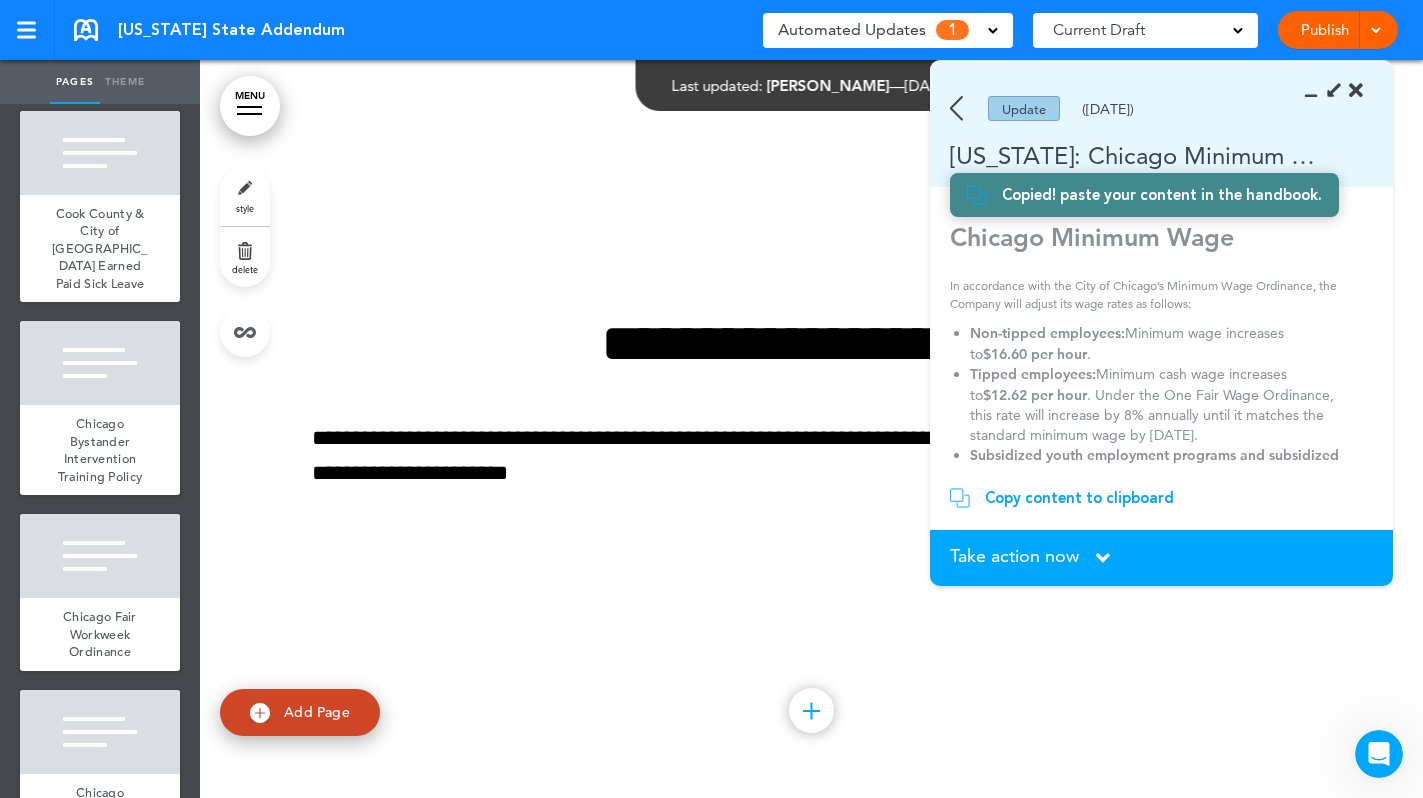 click at bounding box center [1356, 91] 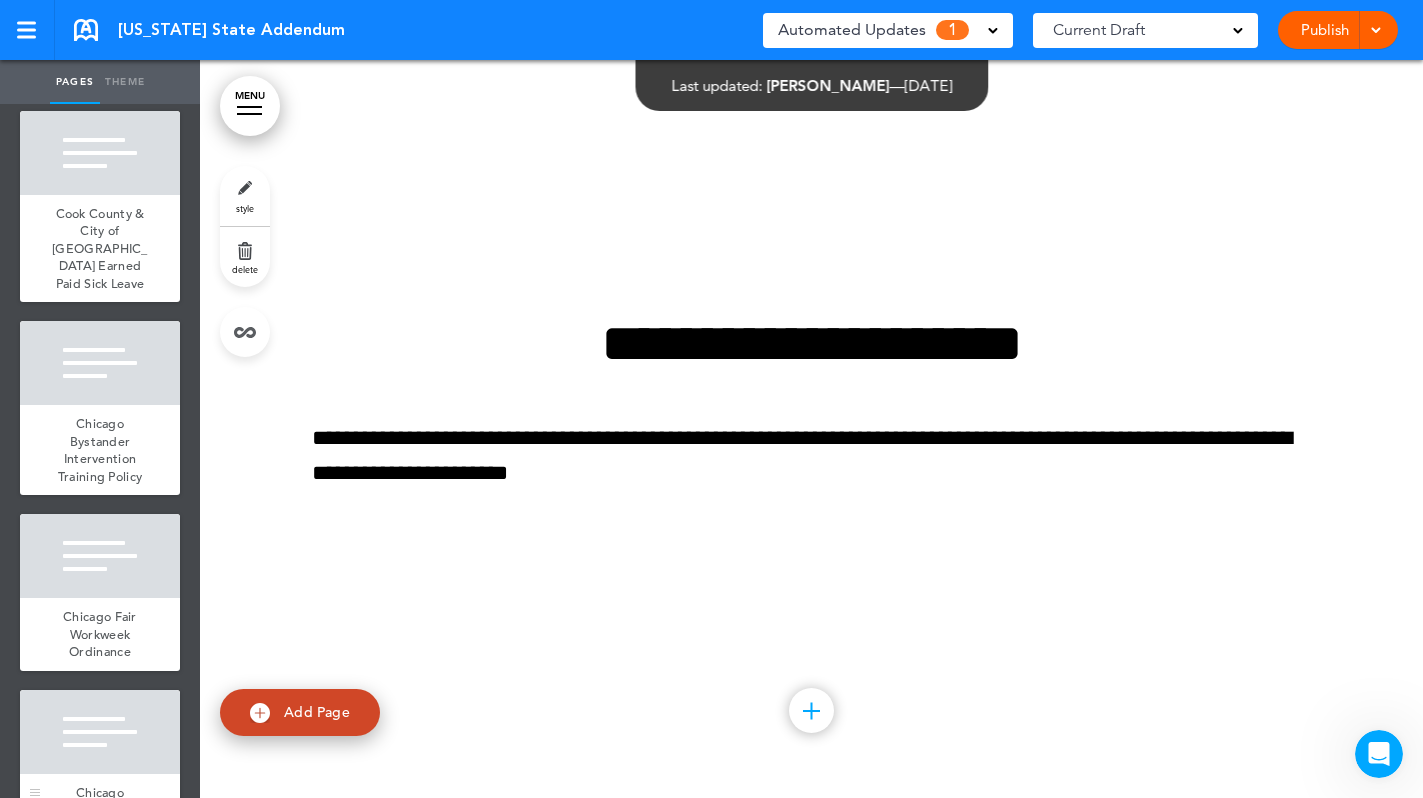 click at bounding box center (100, 732) 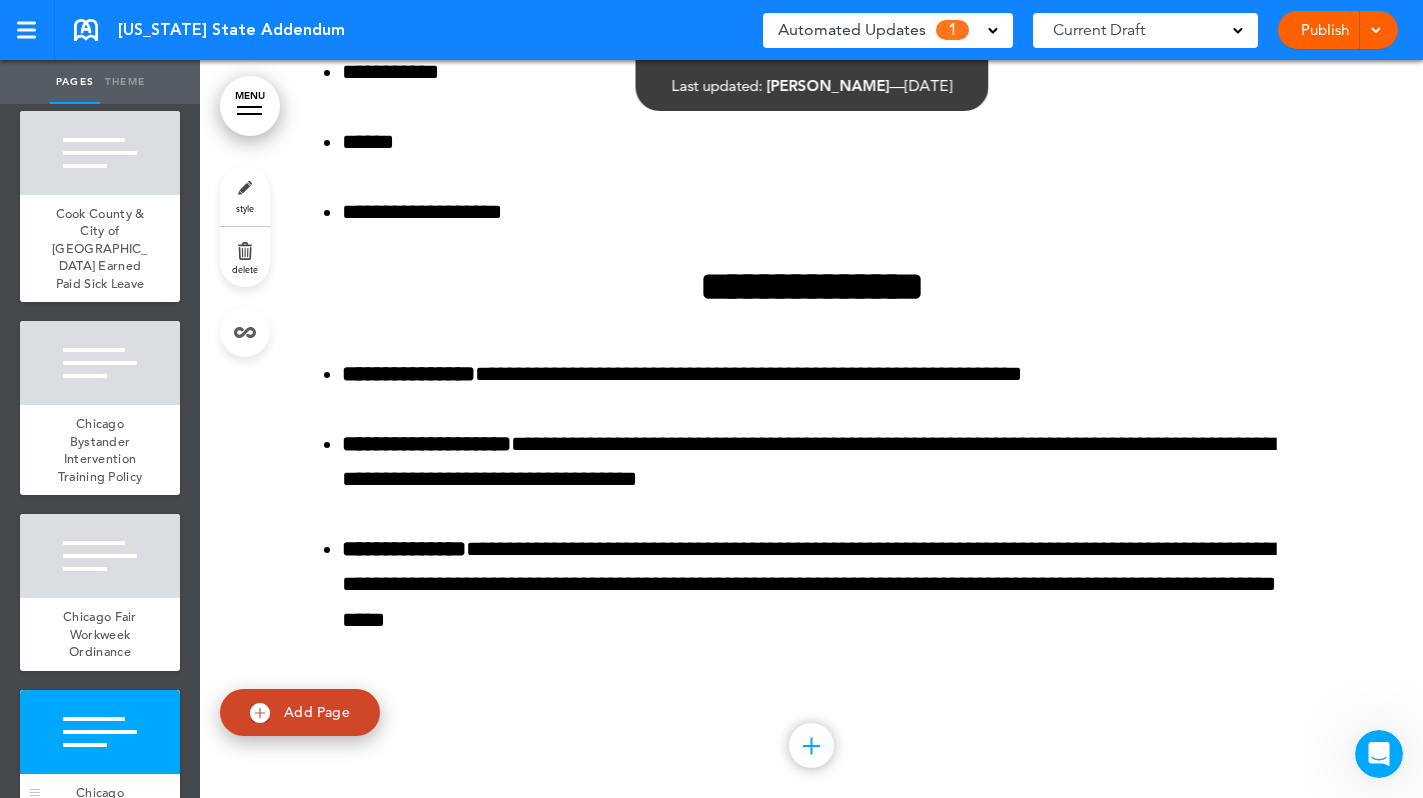 scroll, scrollTop: 47922, scrollLeft: 0, axis: vertical 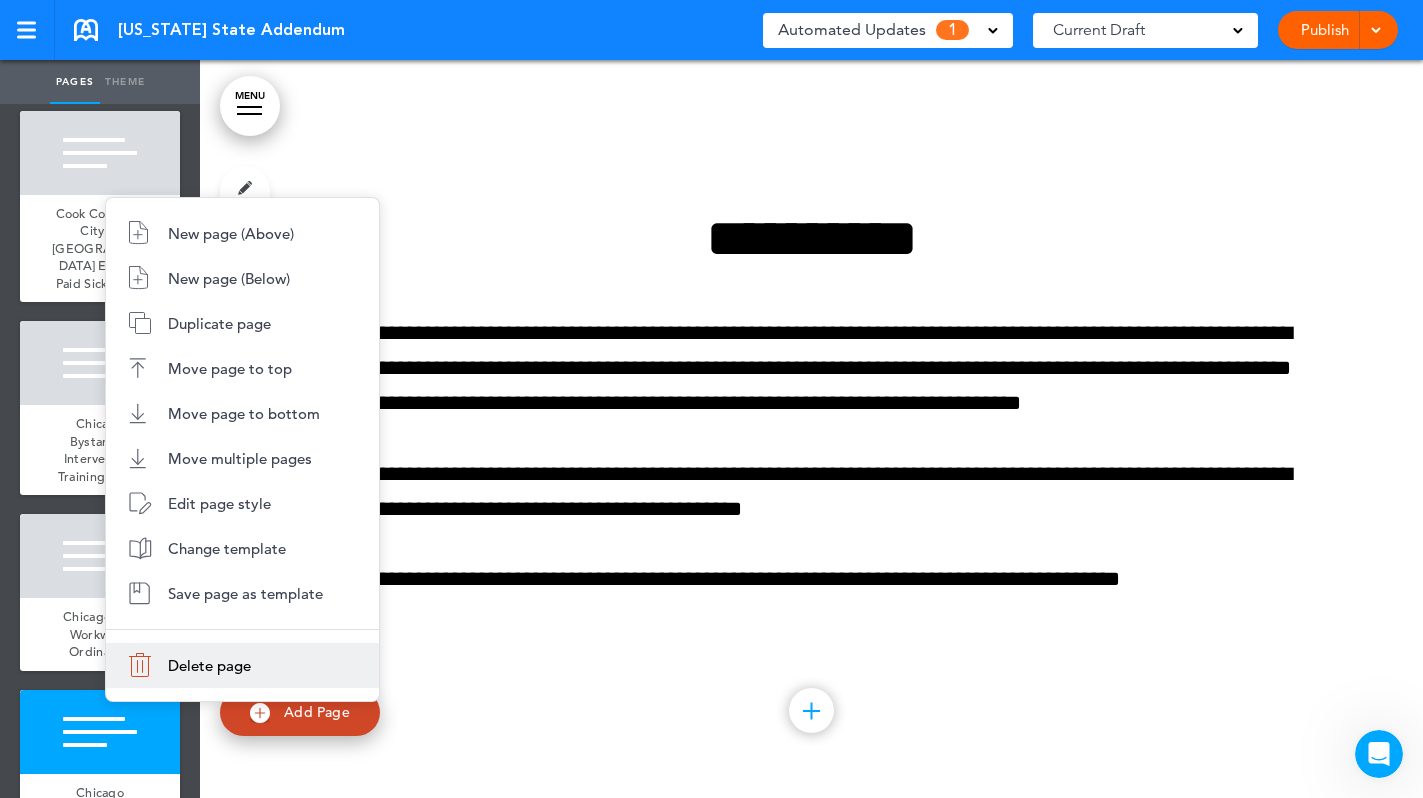 click on "Delete page" at bounding box center (209, 665) 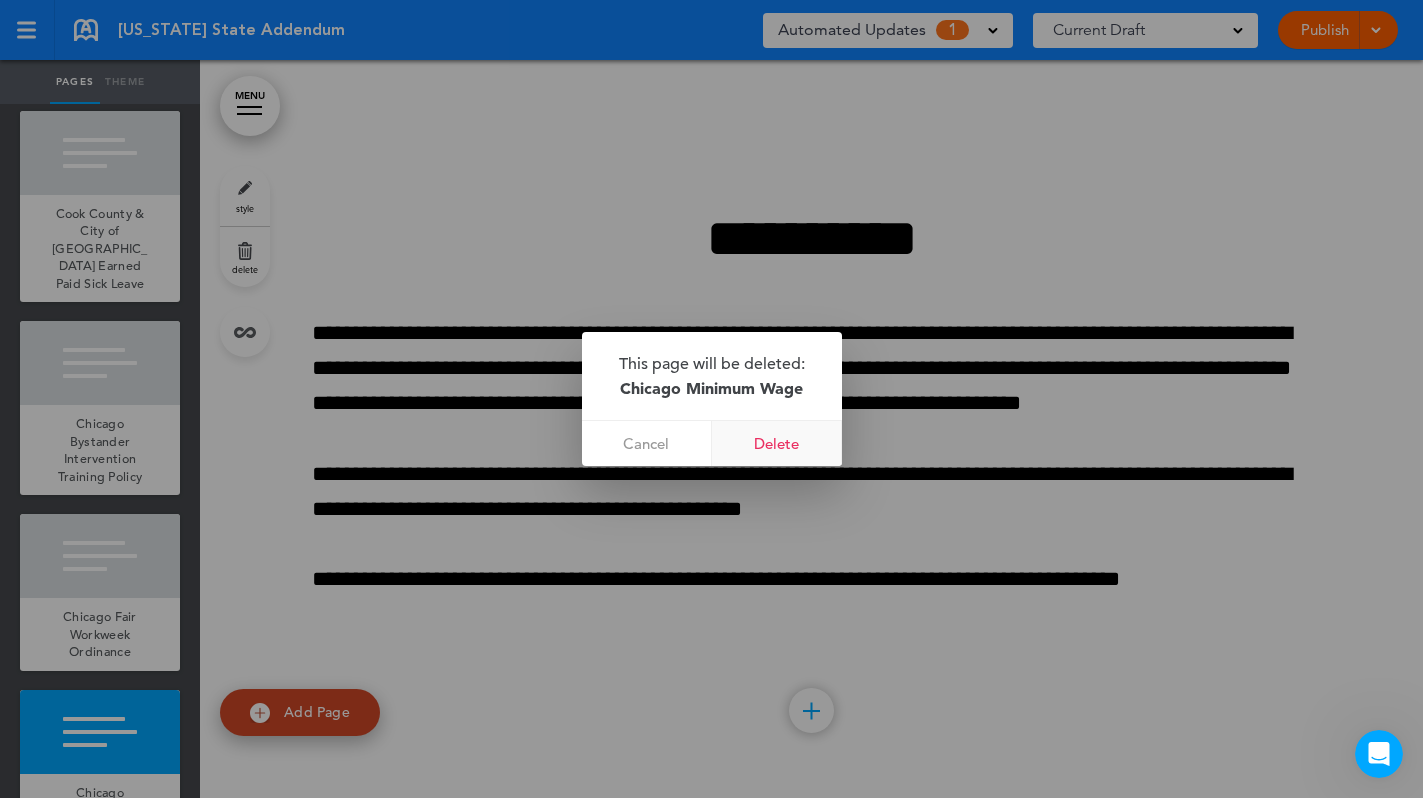 click on "Delete" at bounding box center [777, 443] 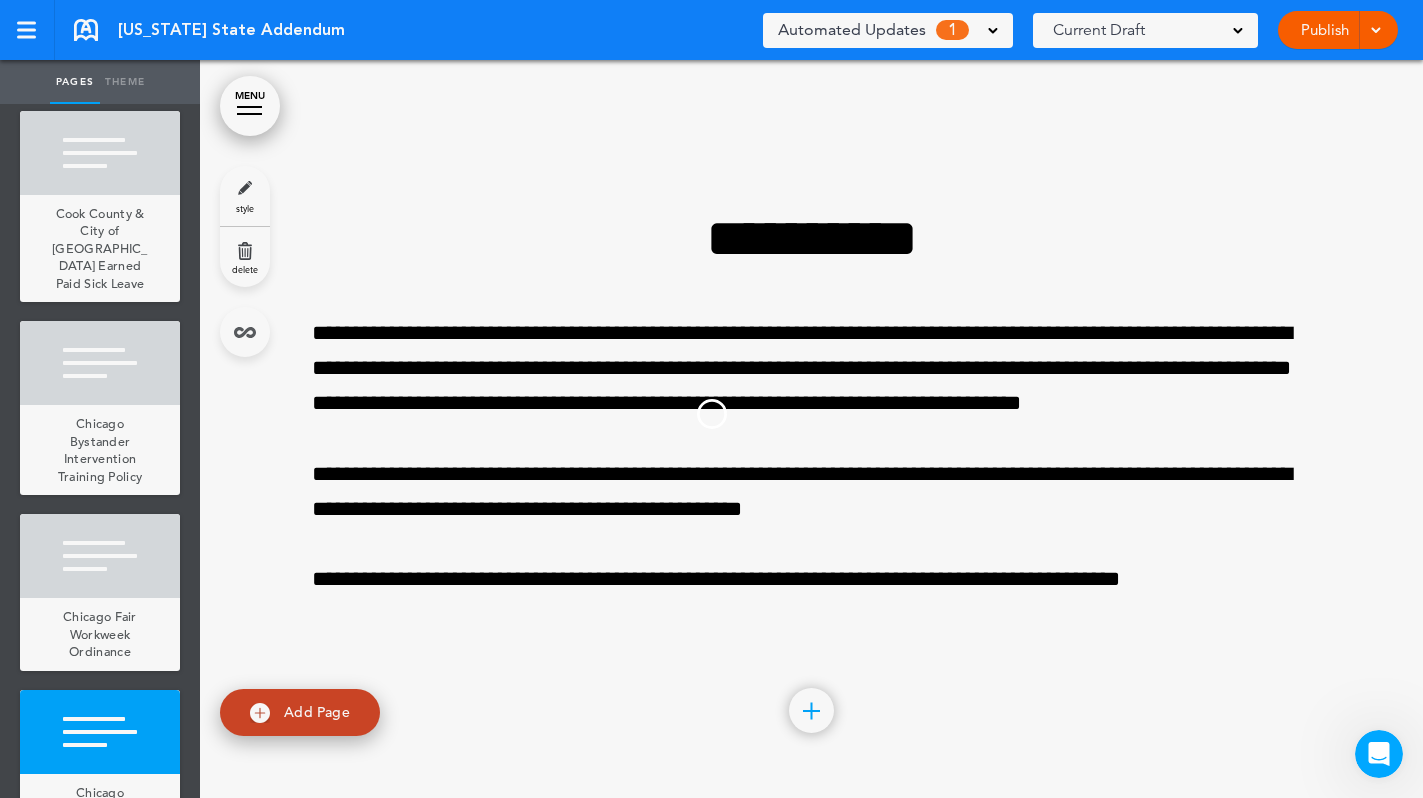 scroll, scrollTop: 47184, scrollLeft: 0, axis: vertical 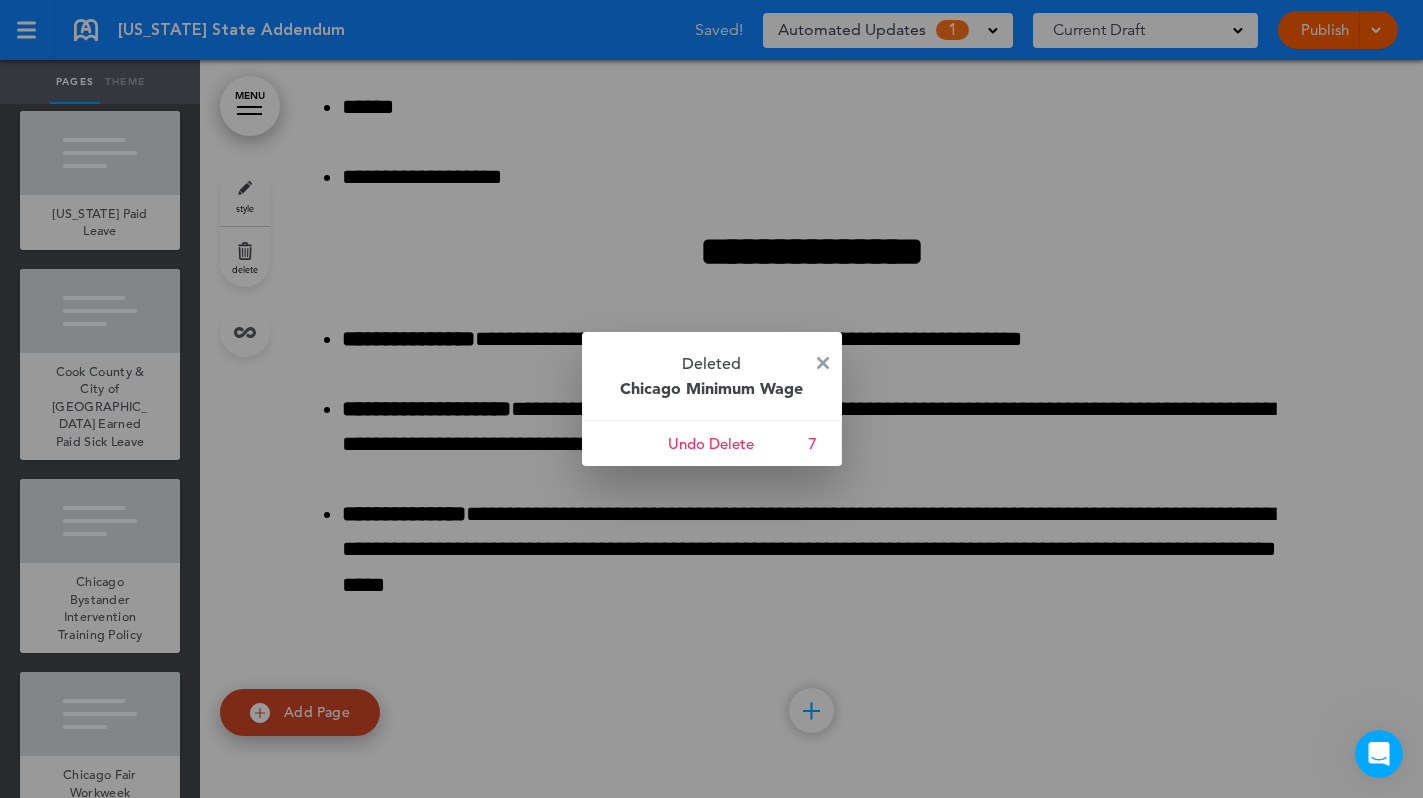 click at bounding box center (823, 363) 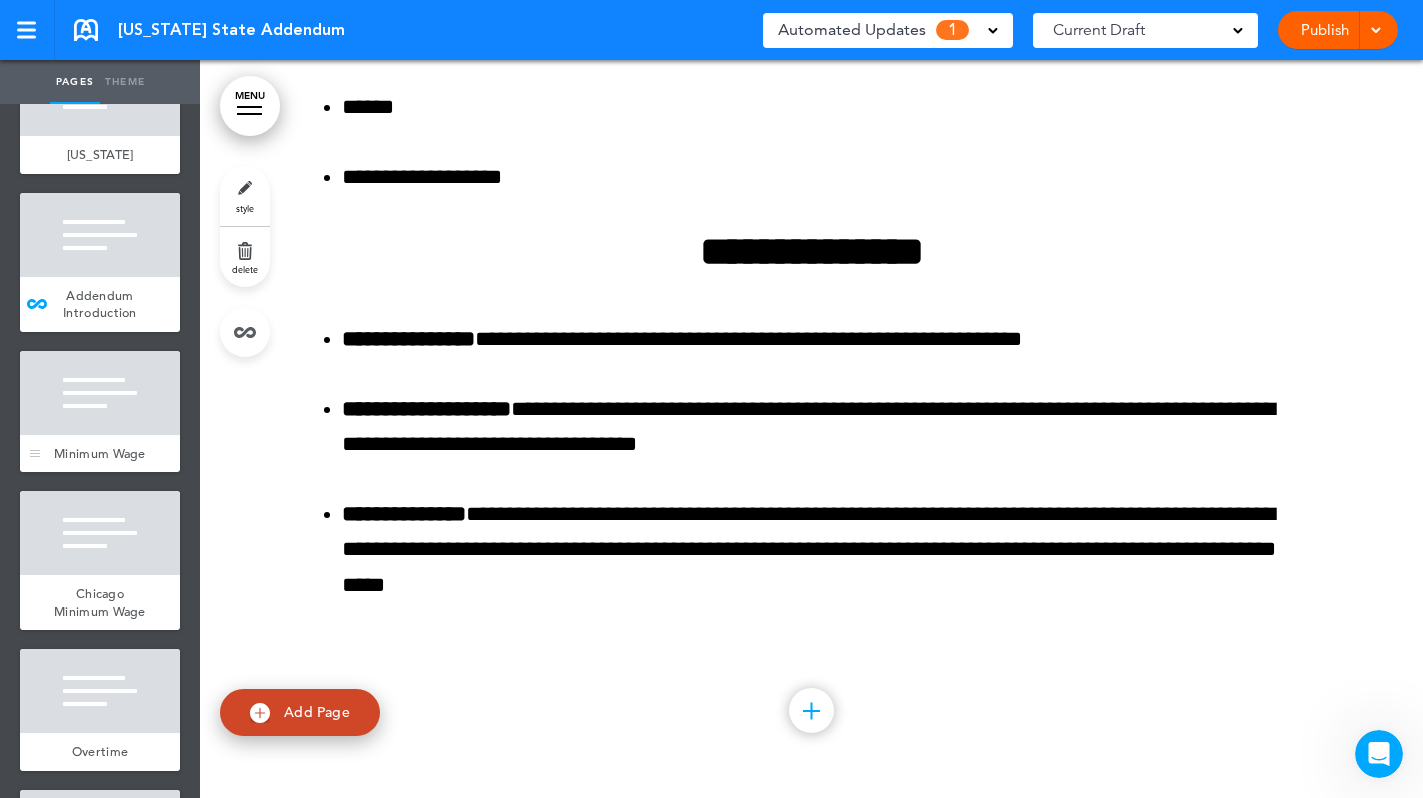 scroll, scrollTop: 124, scrollLeft: 0, axis: vertical 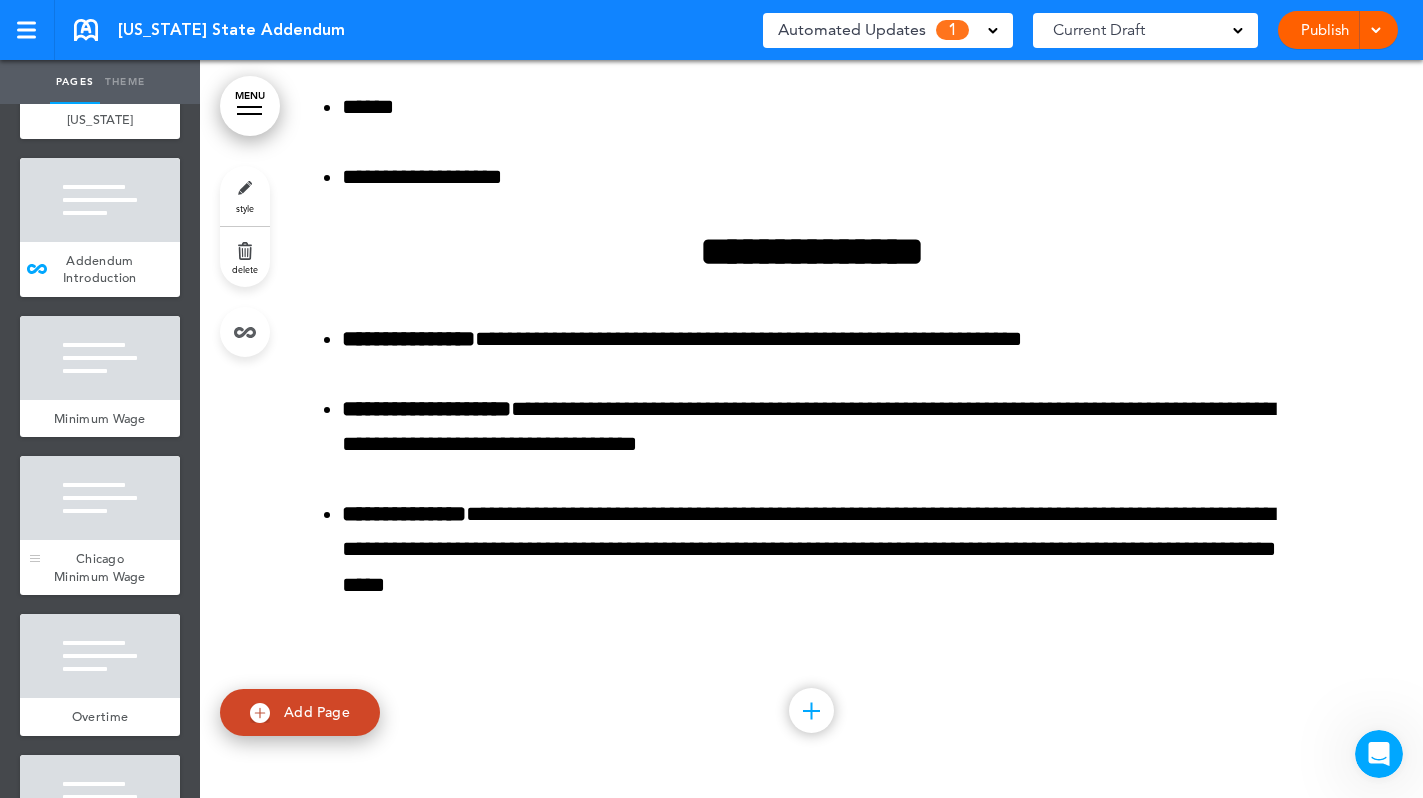 click at bounding box center [100, 498] 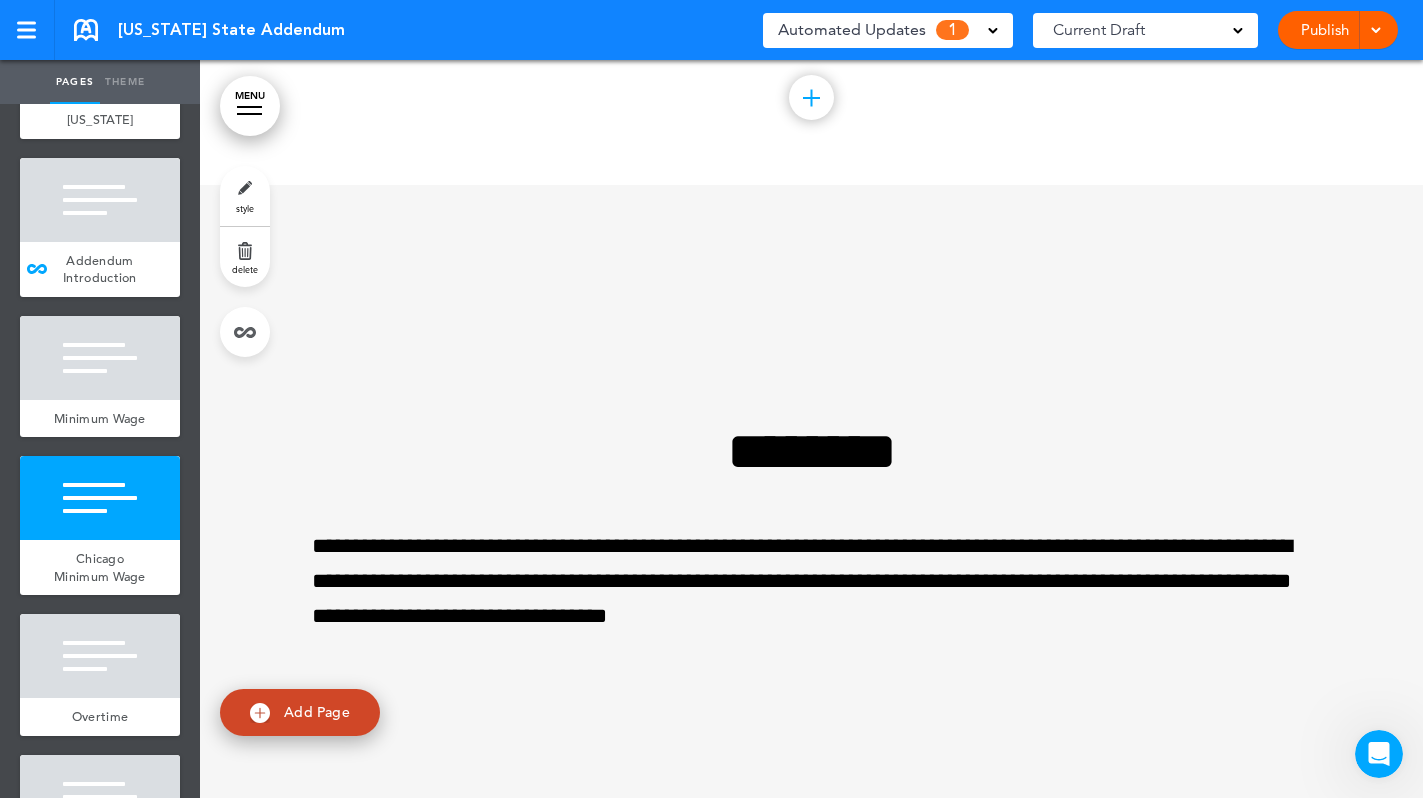 scroll, scrollTop: 2214, scrollLeft: 0, axis: vertical 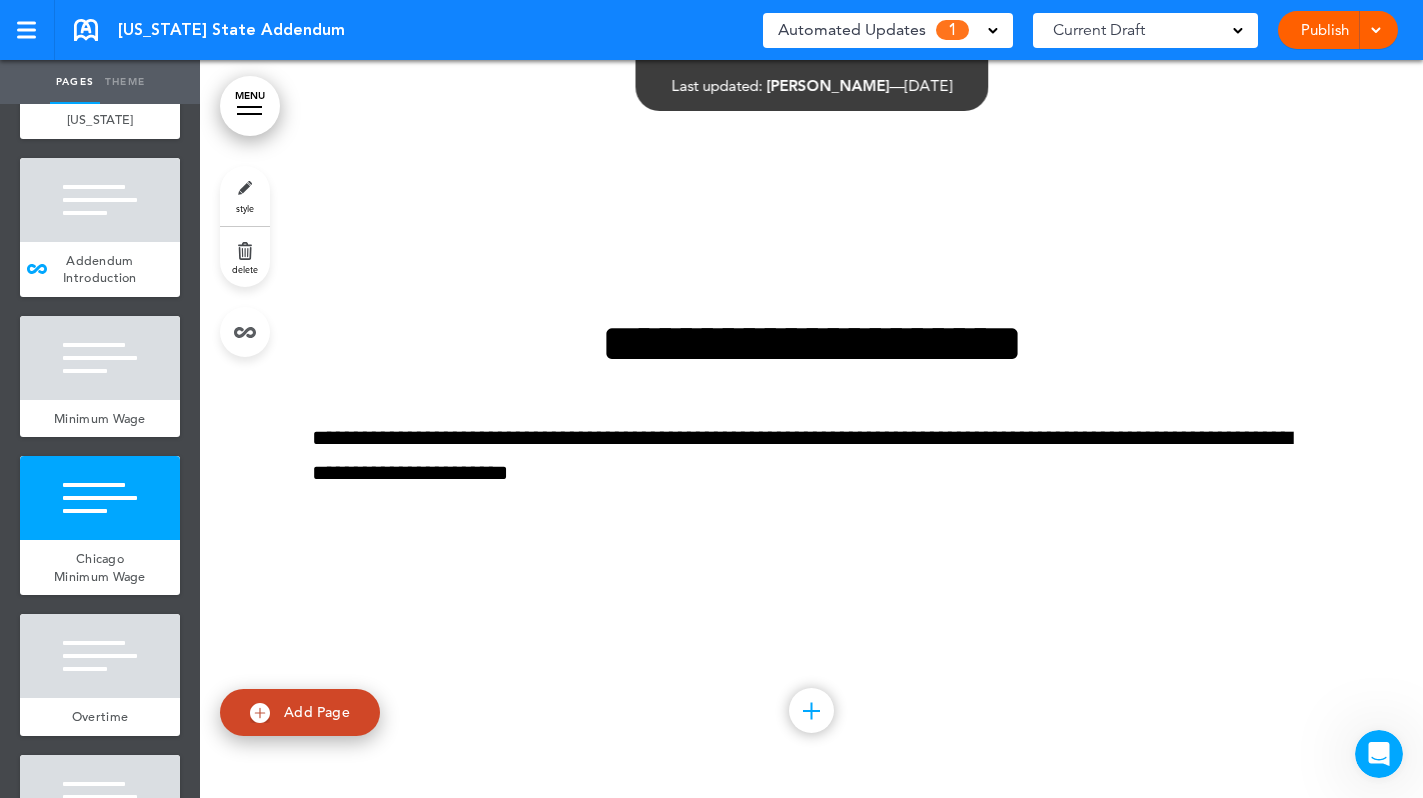click on "Automated Updates
1" at bounding box center [888, 30] 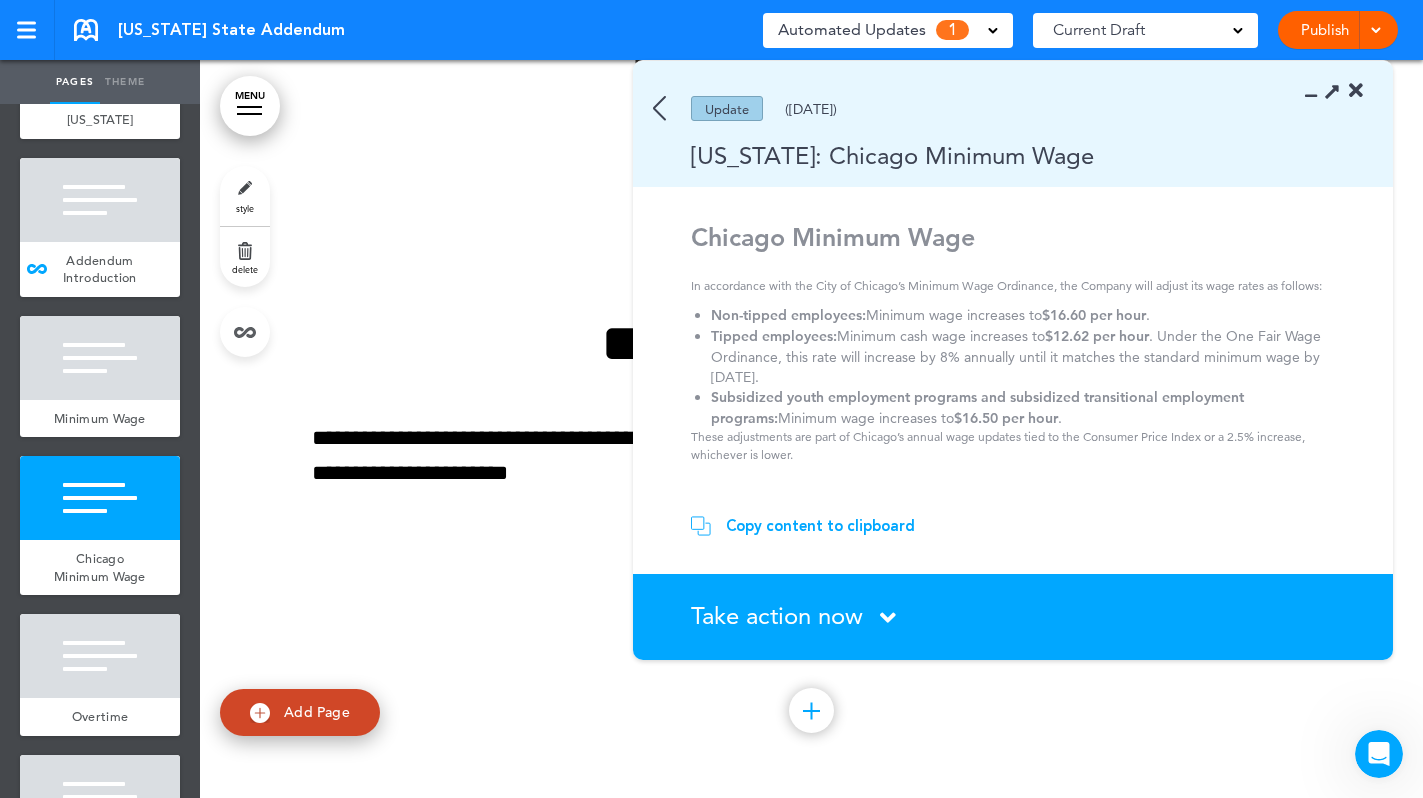 click at bounding box center [659, 108] 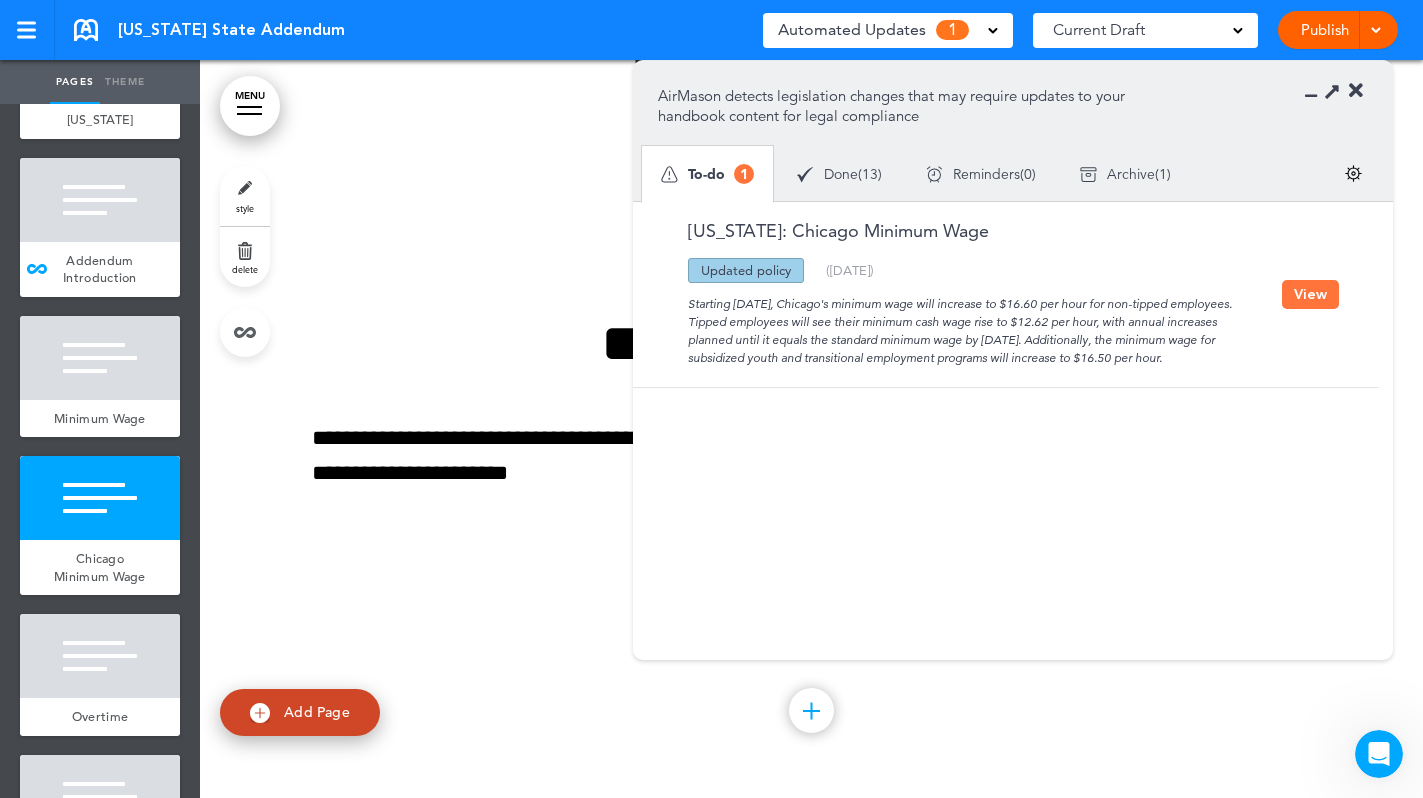 click on "View" at bounding box center (1310, 294) 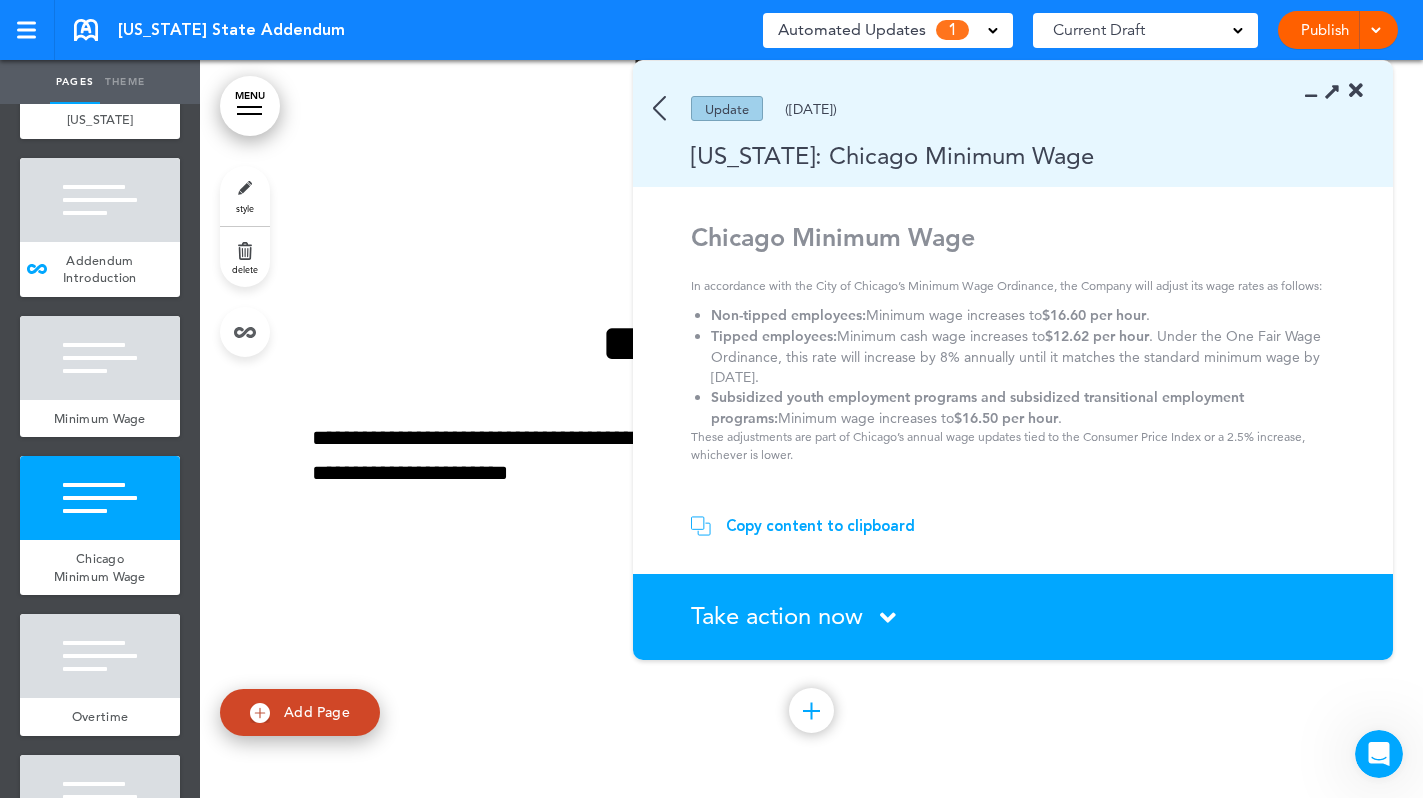 click on "Copy content to clipboard" at bounding box center (820, 526) 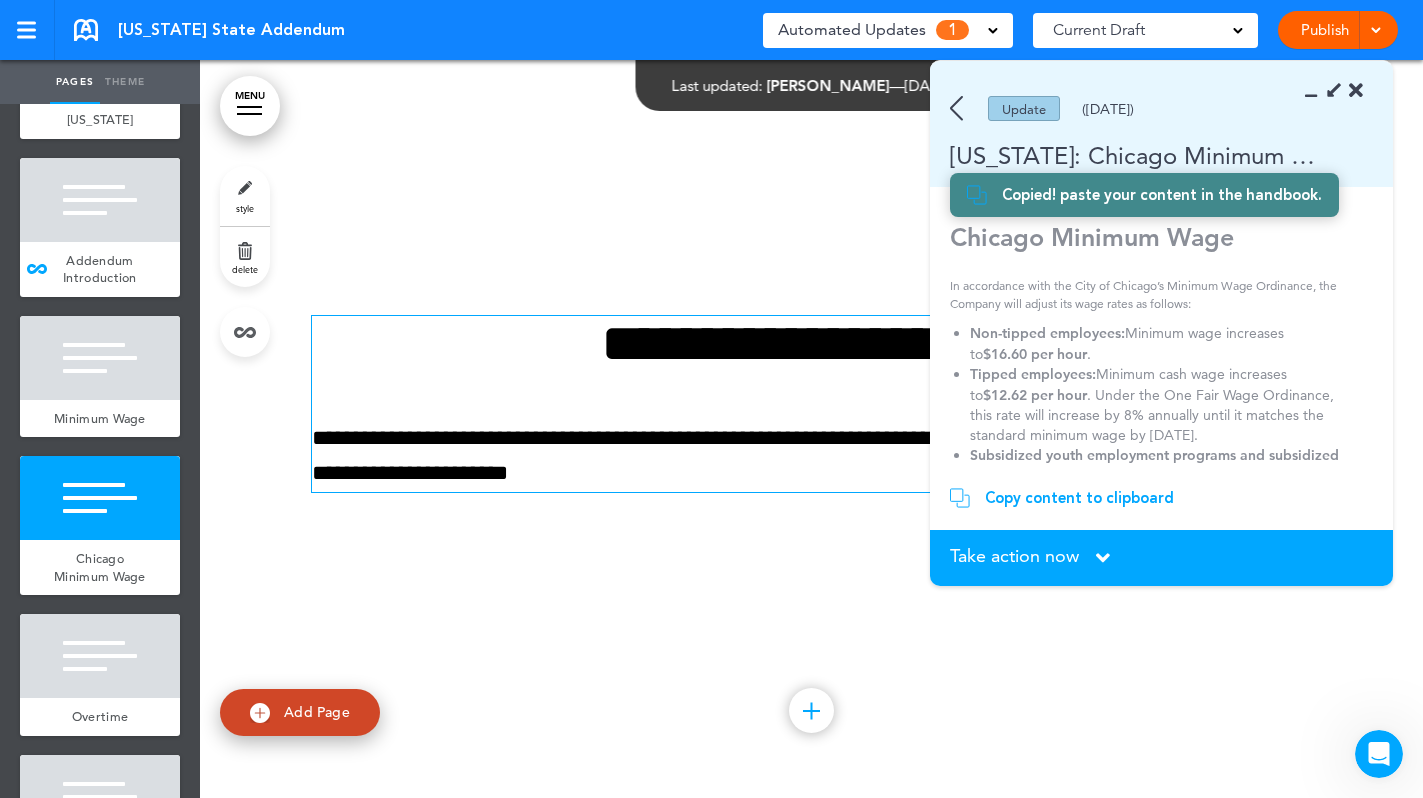 click on "**********" at bounding box center (812, 403) 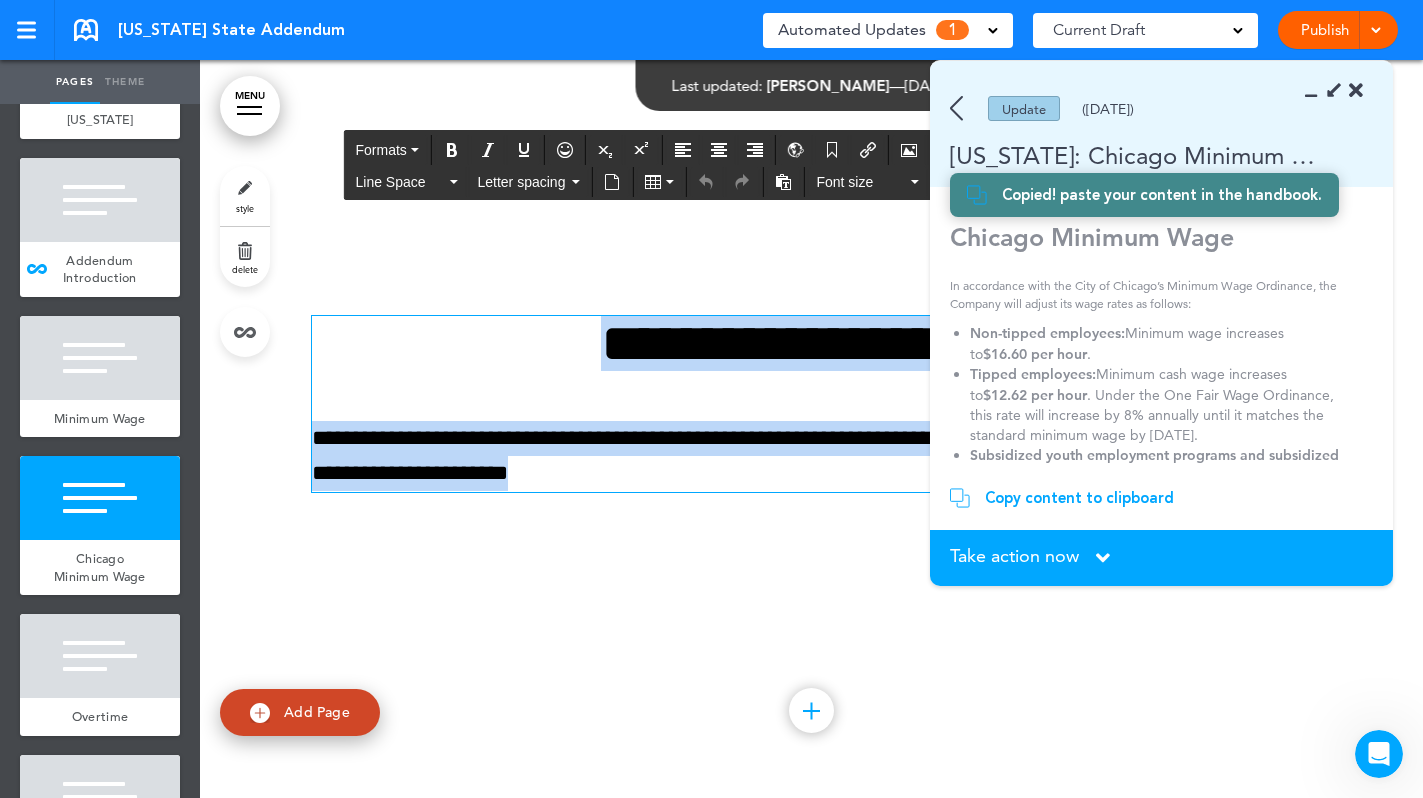 drag, startPoint x: 513, startPoint y: 349, endPoint x: 789, endPoint y: 483, distance: 306.8094 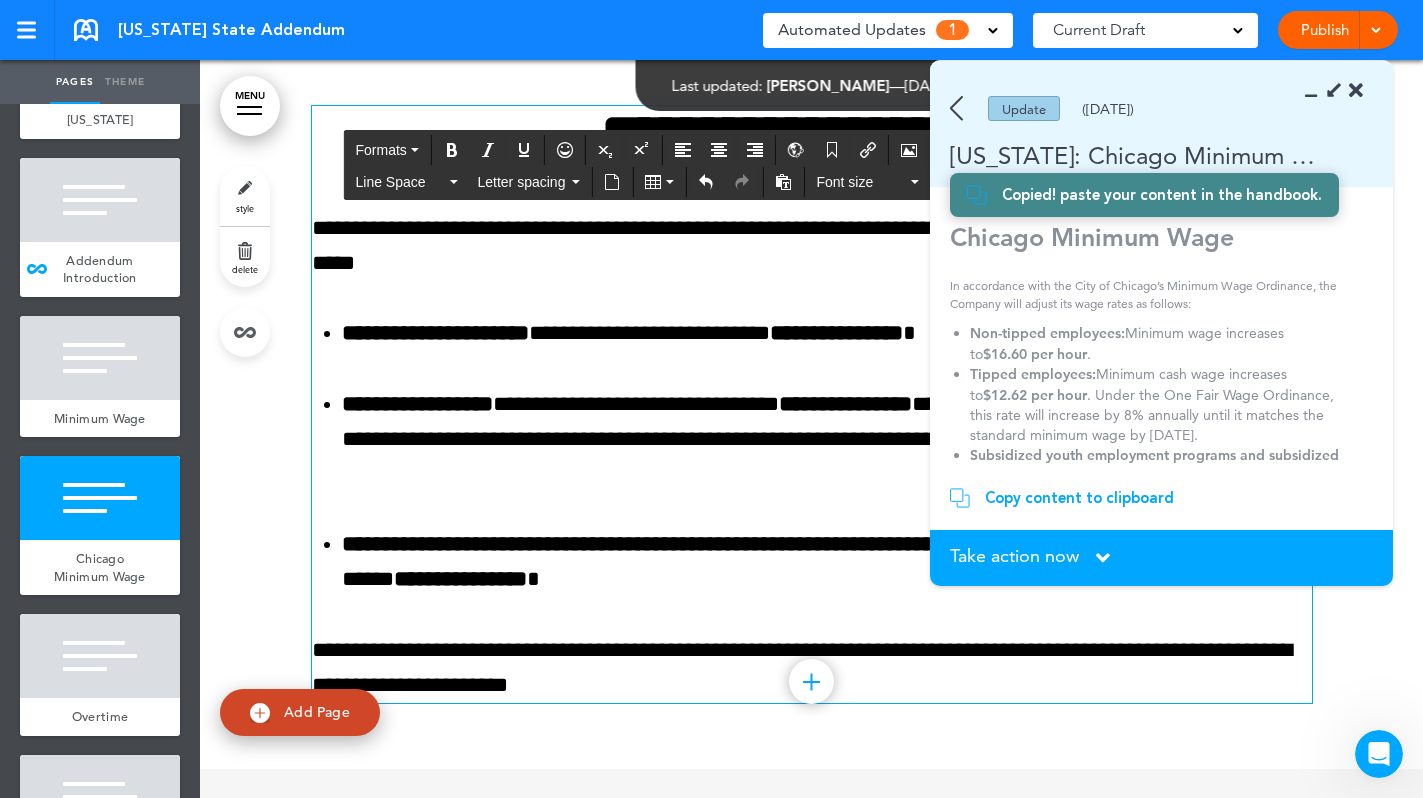 scroll, scrollTop: 2240, scrollLeft: 0, axis: vertical 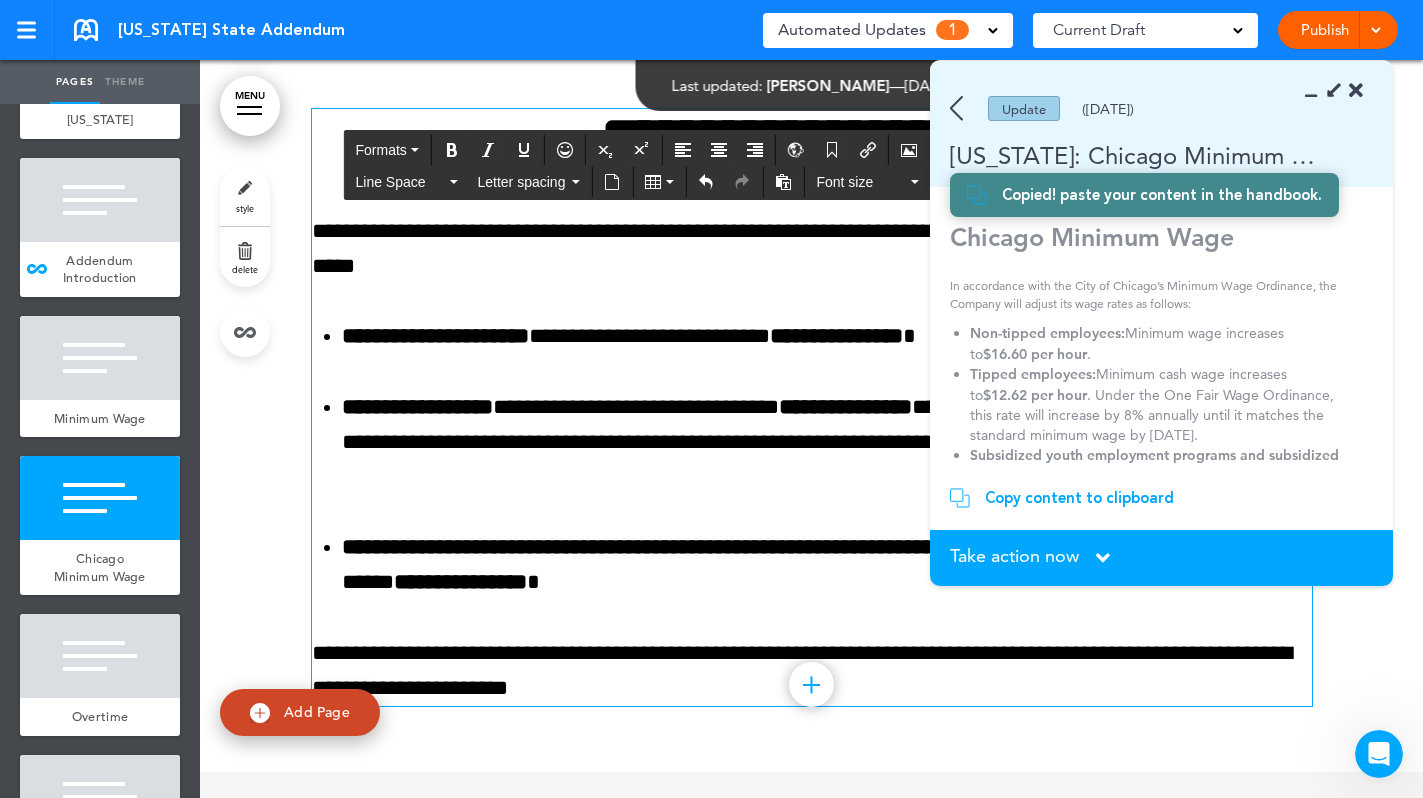 click on "Take action now" at bounding box center (1014, 556) 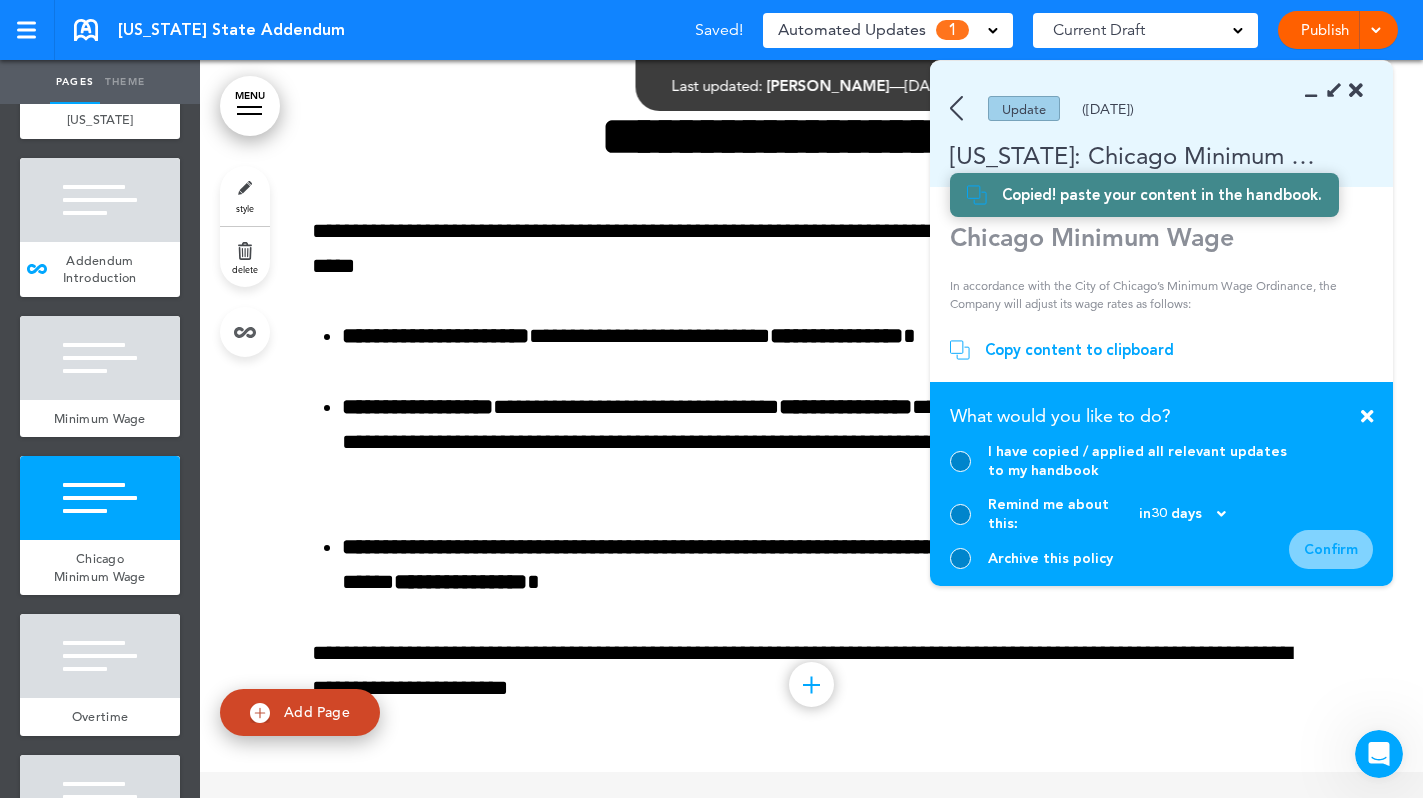 click at bounding box center [960, 461] 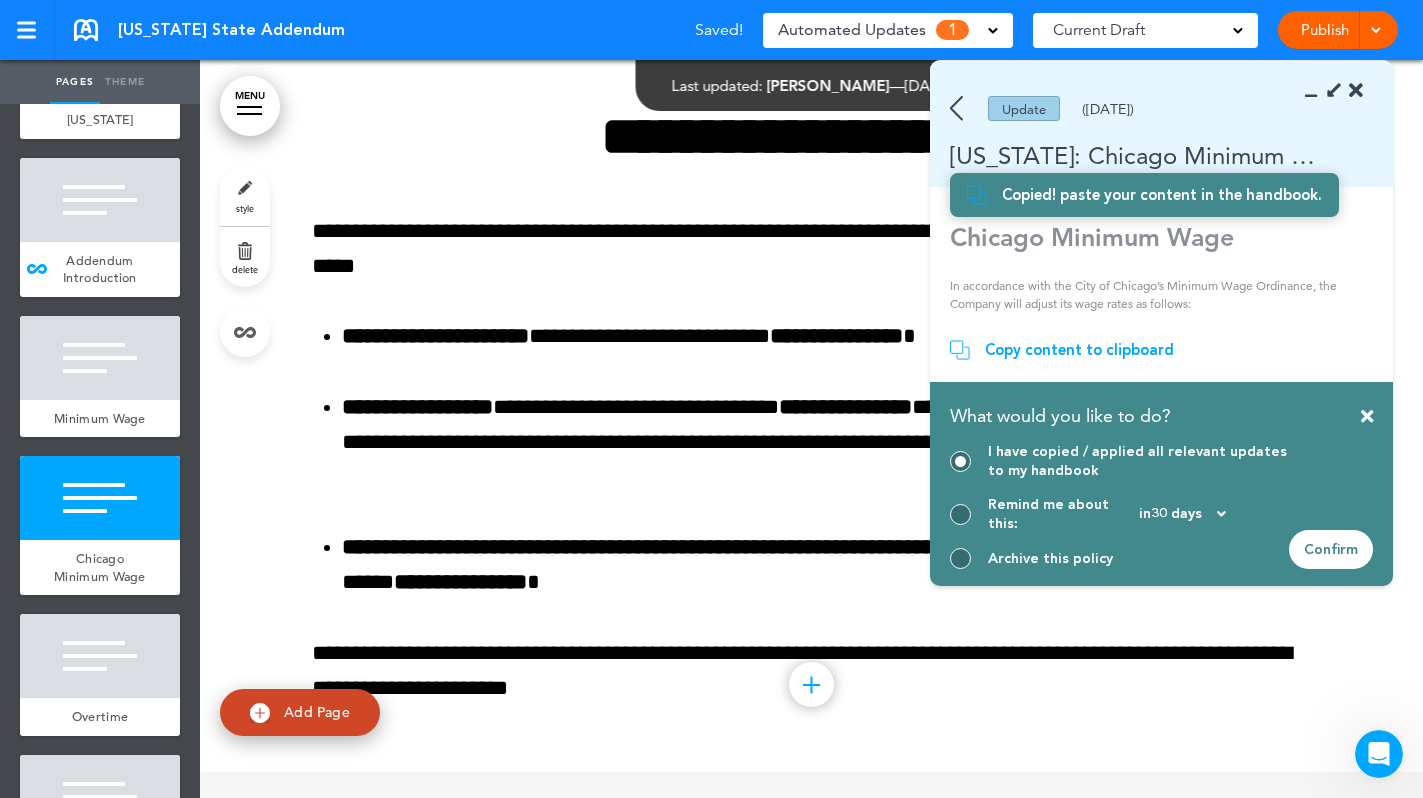 click on "Confirm" at bounding box center (1331, 549) 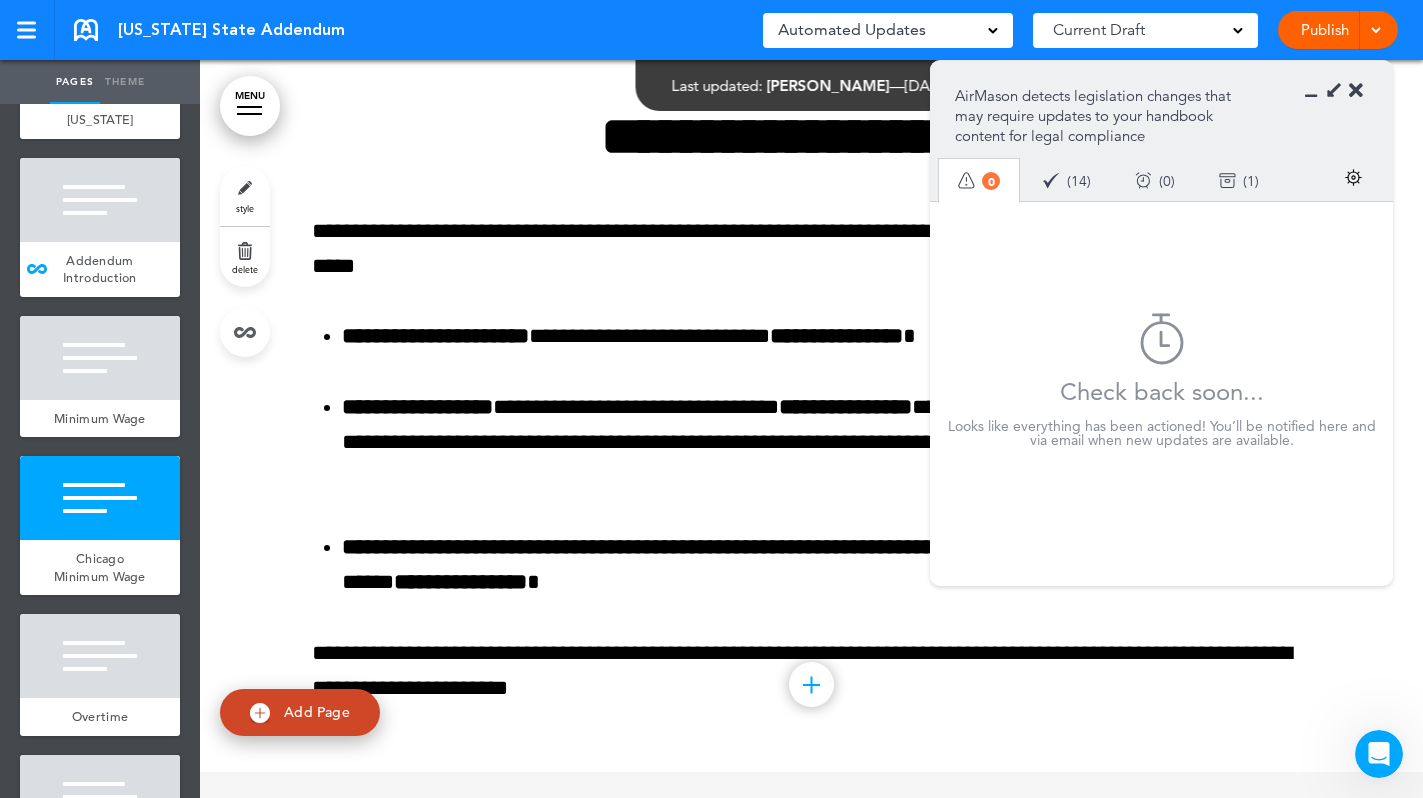 click on "AirMason detects legislation changes that may require updates to your handbook content
for legal compliance
To-do   0
Done  ( 14 )
Reminders  ( 0 )
Archive  ( 1 )" at bounding box center (1161, 131) 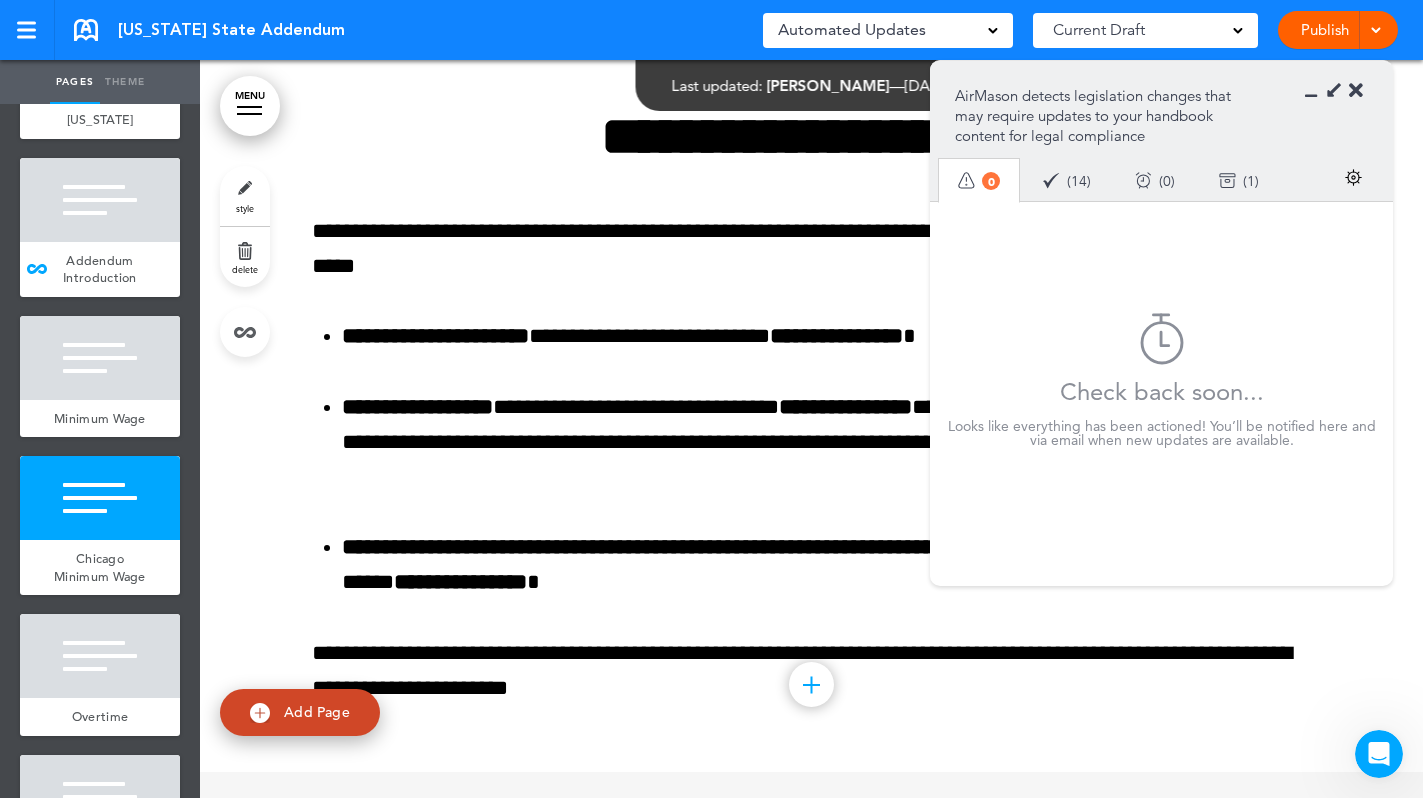click at bounding box center [1356, 91] 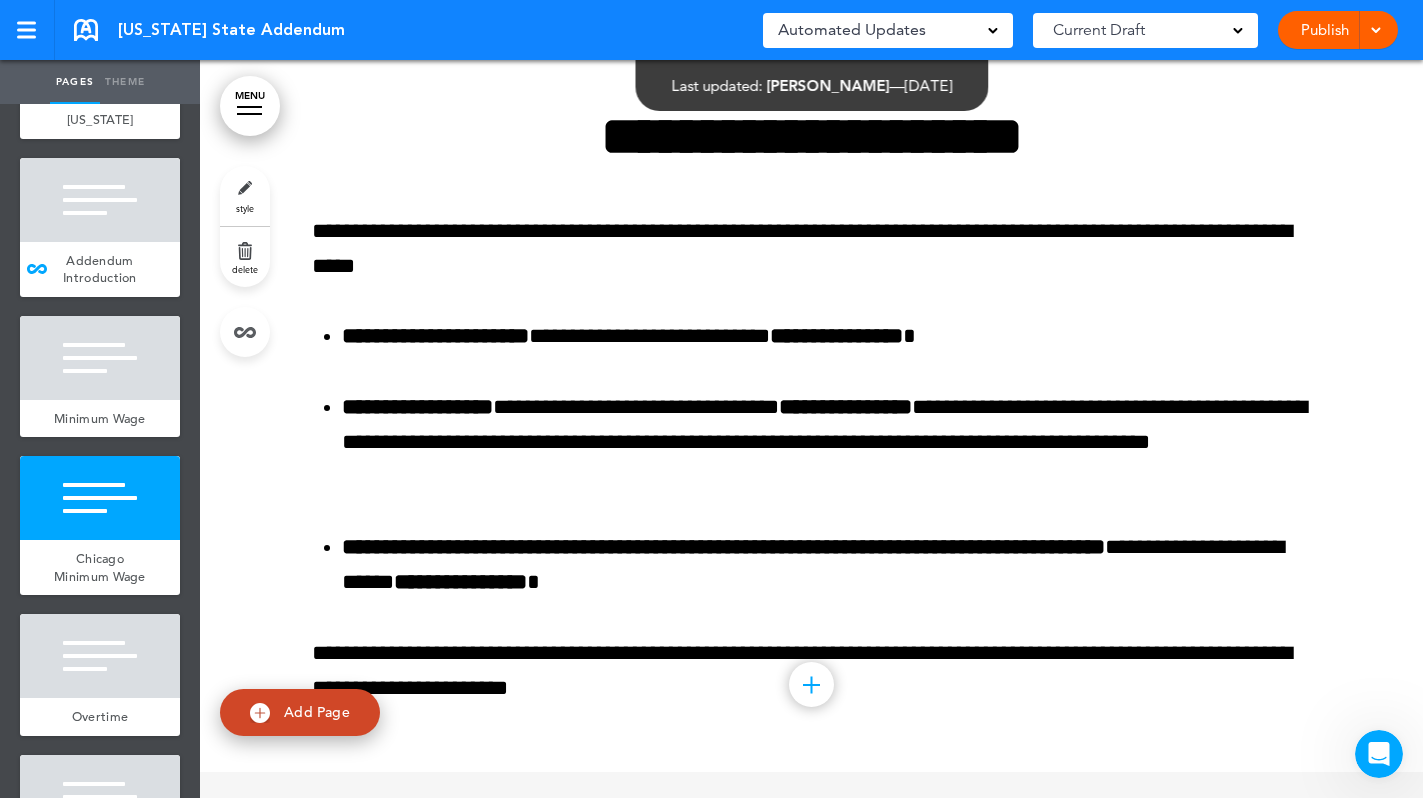 click on "Publish" at bounding box center (1324, 30) 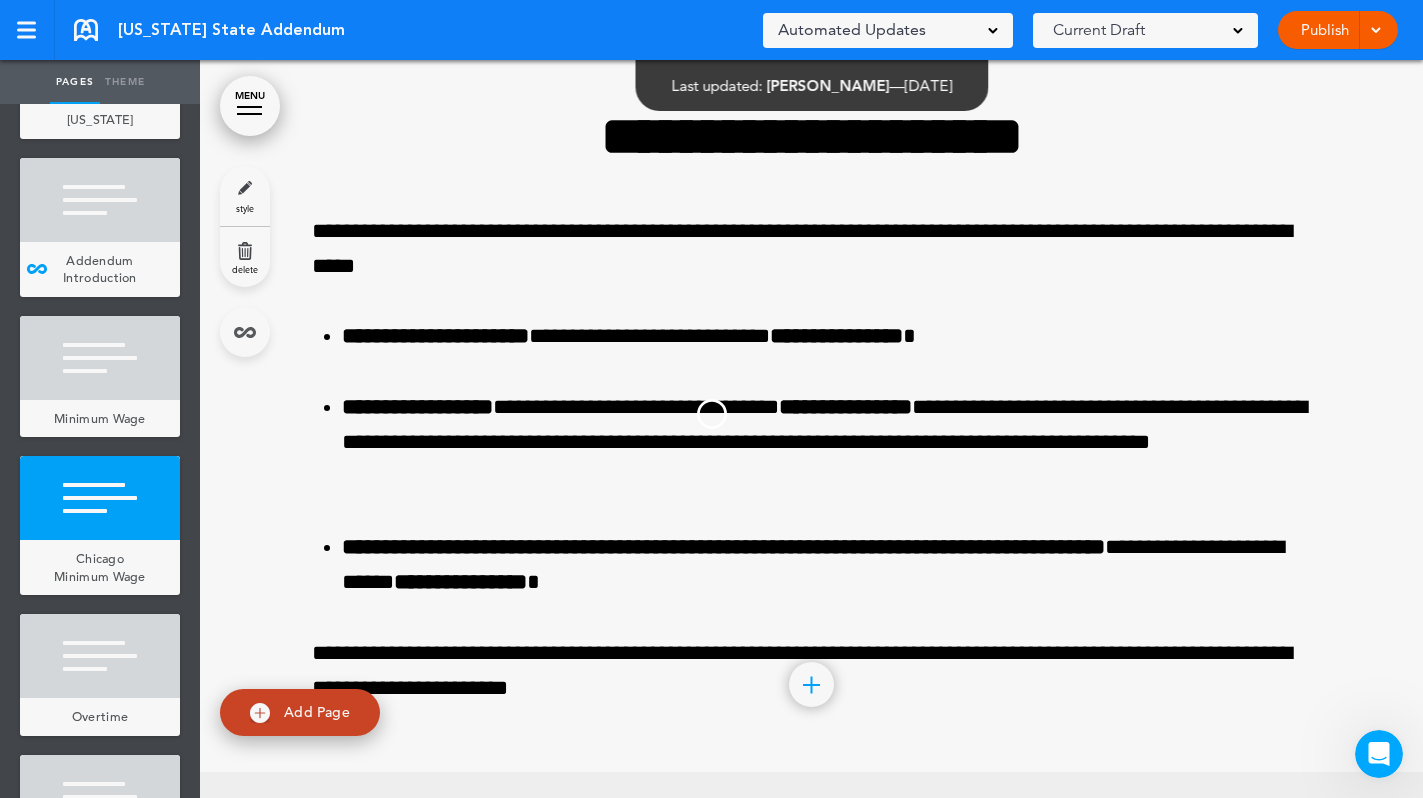 scroll, scrollTop: 0, scrollLeft: 0, axis: both 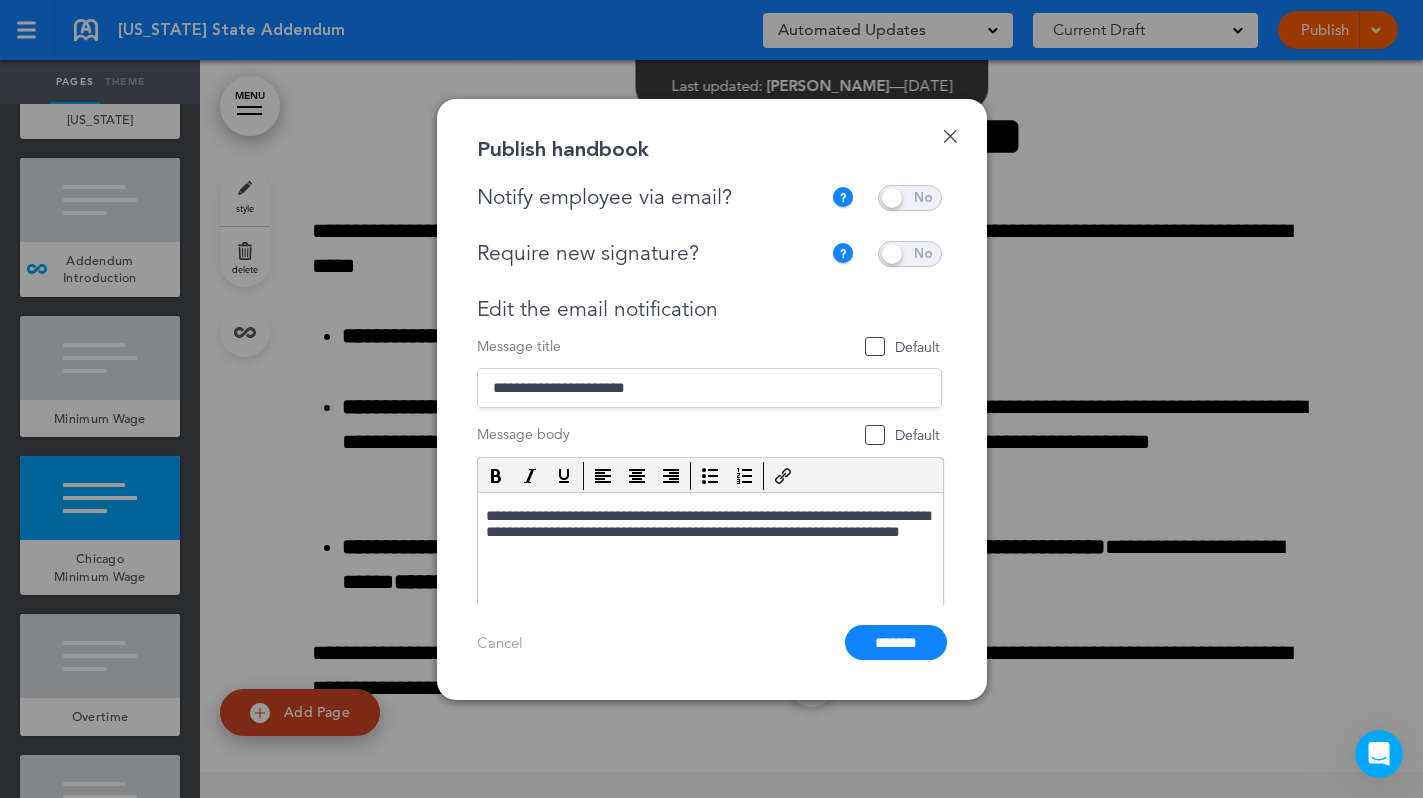 click on "**********" at bounding box center [714, 395] 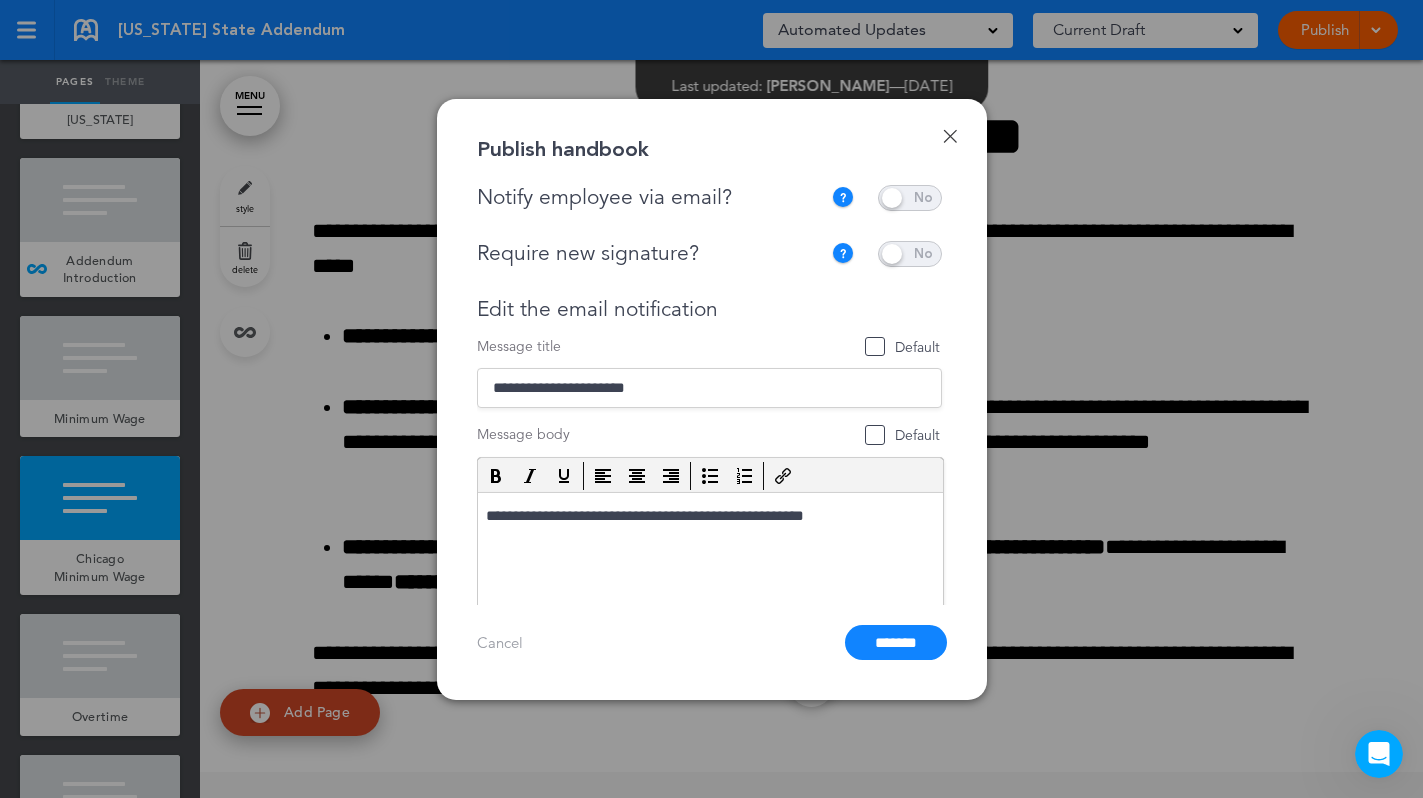 click on "Default" at bounding box center (903, 347) 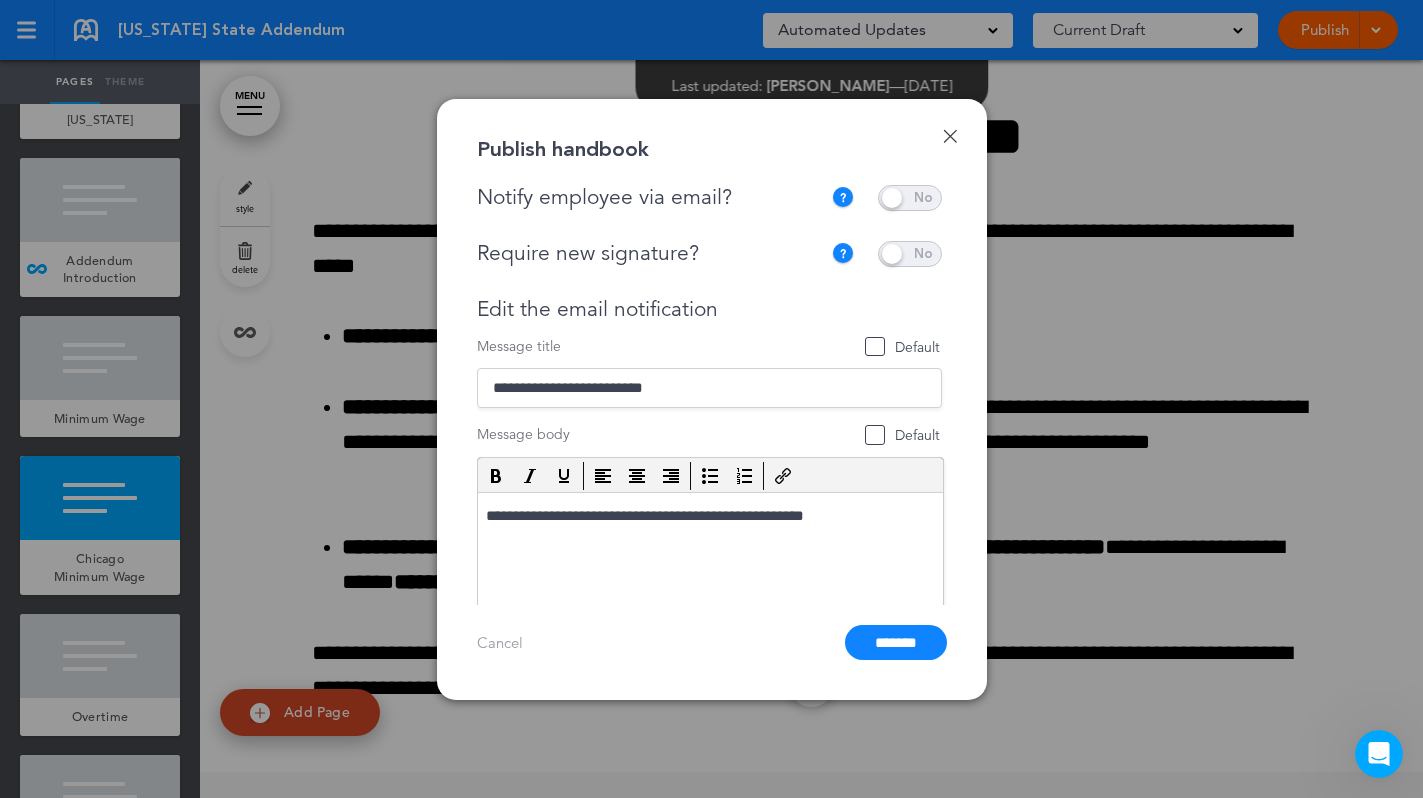 type on "**********" 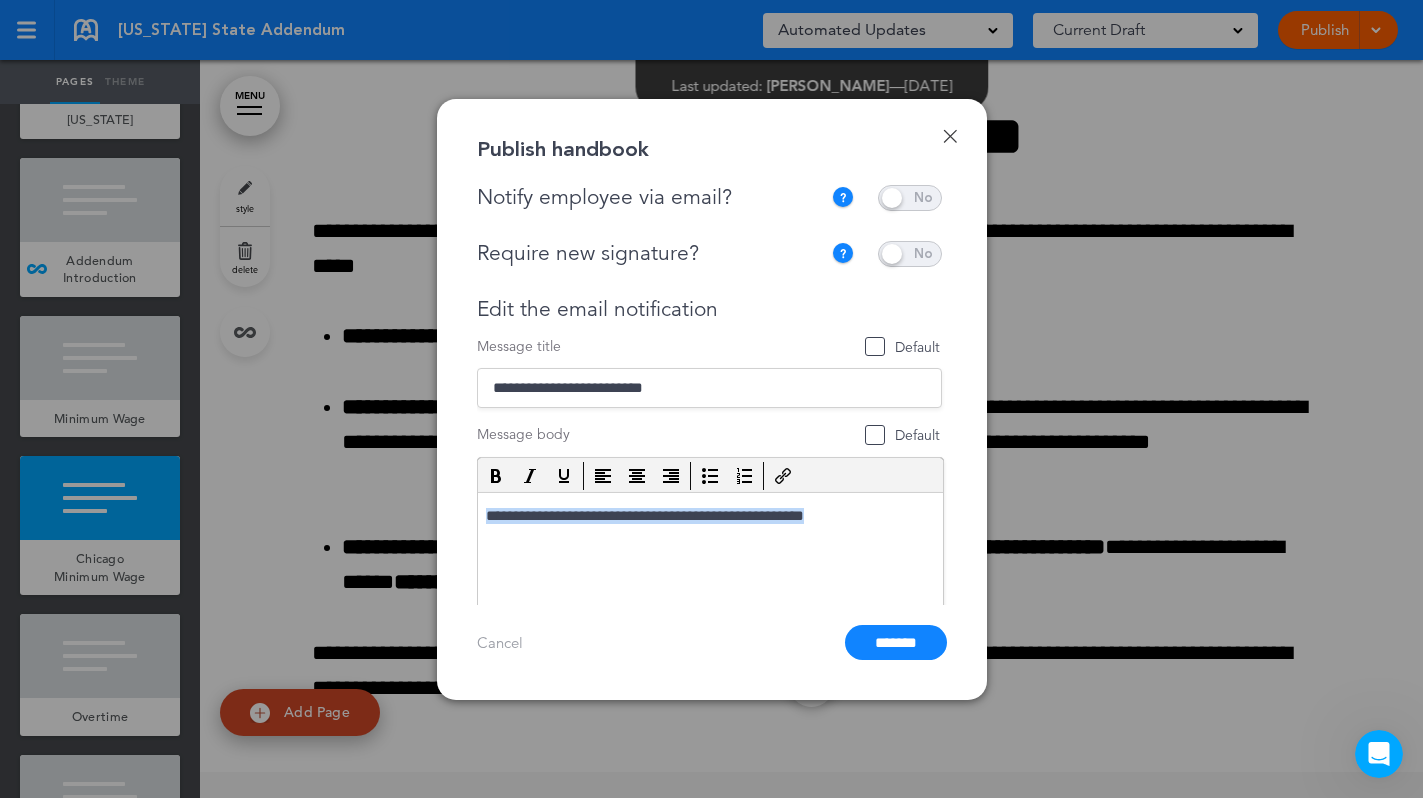 drag, startPoint x: 868, startPoint y: 509, endPoint x: 473, endPoint y: 495, distance: 395.24802 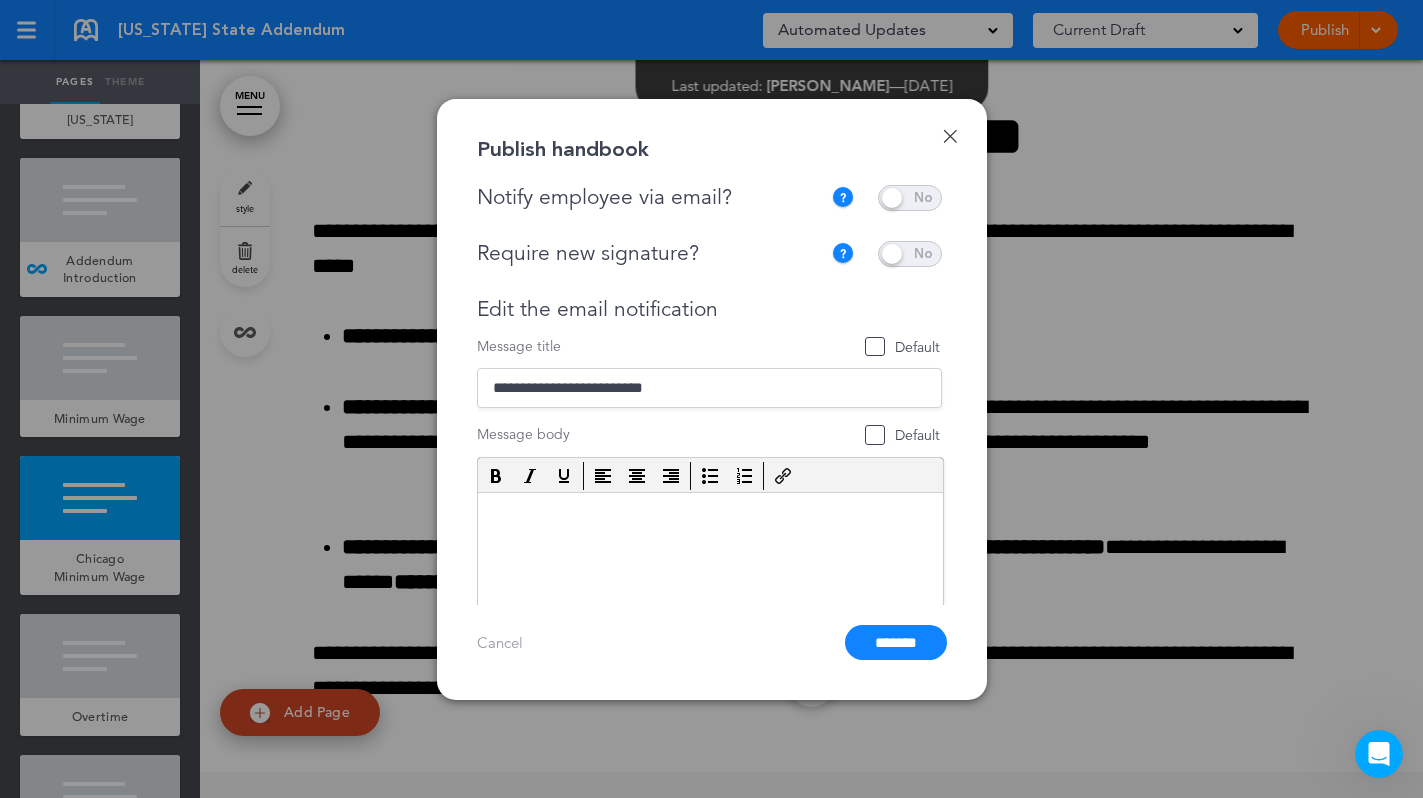 paste 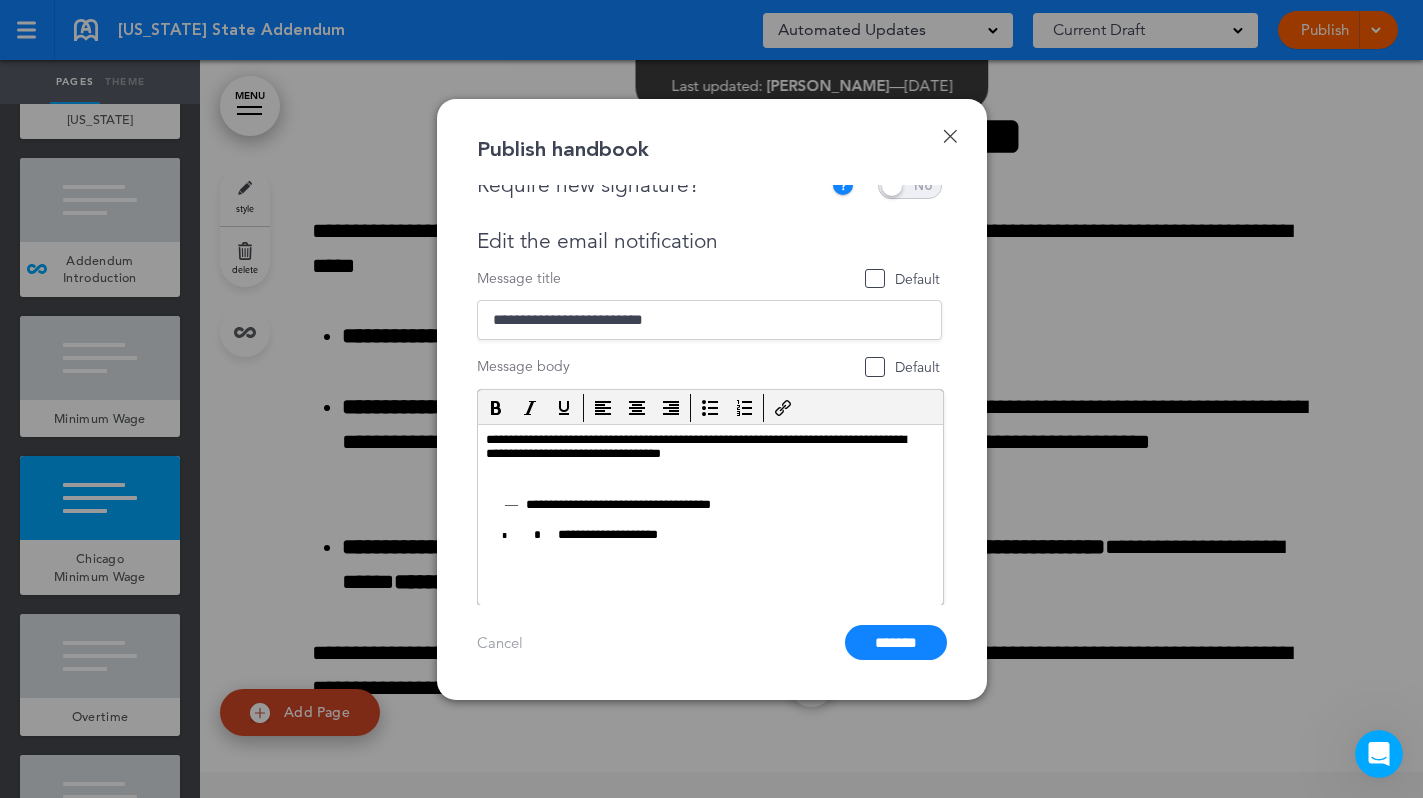 scroll, scrollTop: 69, scrollLeft: 0, axis: vertical 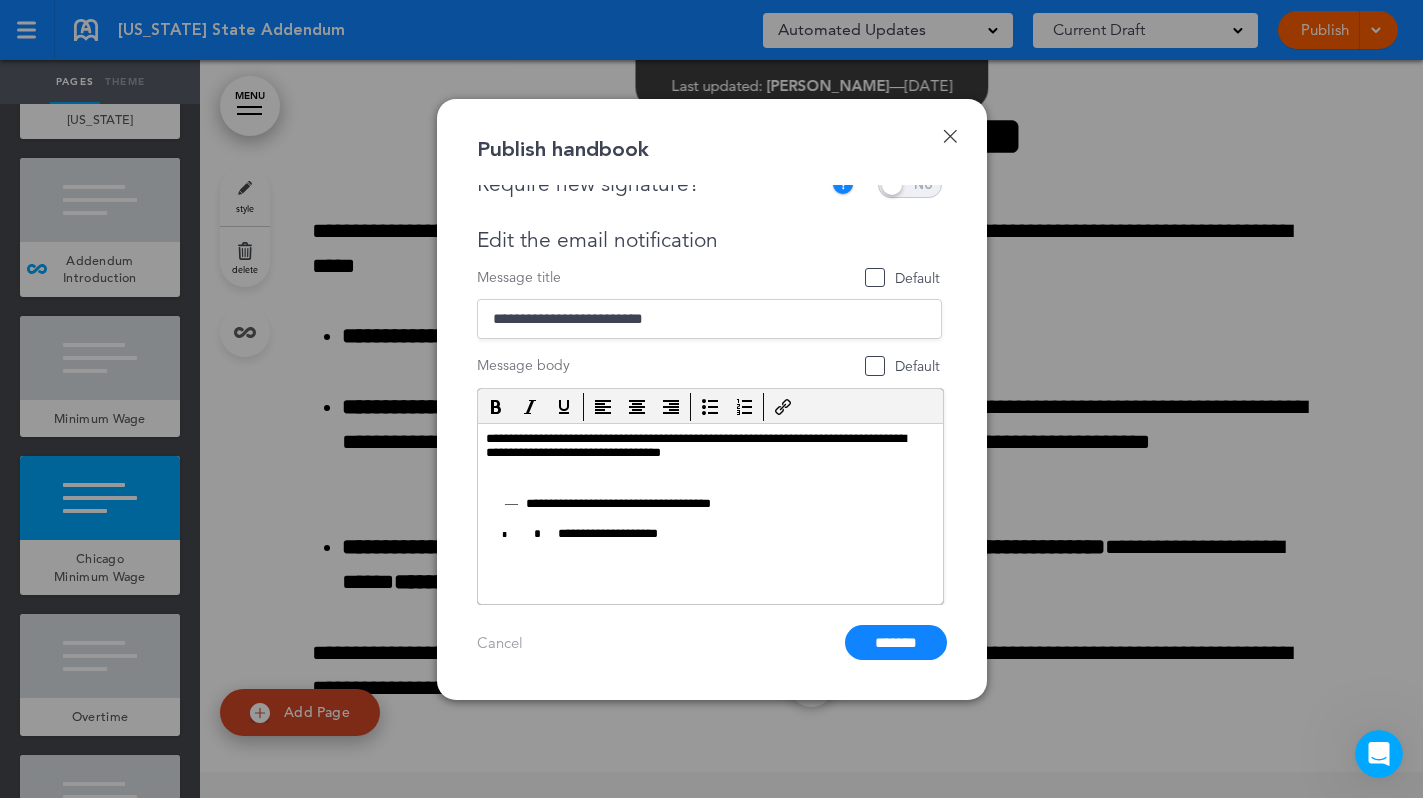 click on "**********" at bounding box center [707, 534] 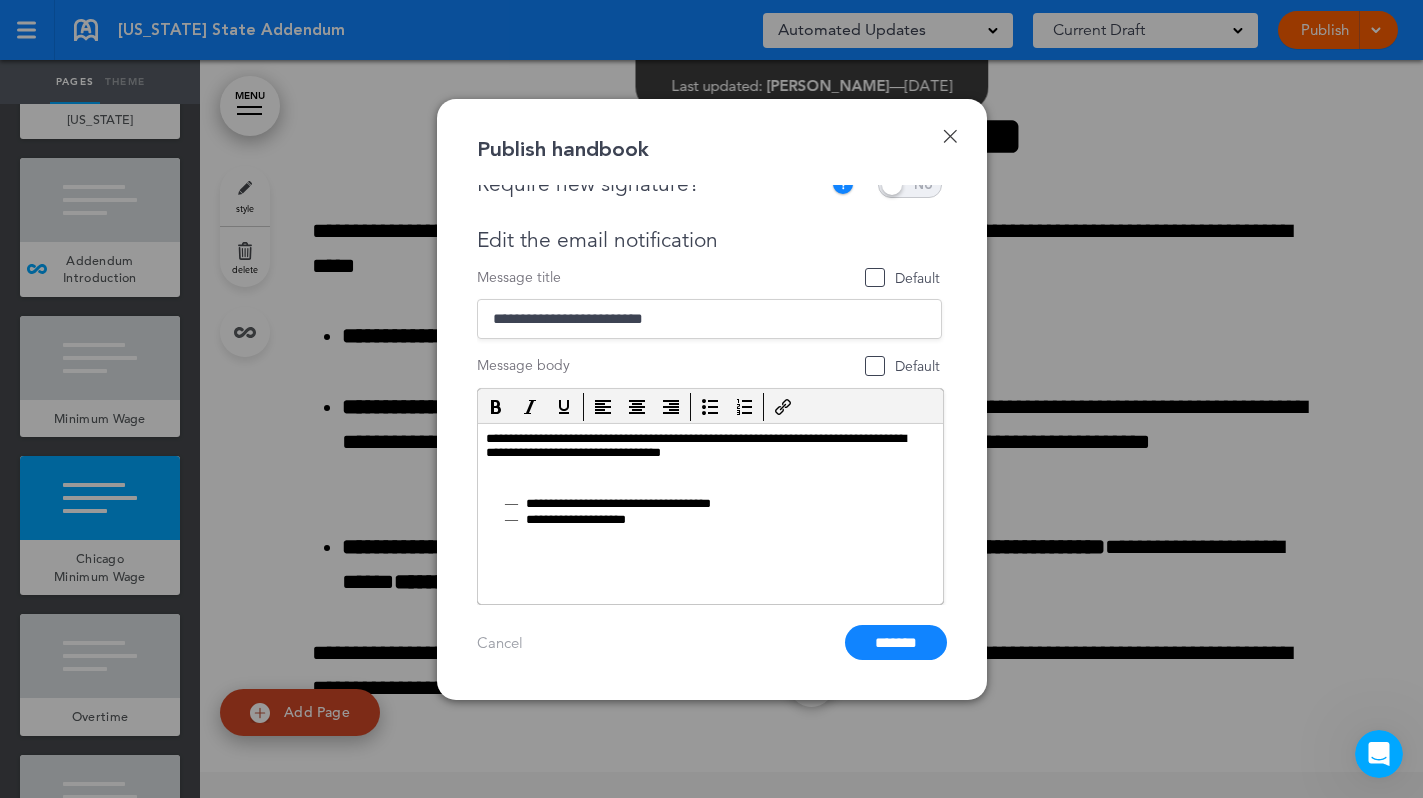 click on "**********" at bounding box center (727, 518) 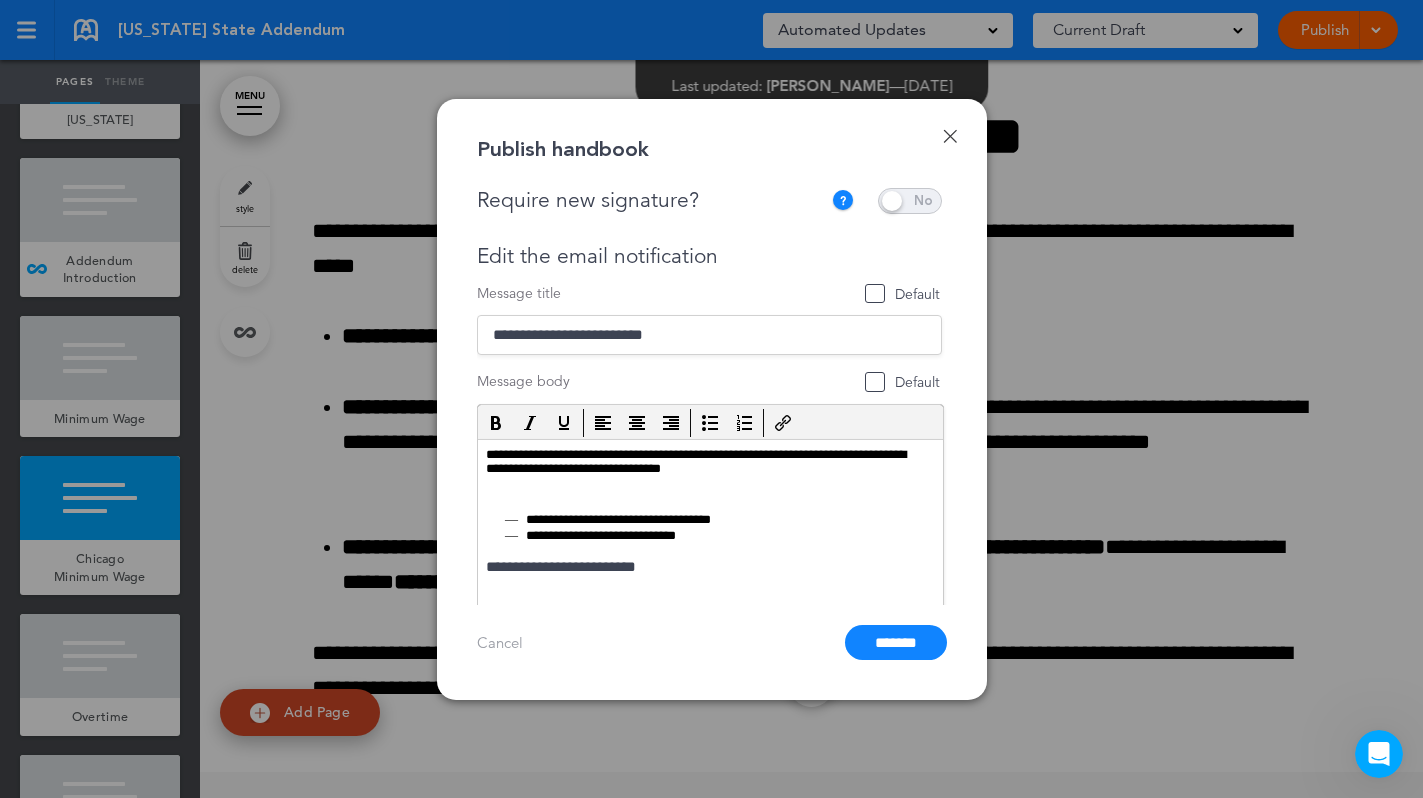 scroll, scrollTop: 69, scrollLeft: 0, axis: vertical 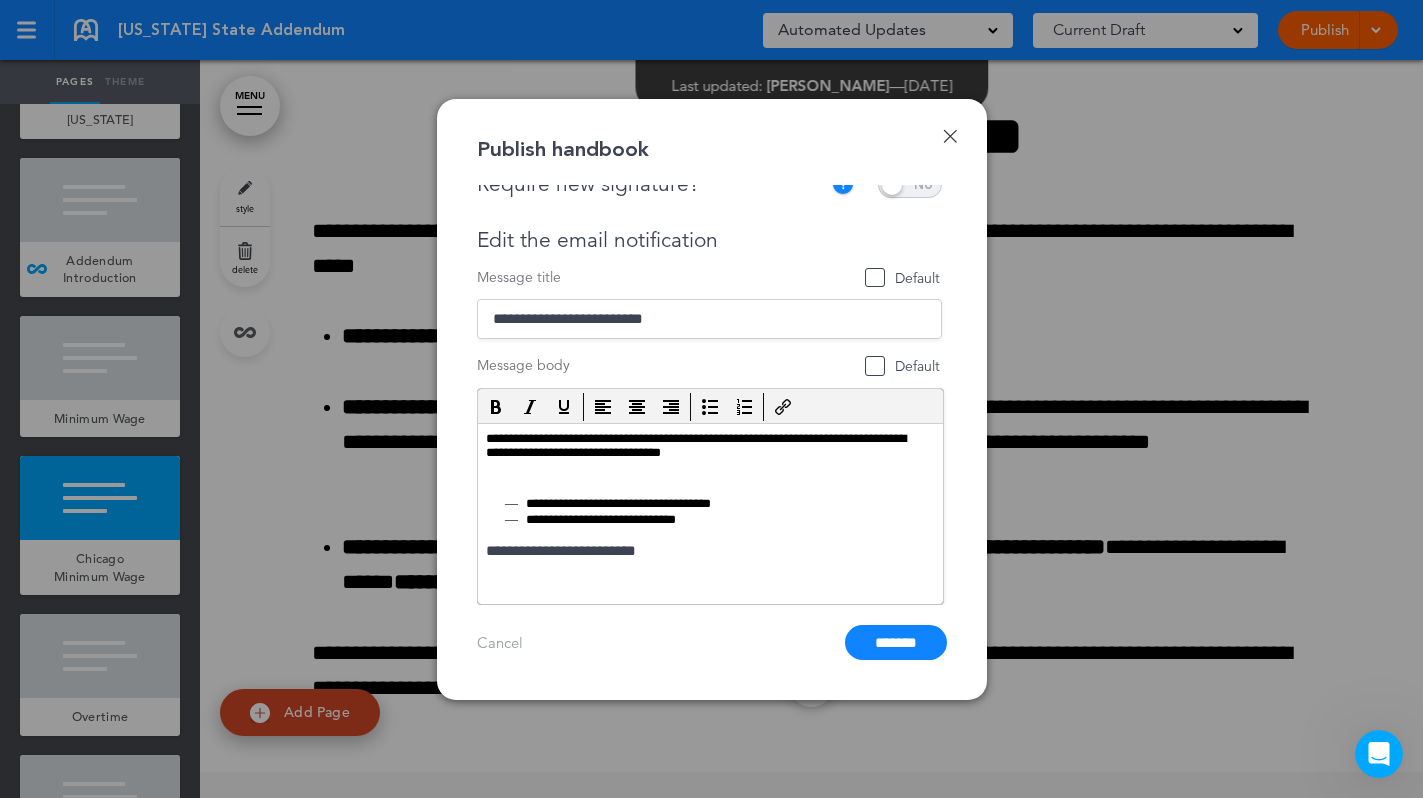 click on "*******" at bounding box center (896, 642) 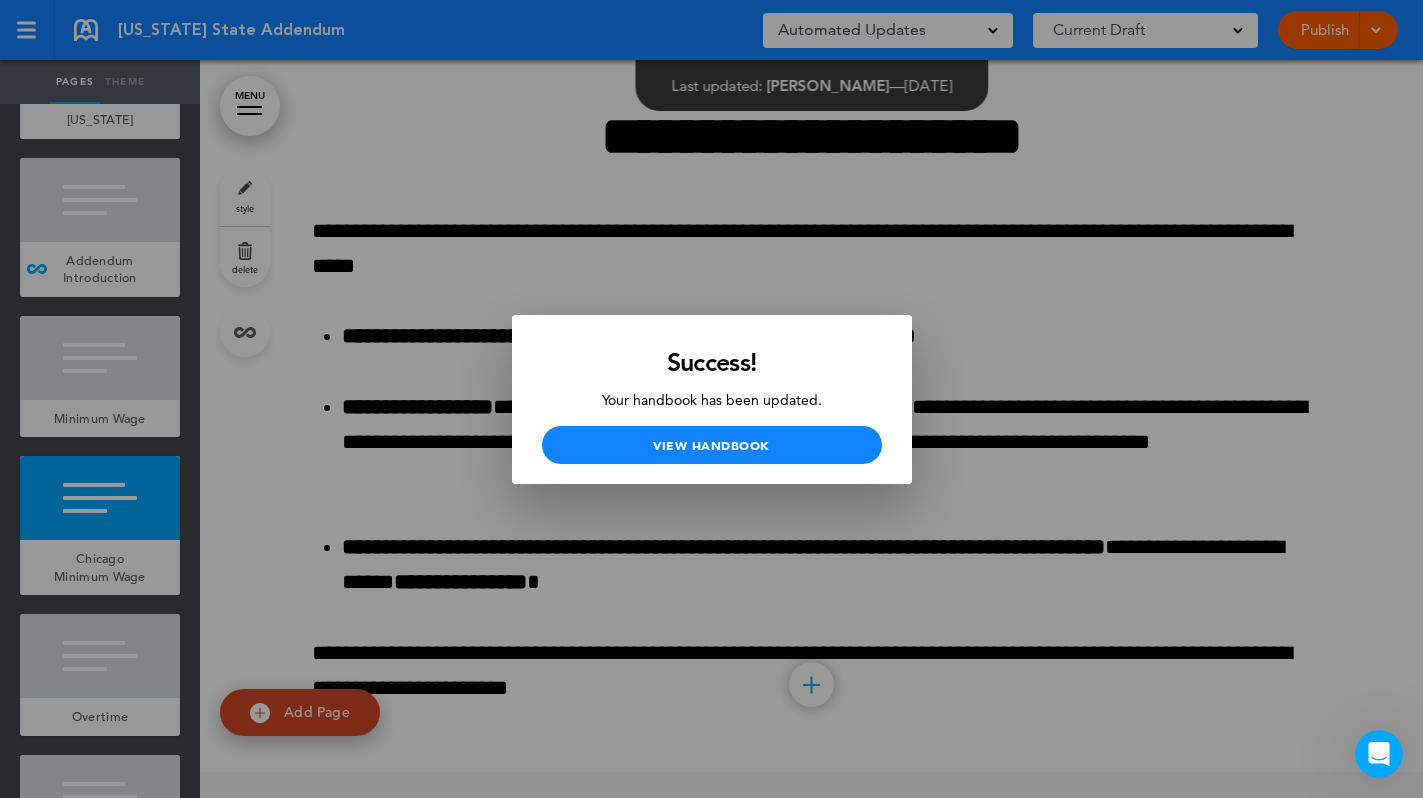 click at bounding box center [711, 399] 